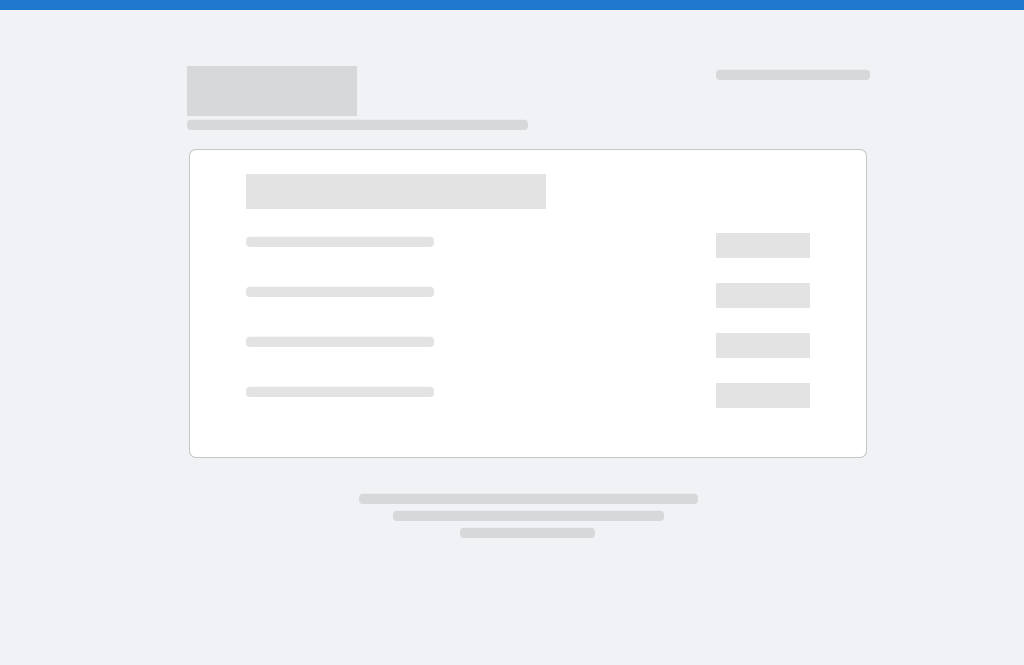 scroll, scrollTop: 0, scrollLeft: 0, axis: both 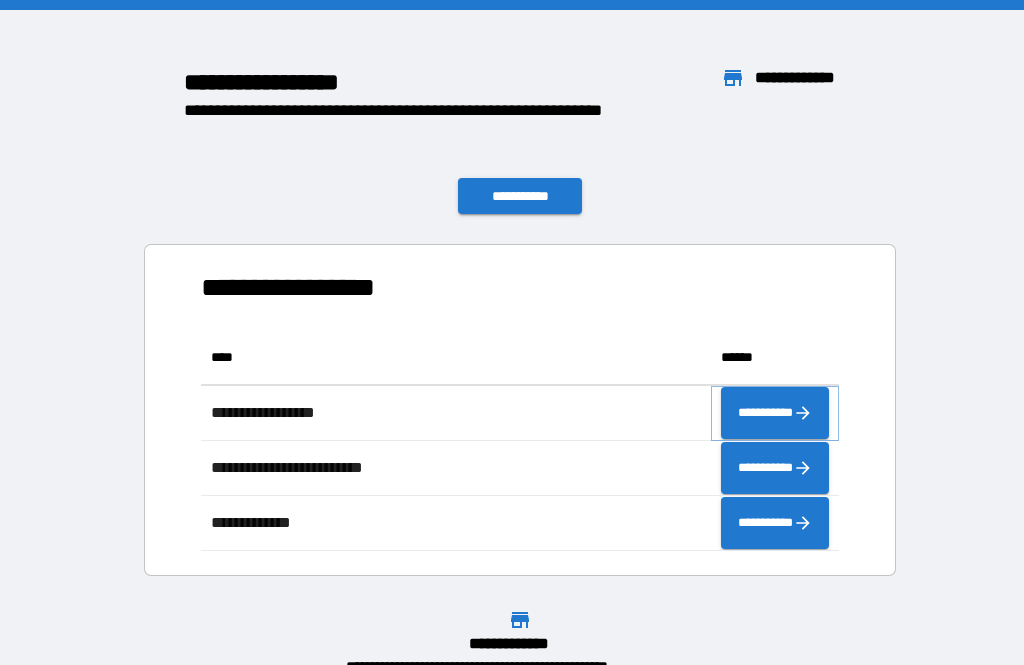 click 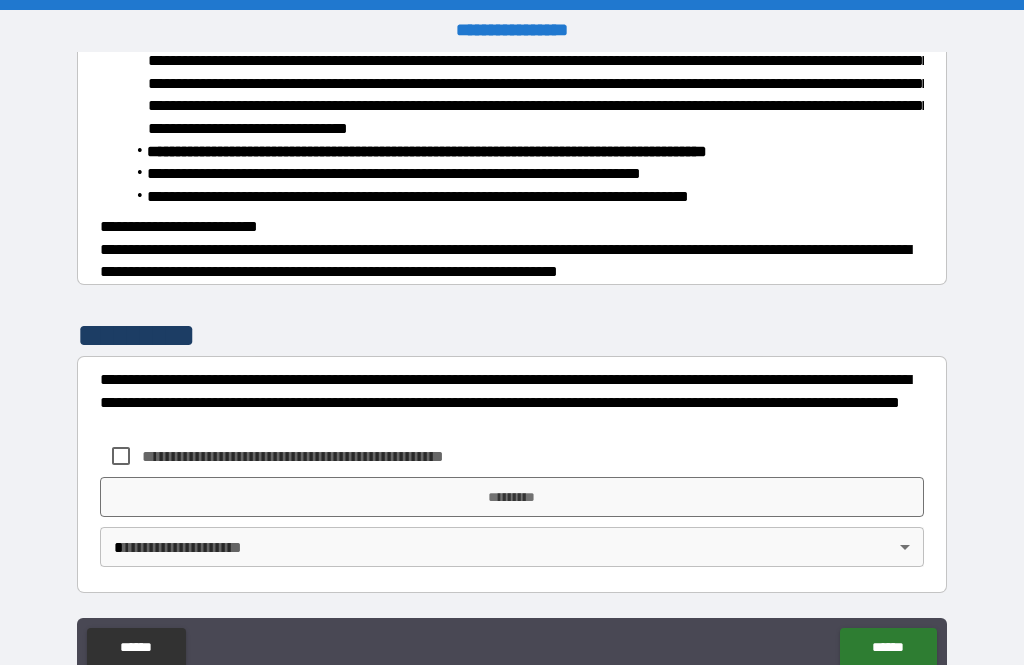 scroll, scrollTop: 808, scrollLeft: 0, axis: vertical 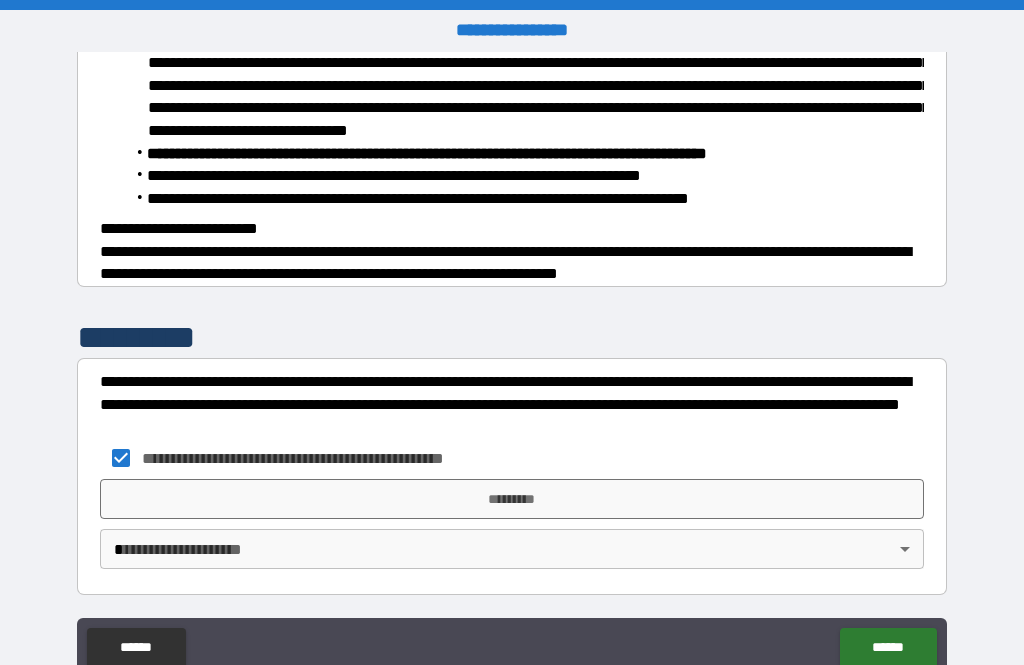 click on "*********" at bounding box center (512, 499) 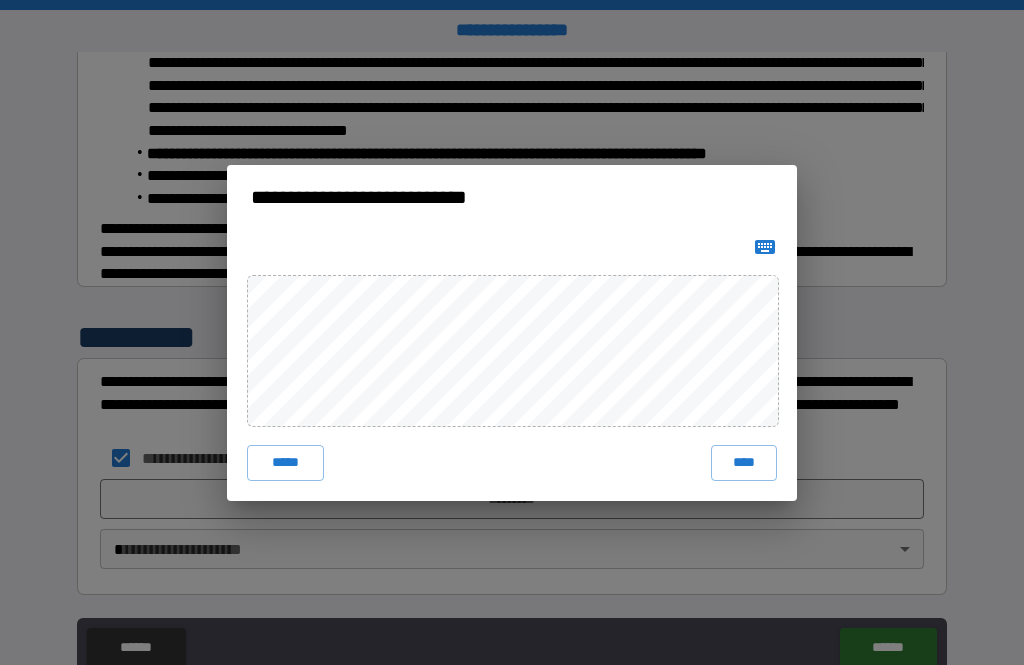 click on "*****" at bounding box center (285, 463) 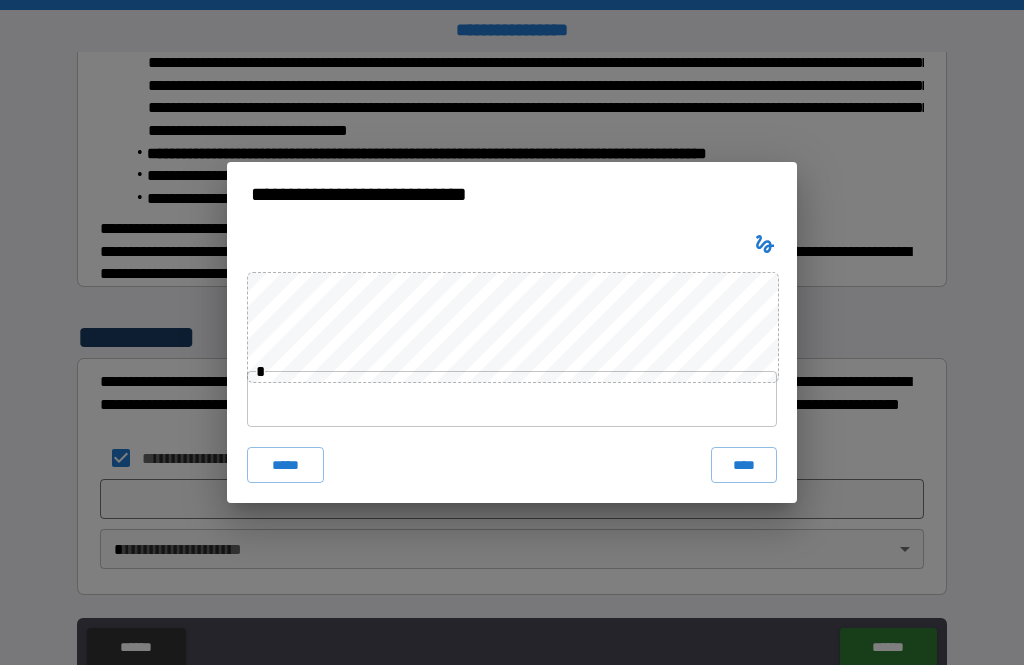 click at bounding box center [512, 399] 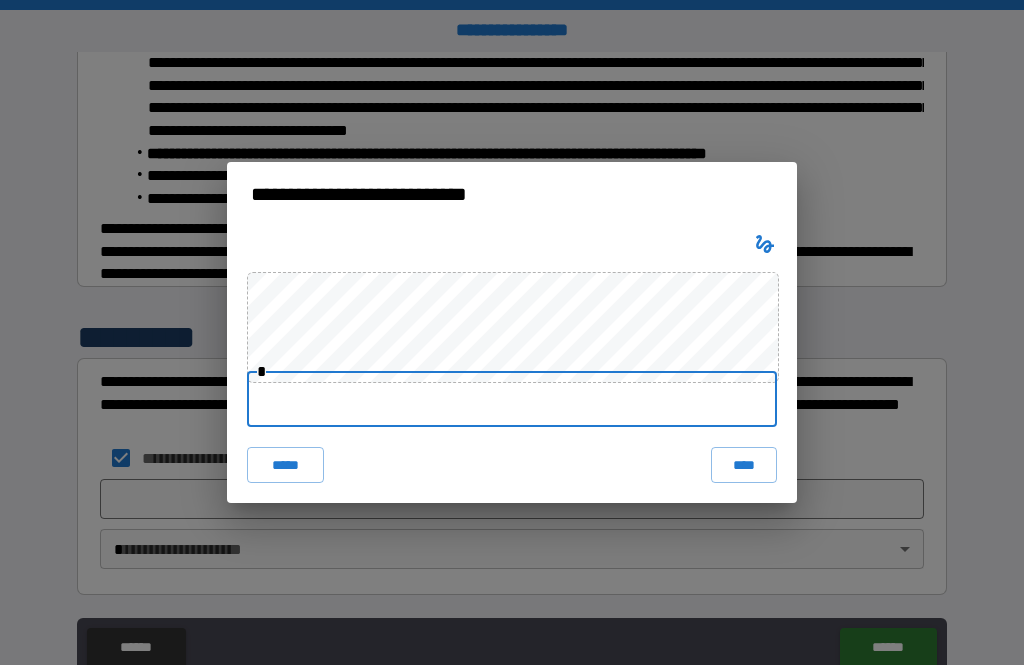 click on "**********" at bounding box center [512, 332] 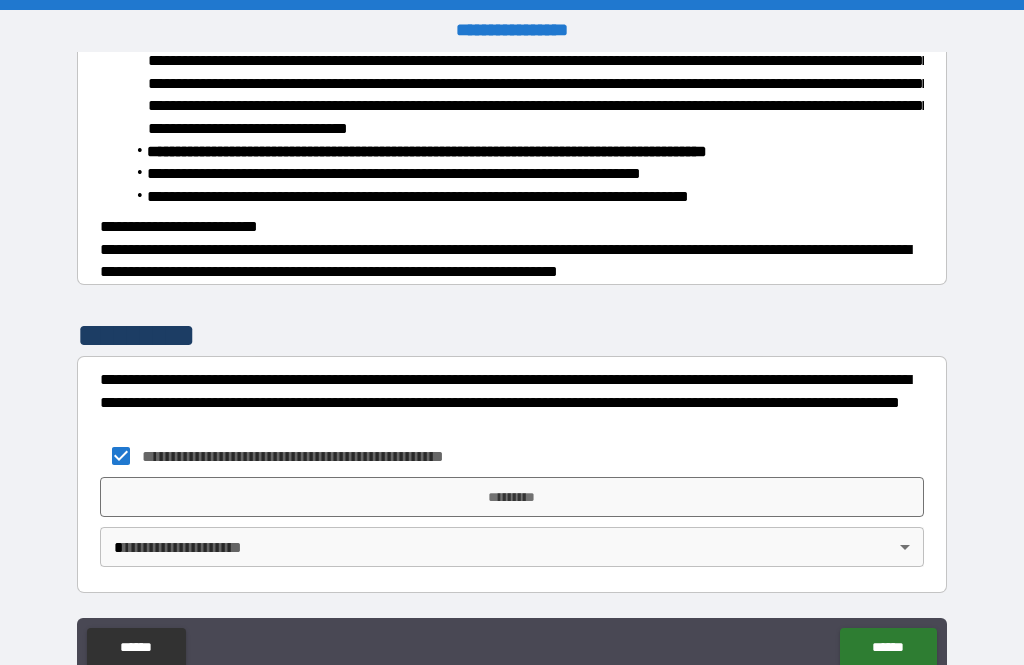 scroll, scrollTop: 808, scrollLeft: 0, axis: vertical 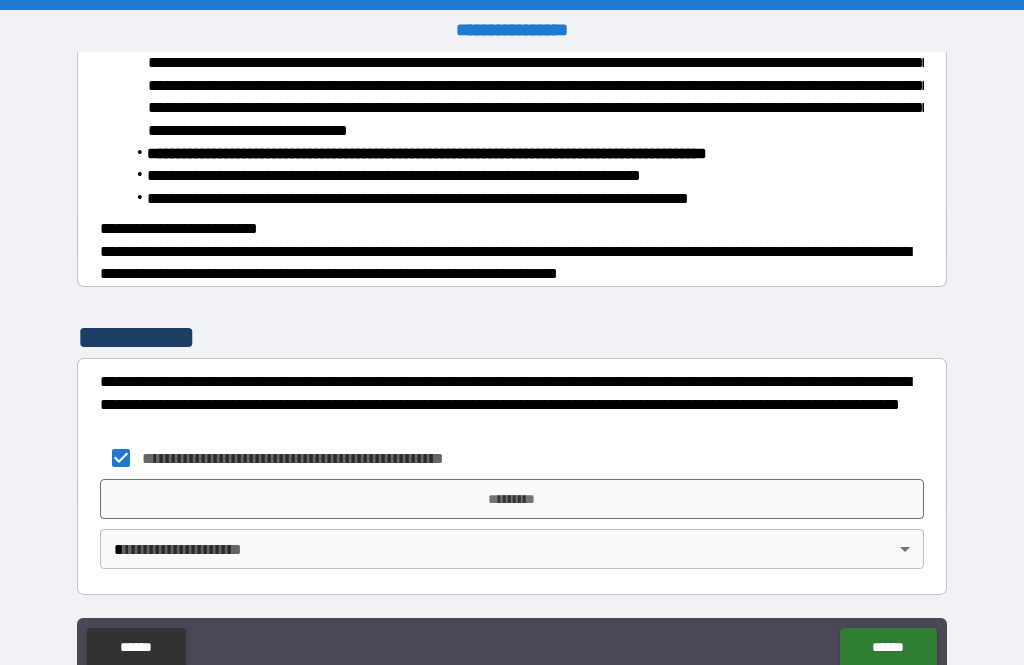 click on "**********" at bounding box center (512, 537) 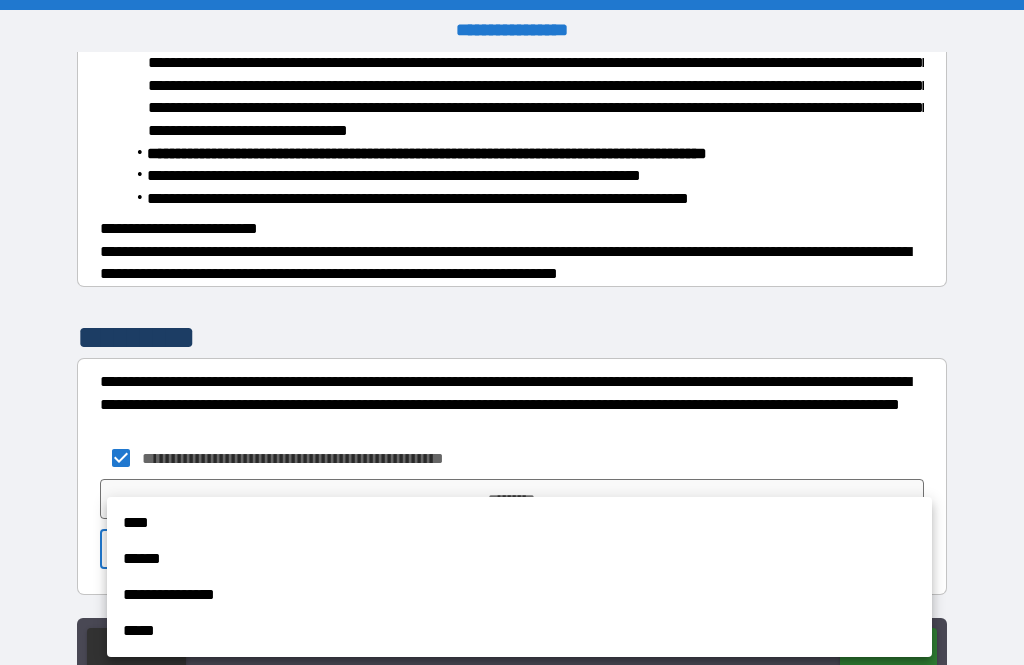 click on "****" at bounding box center [519, 523] 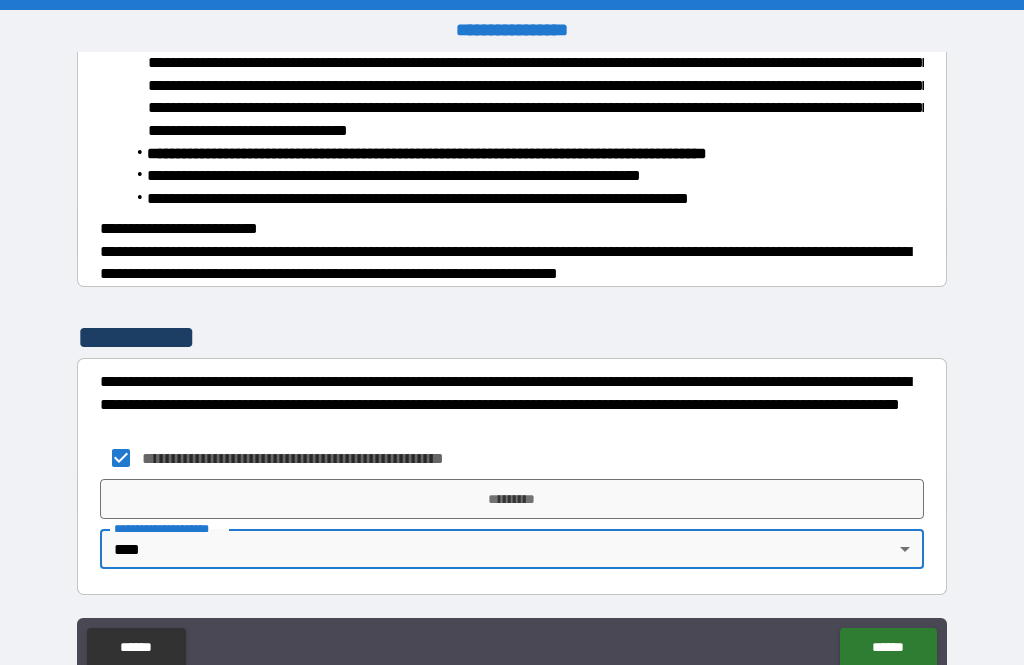 click on "**********" at bounding box center [512, 367] 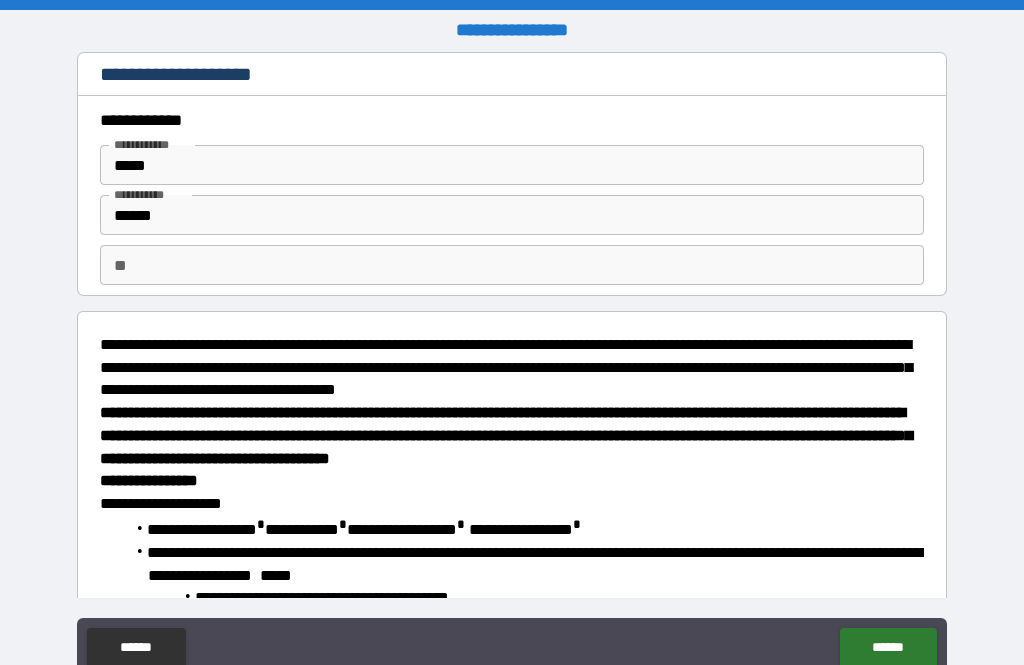 scroll, scrollTop: 0, scrollLeft: 0, axis: both 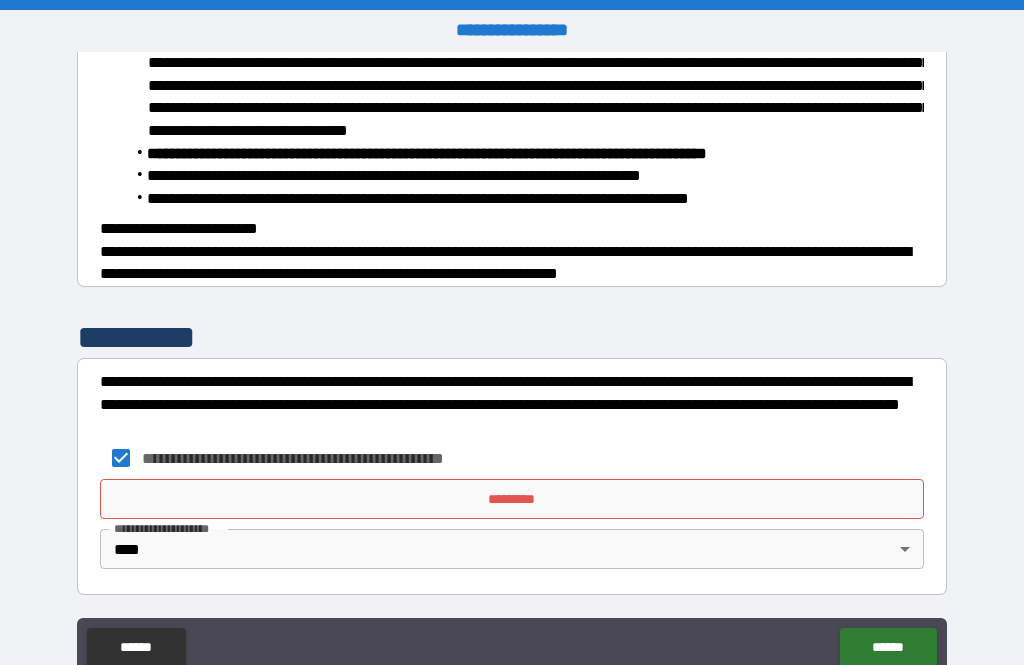 click on "**********" at bounding box center (505, 263) 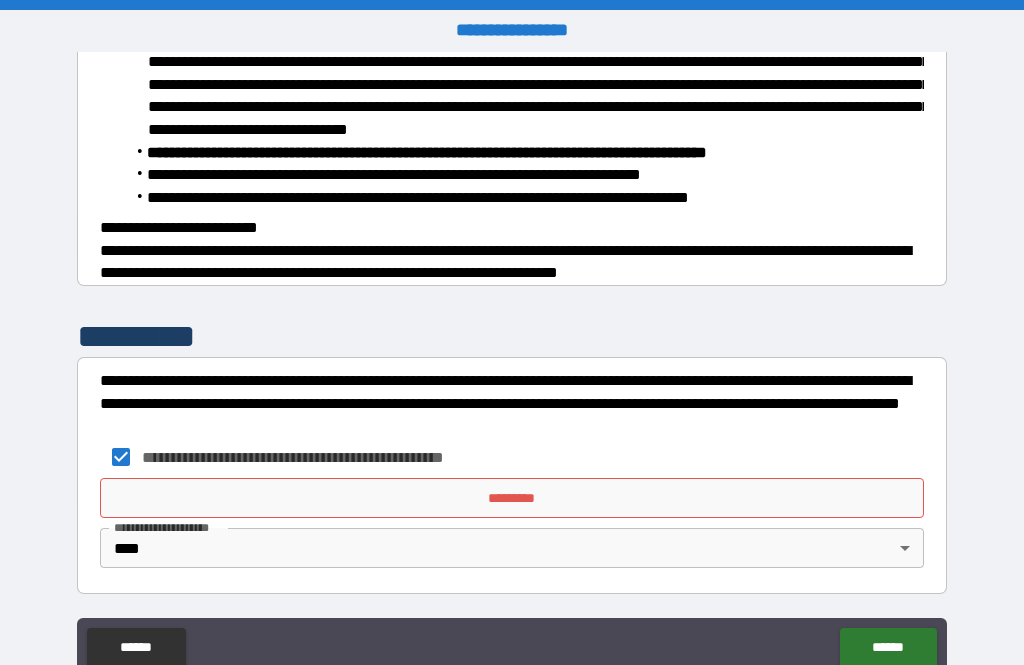 scroll, scrollTop: 808, scrollLeft: 0, axis: vertical 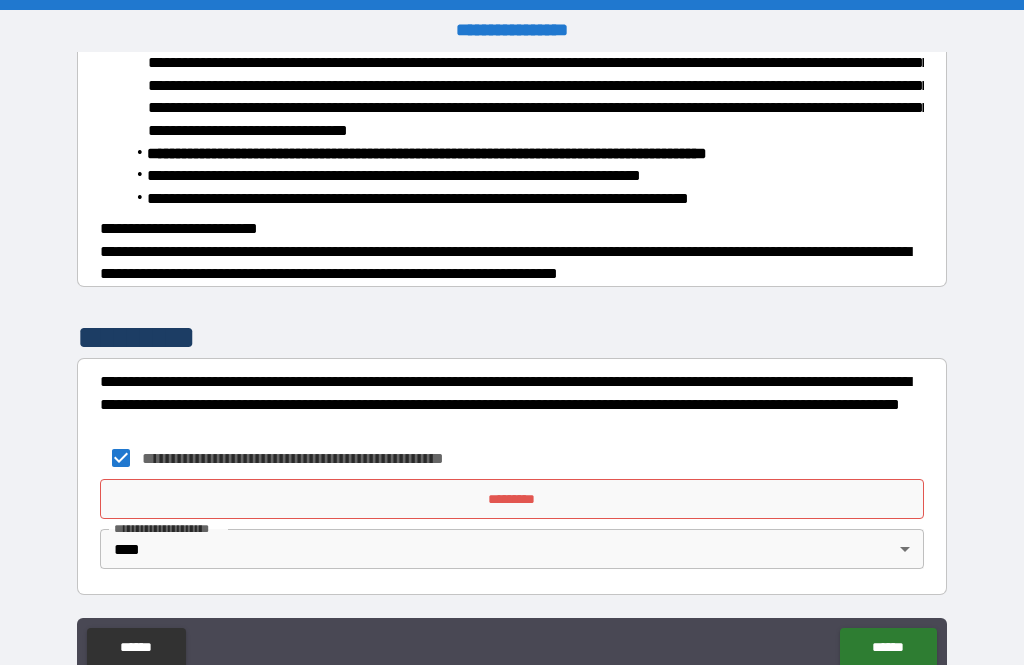 click on "*********" at bounding box center [512, 499] 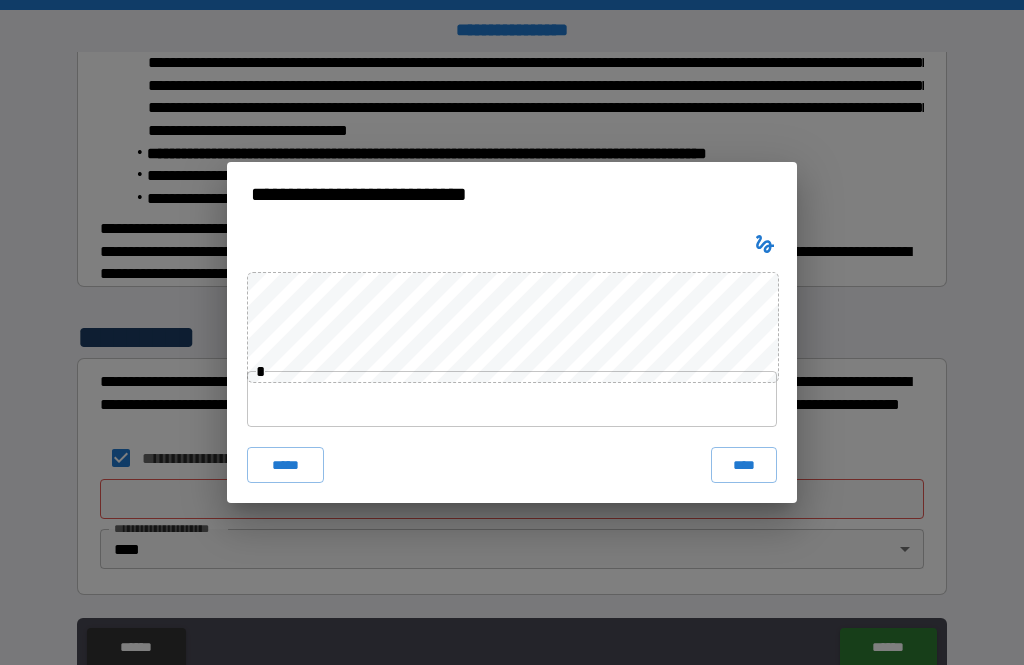 click on "****" at bounding box center (744, 465) 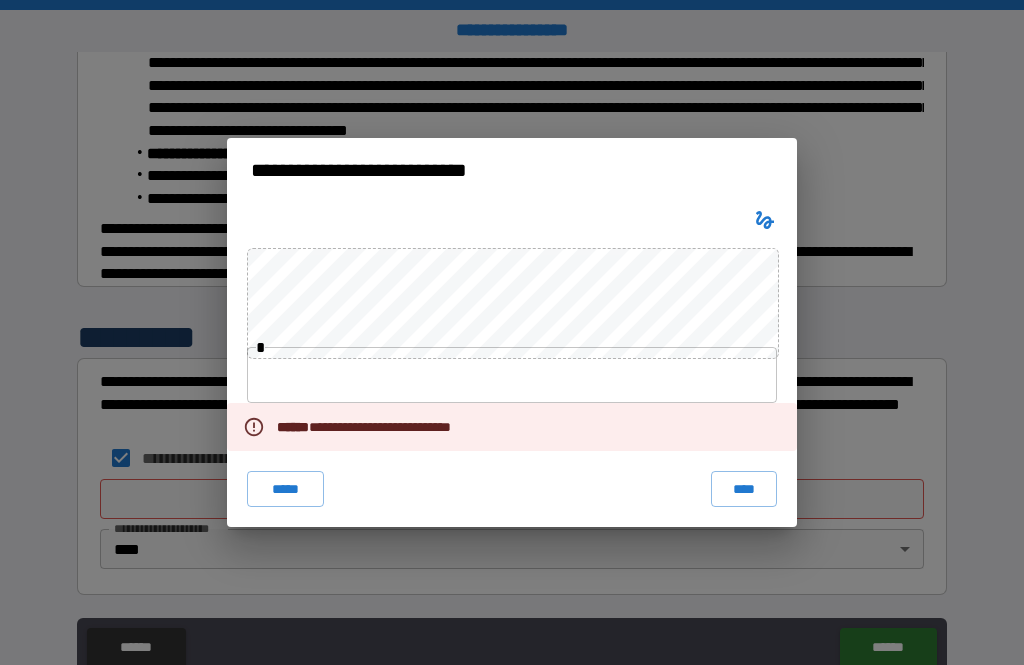 click on "****" at bounding box center (744, 489) 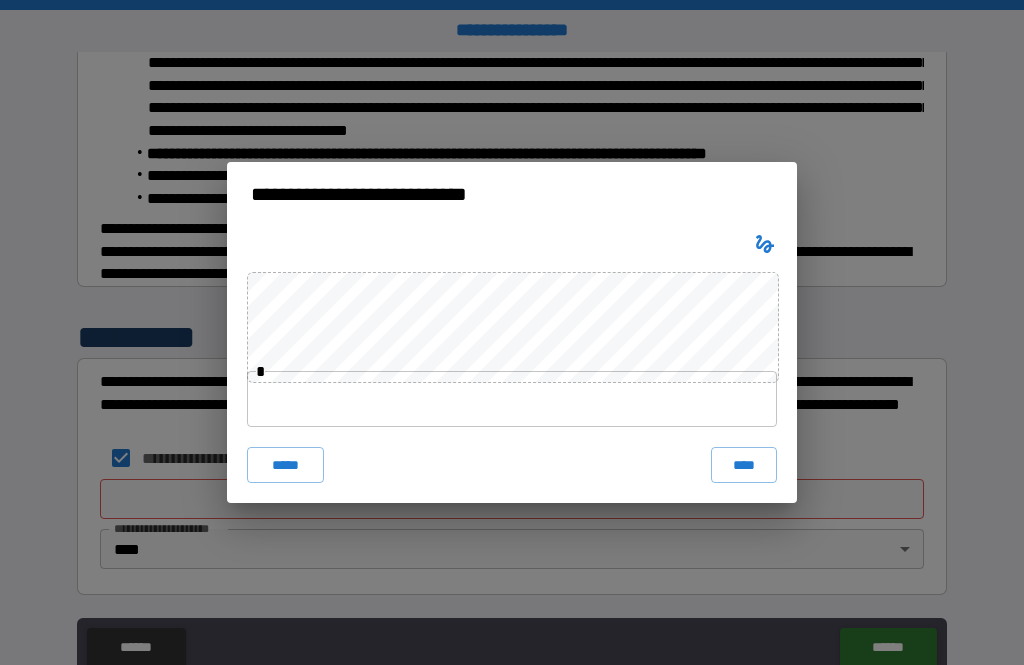 click on "****" at bounding box center (744, 465) 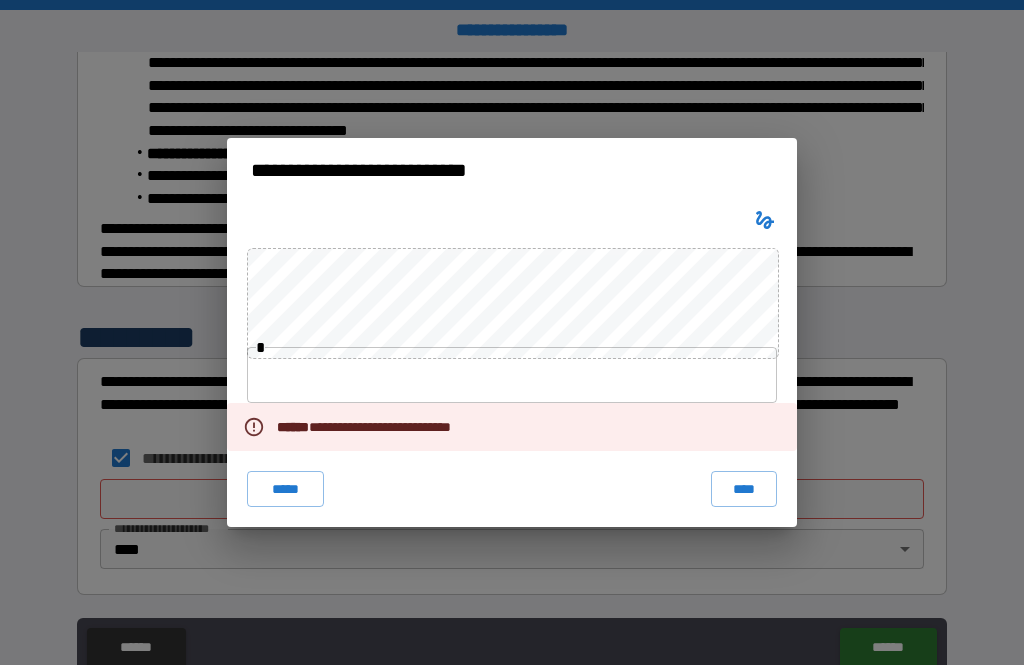 click on "*****" at bounding box center [285, 489] 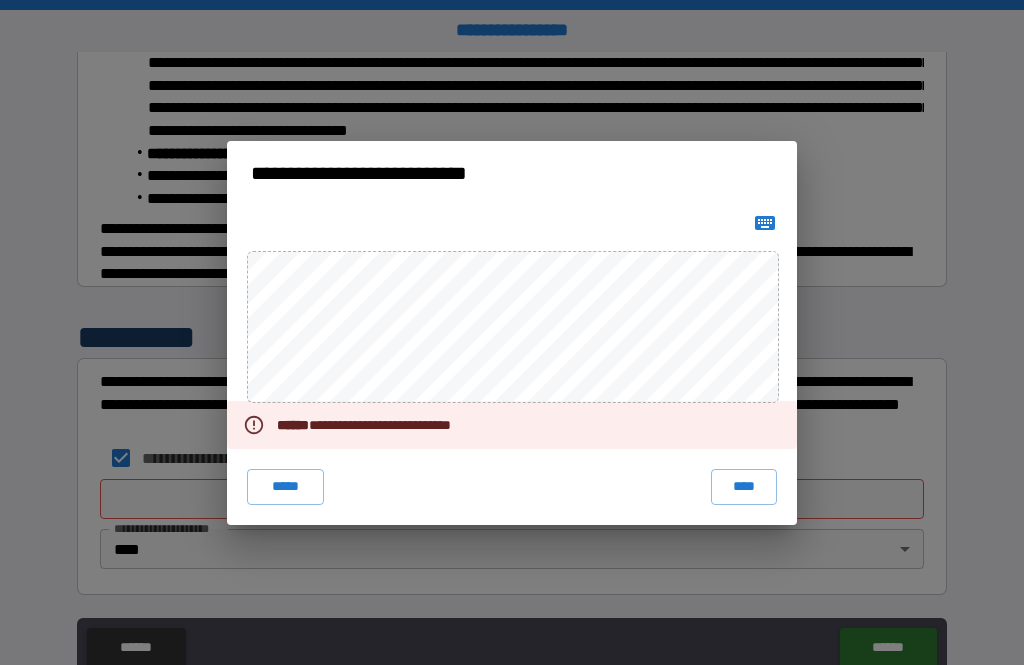 click 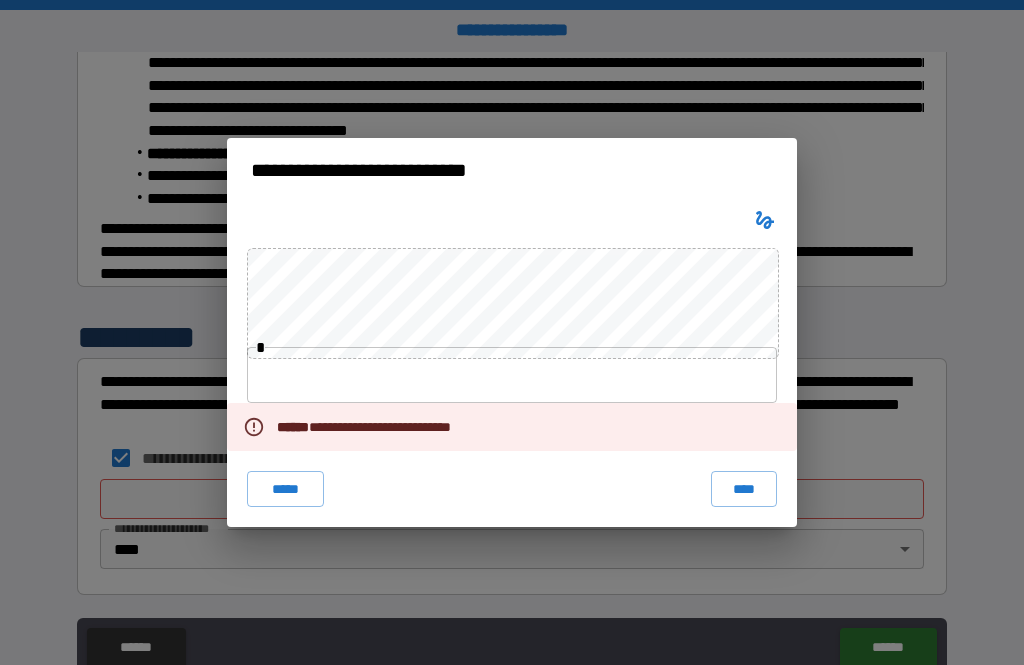 click 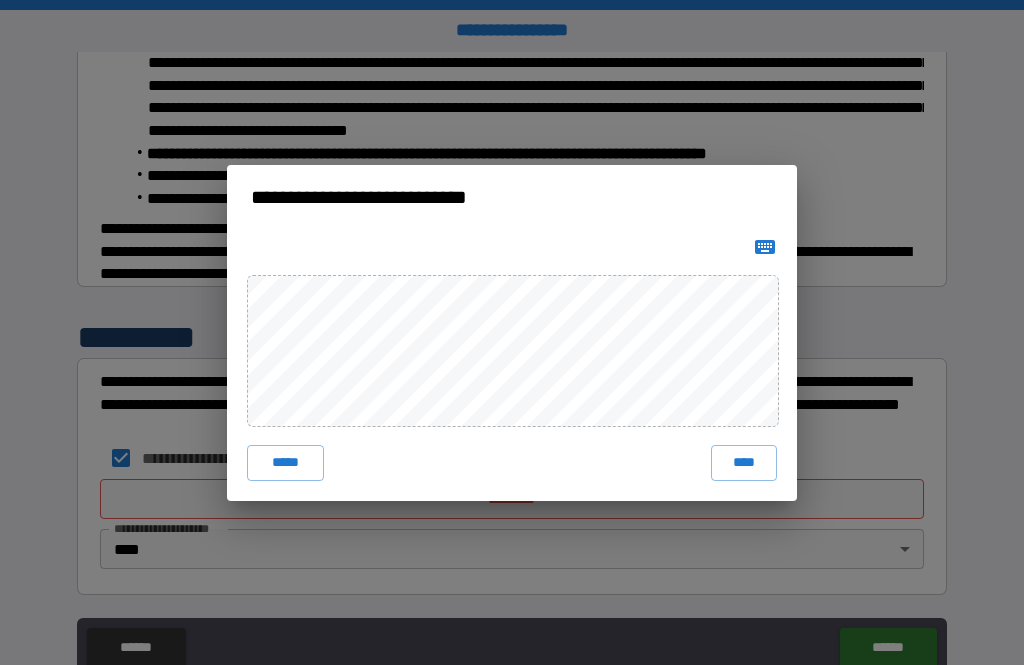 click on "*****" at bounding box center (285, 463) 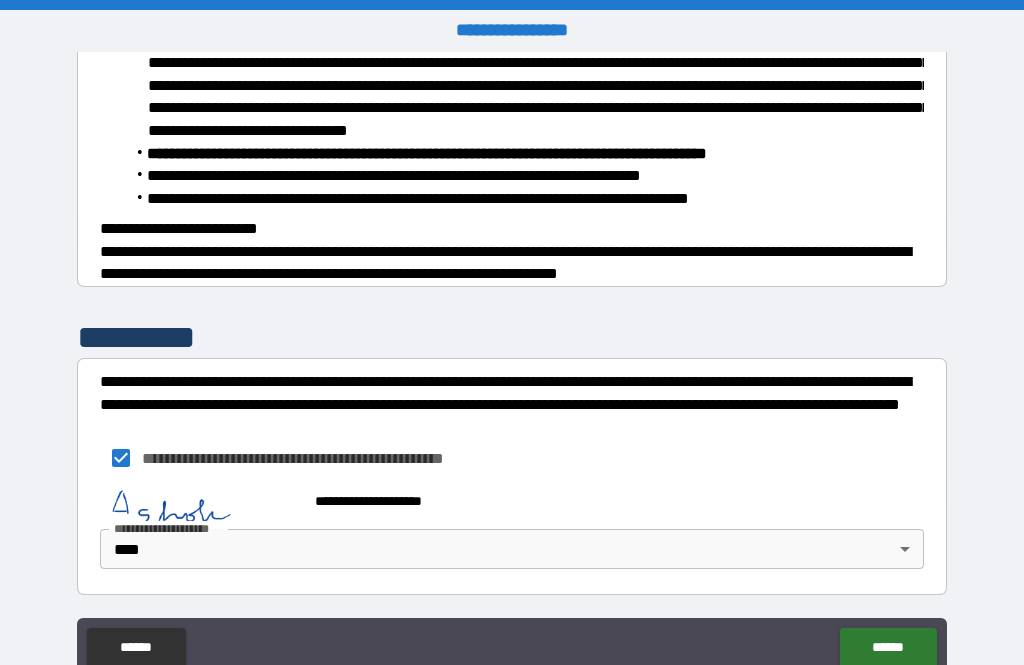 scroll, scrollTop: 798, scrollLeft: 0, axis: vertical 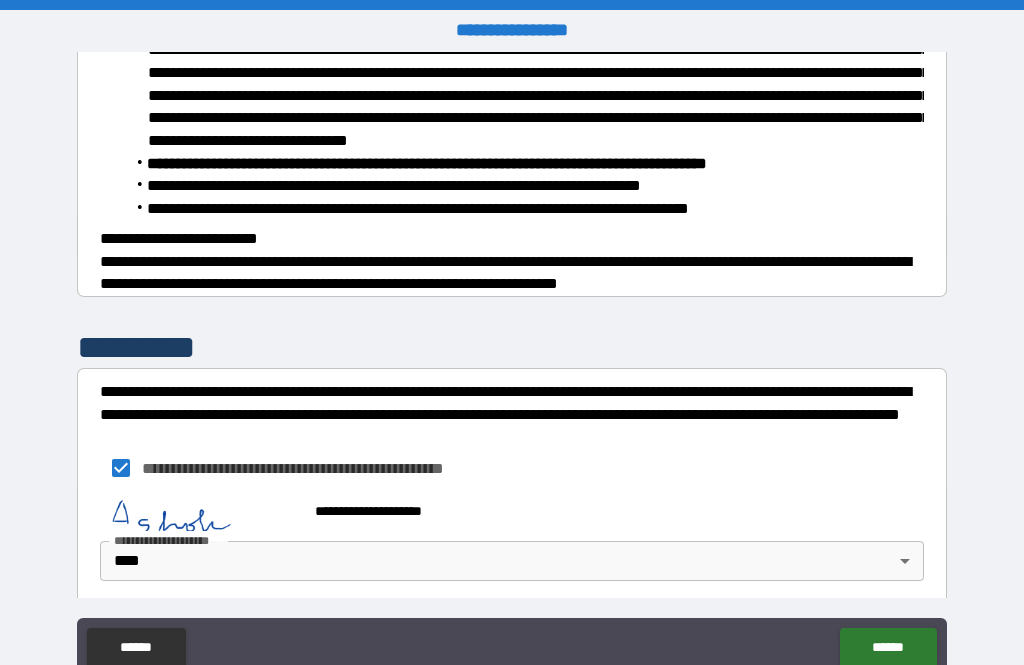 click on "******" at bounding box center [888, 648] 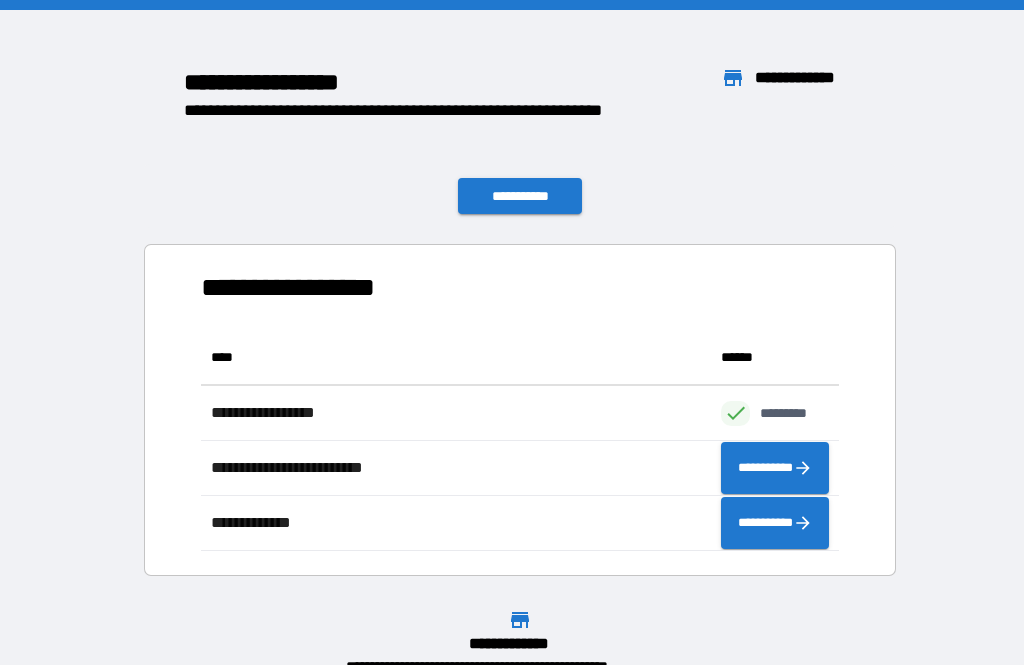scroll, scrollTop: 1, scrollLeft: 1, axis: both 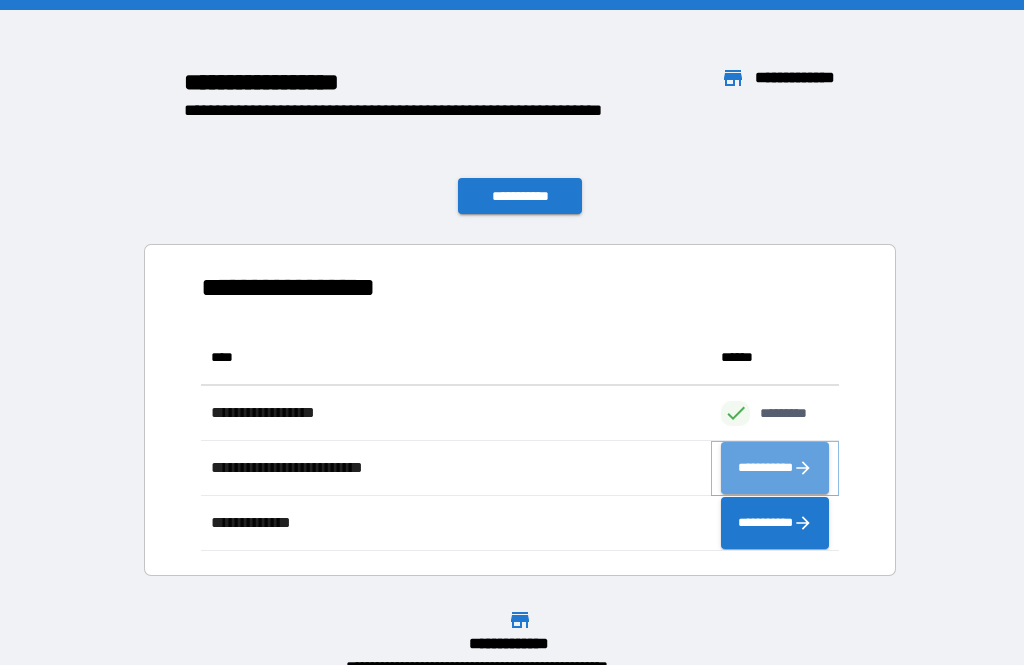 click on "**********" at bounding box center (775, 468) 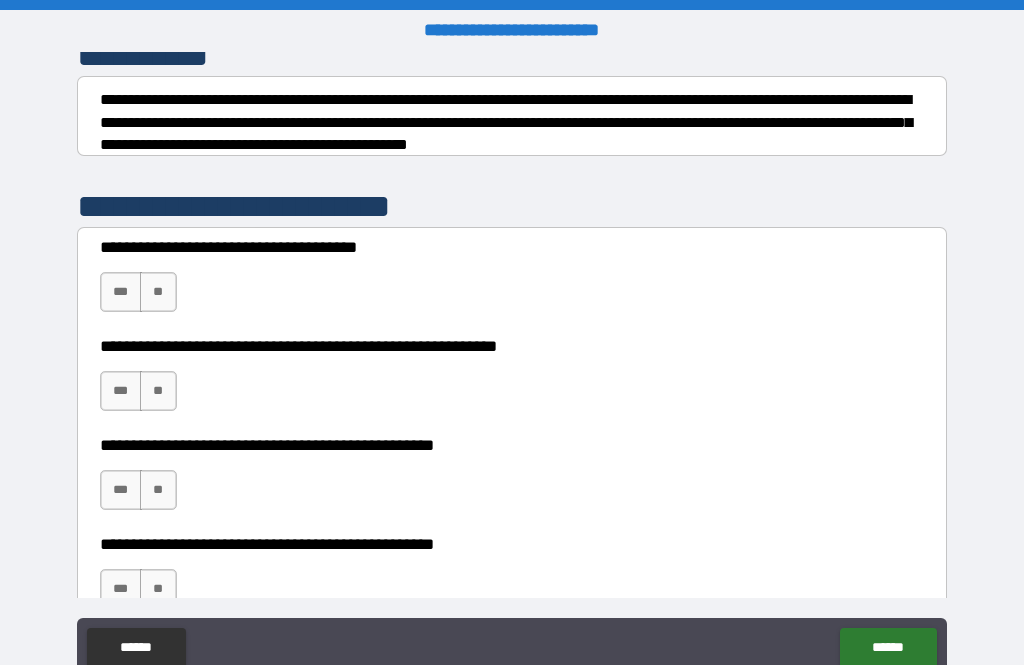 scroll, scrollTop: 295, scrollLeft: 0, axis: vertical 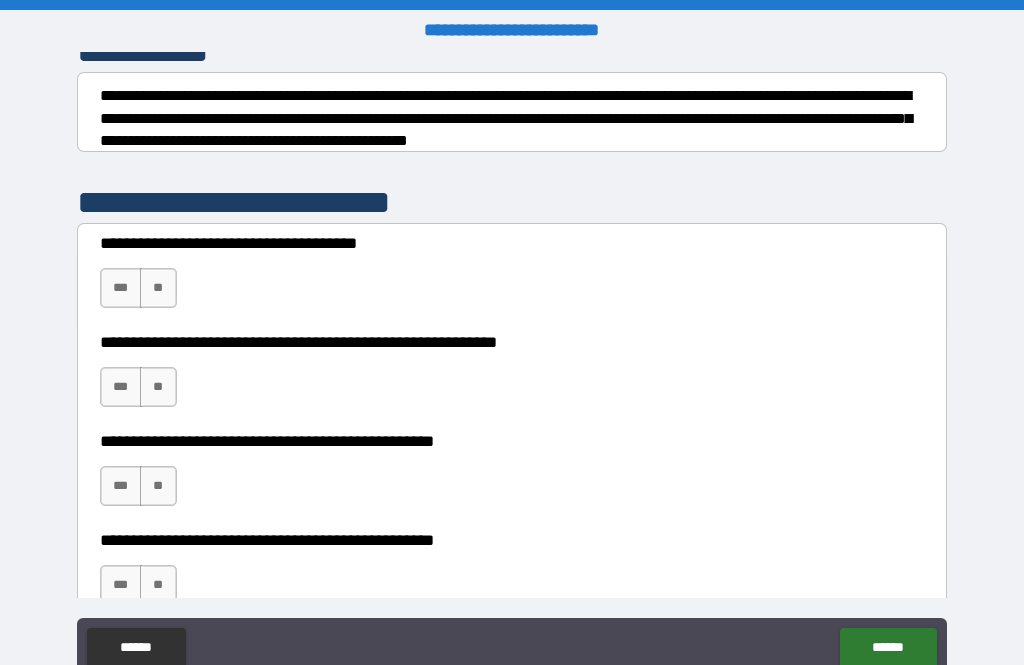 click on "**" at bounding box center [158, 288] 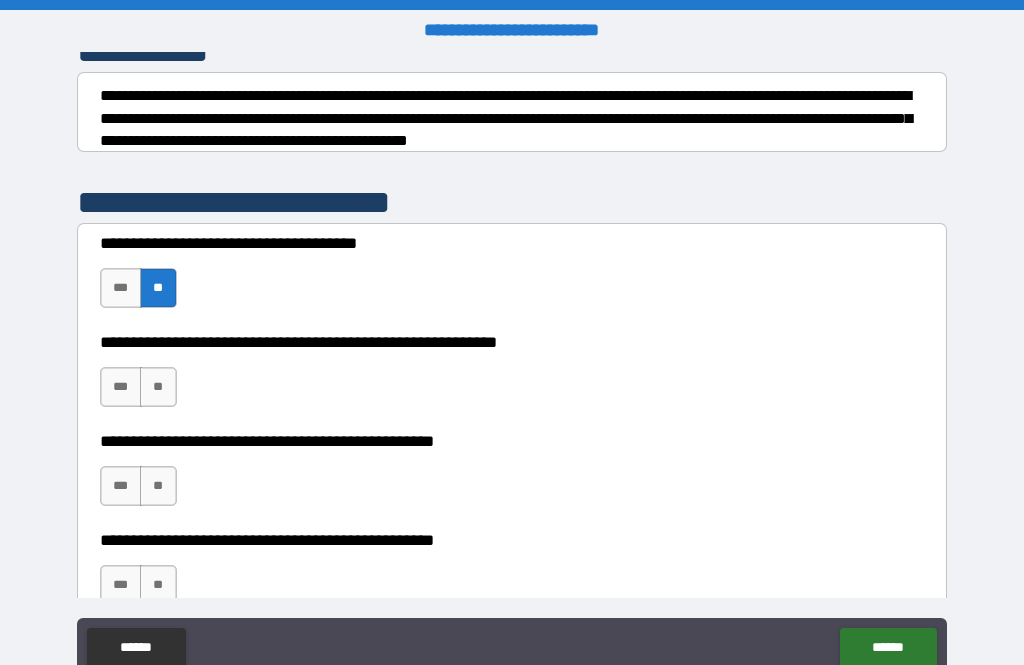 click on "**" at bounding box center (158, 387) 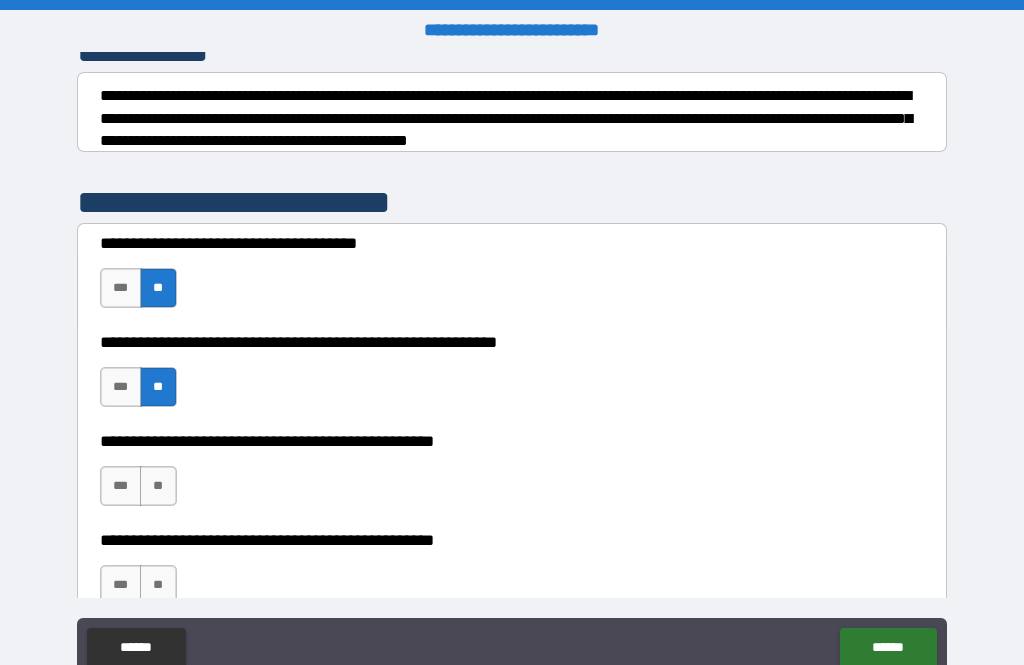 click on "**" at bounding box center (158, 486) 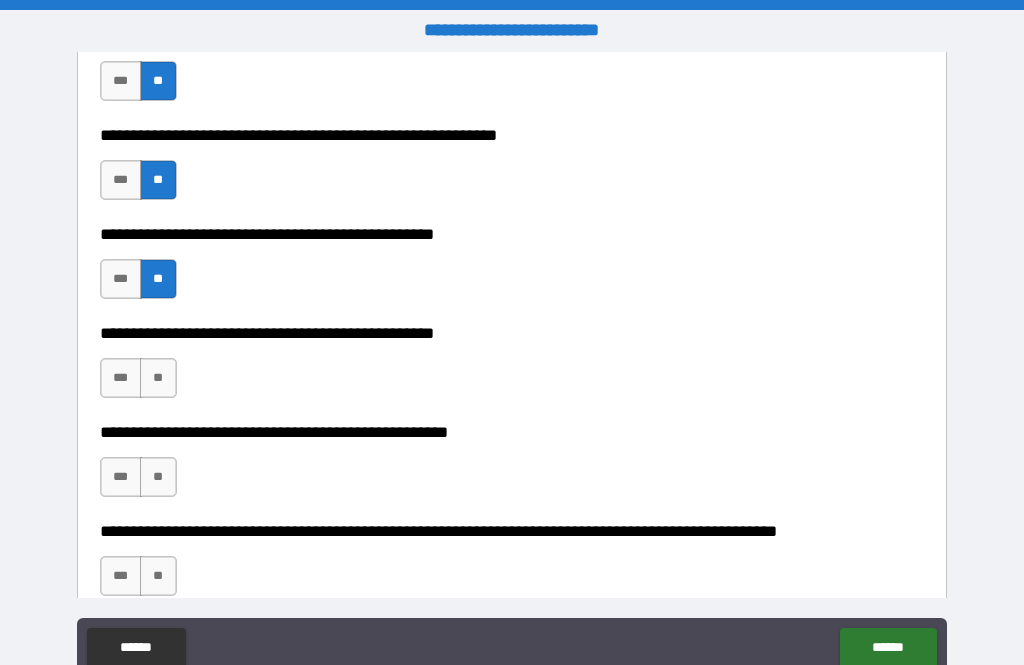 scroll, scrollTop: 506, scrollLeft: 0, axis: vertical 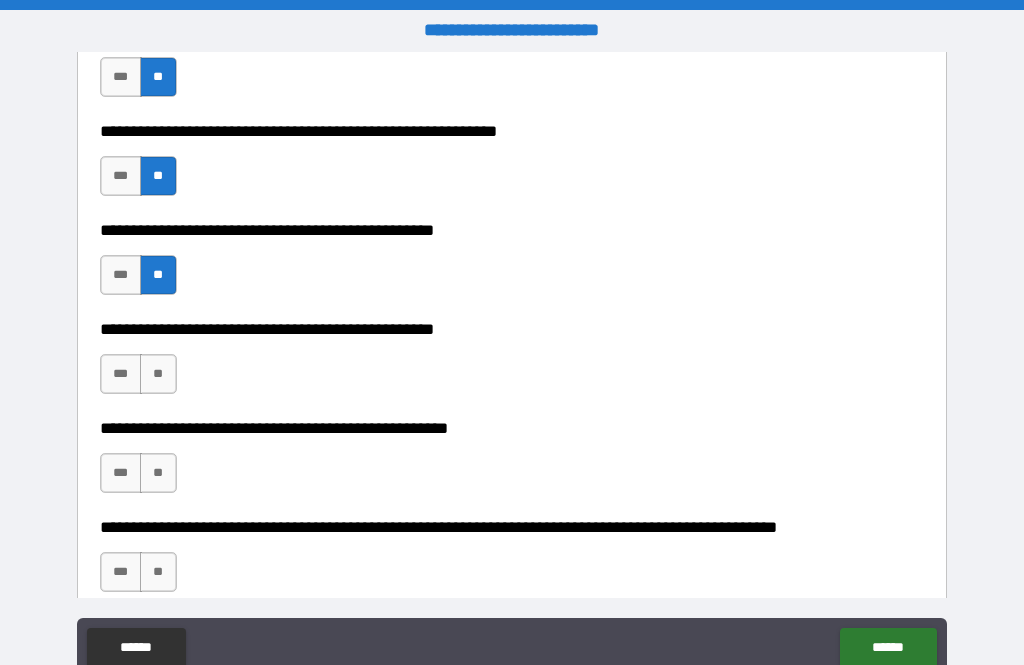 click on "***" at bounding box center [121, 176] 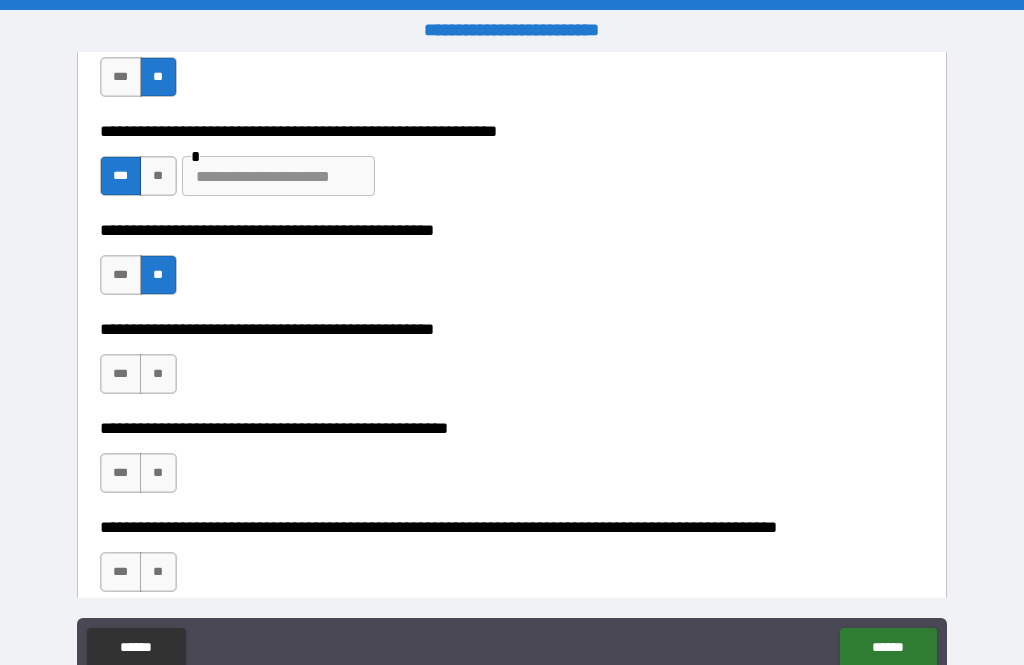 click at bounding box center [278, 176] 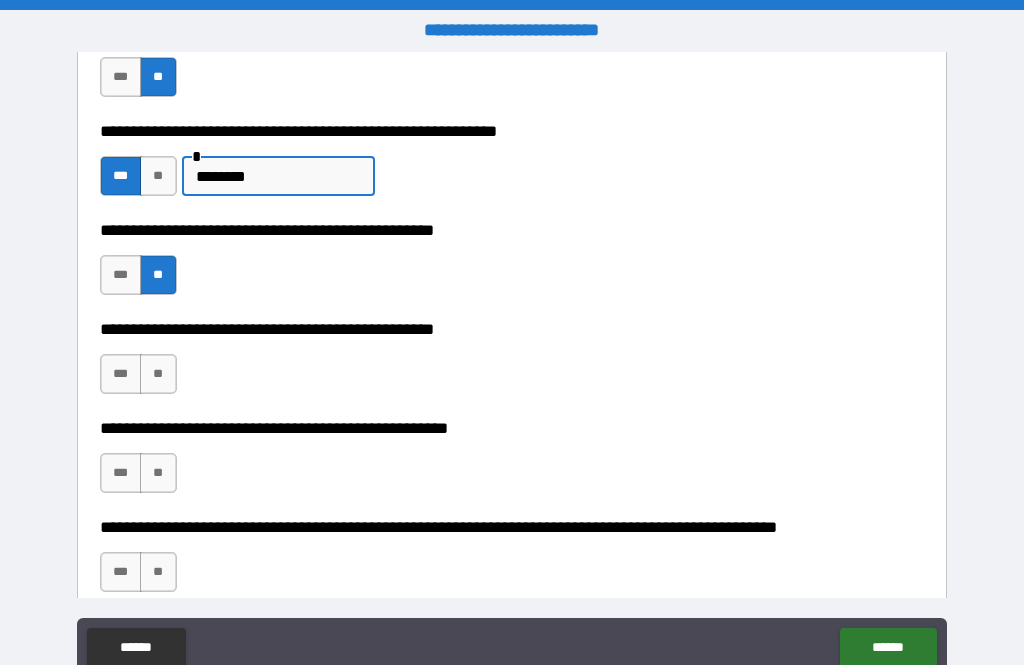 type on "********" 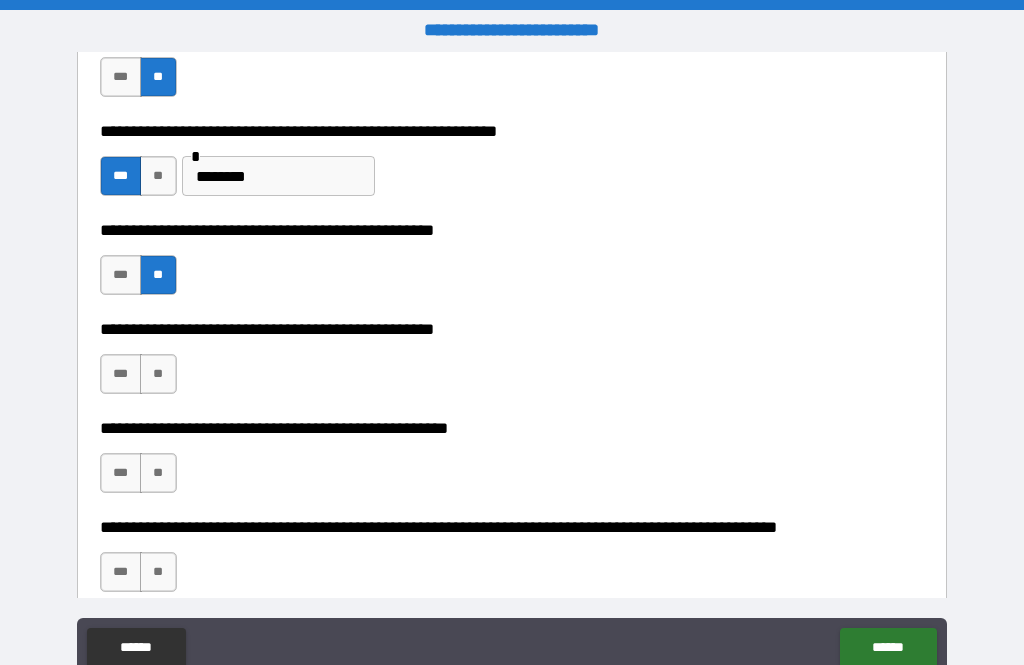 click on "***" at bounding box center [121, 374] 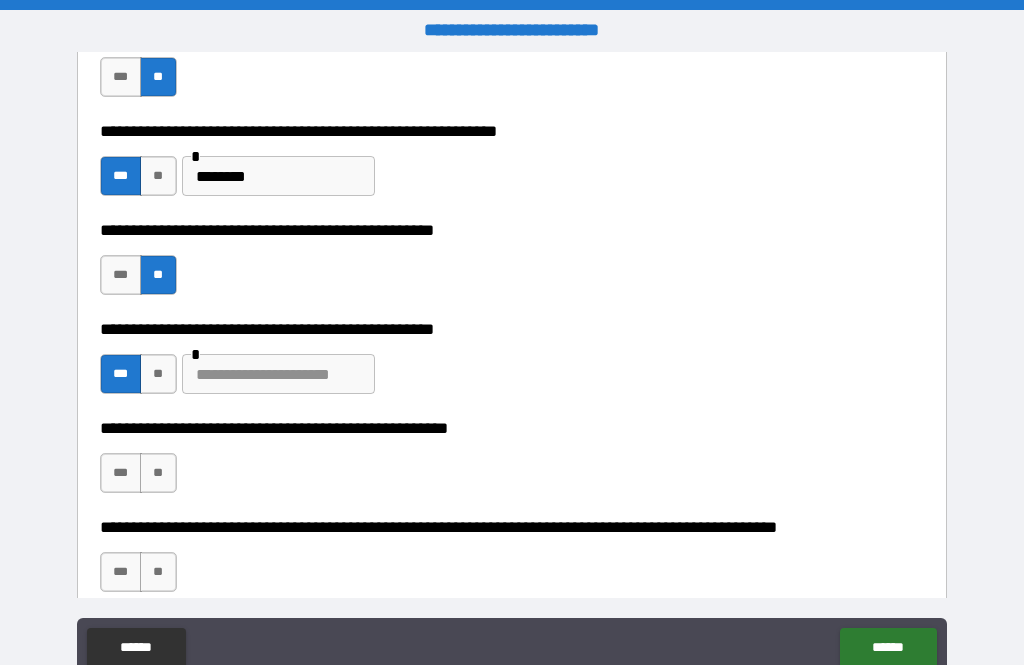 click at bounding box center (278, 374) 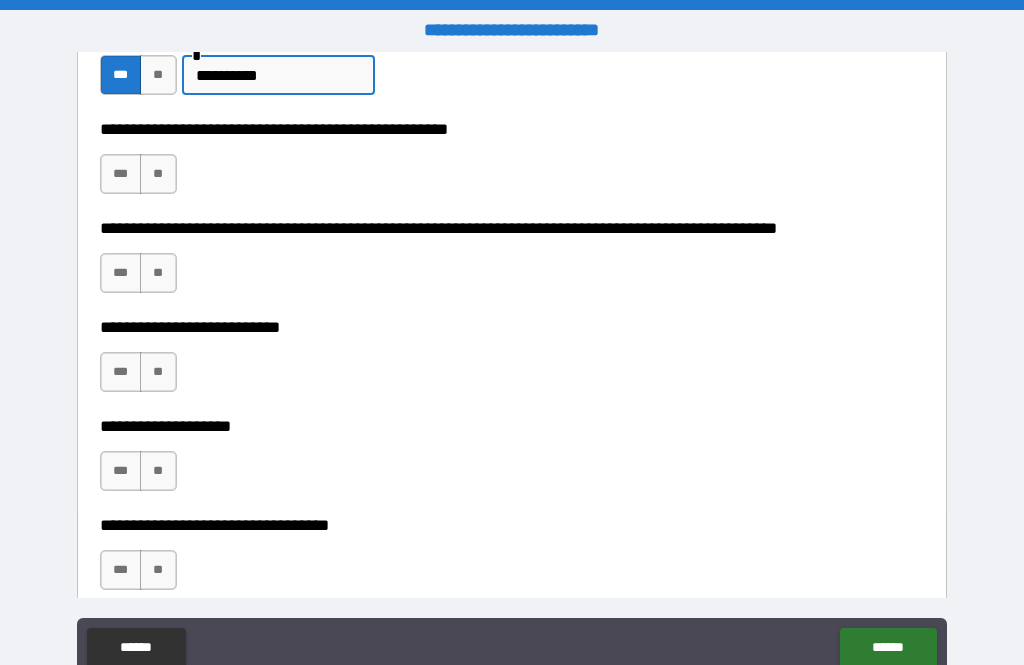 scroll, scrollTop: 807, scrollLeft: 0, axis: vertical 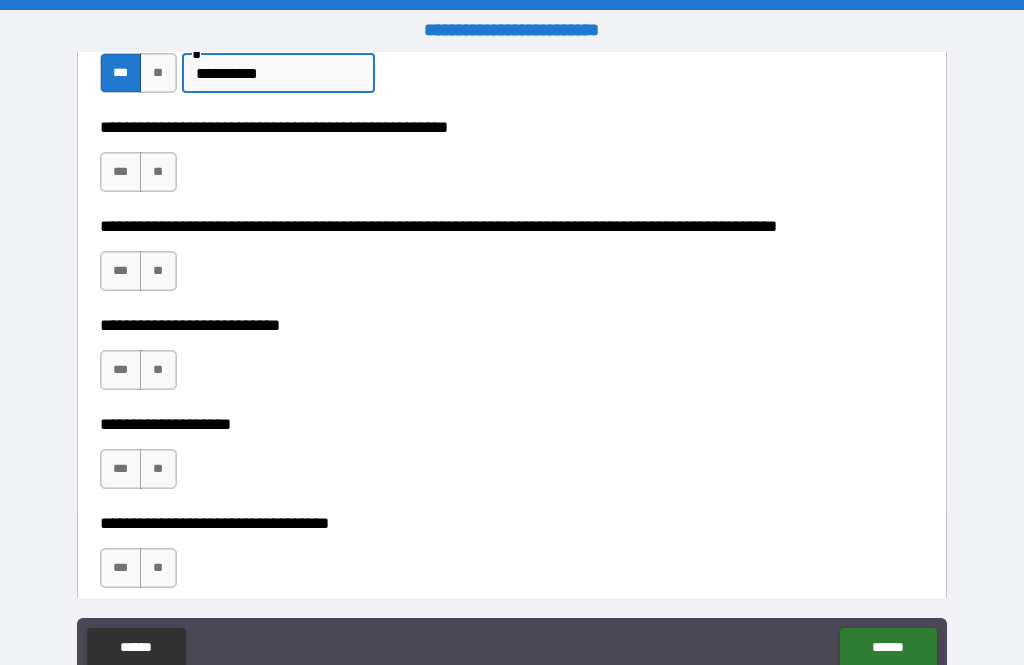type on "**********" 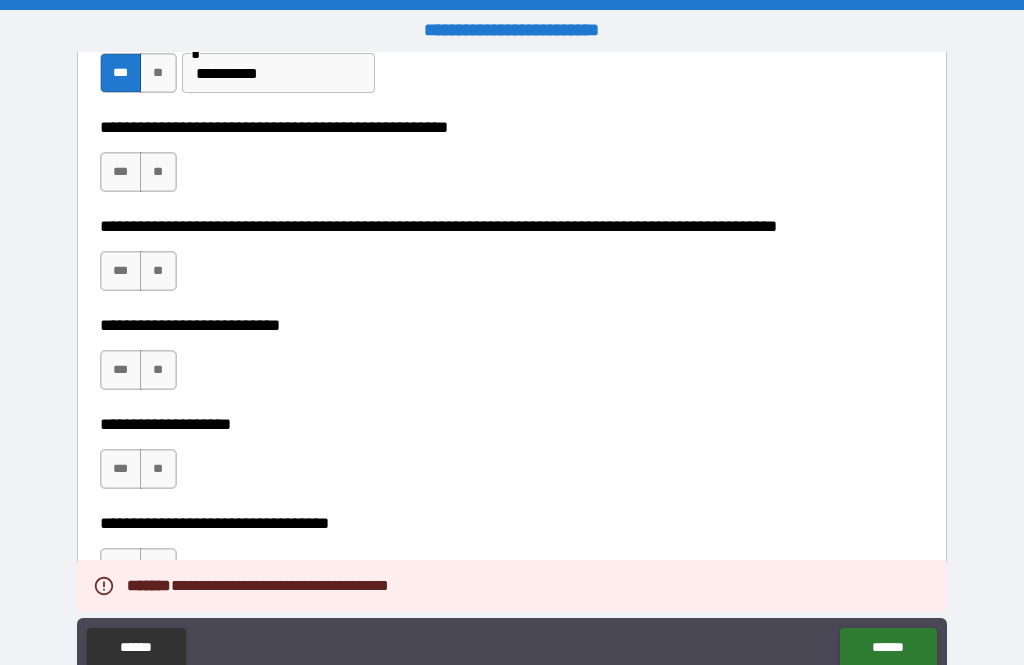 click on "**" at bounding box center (158, 172) 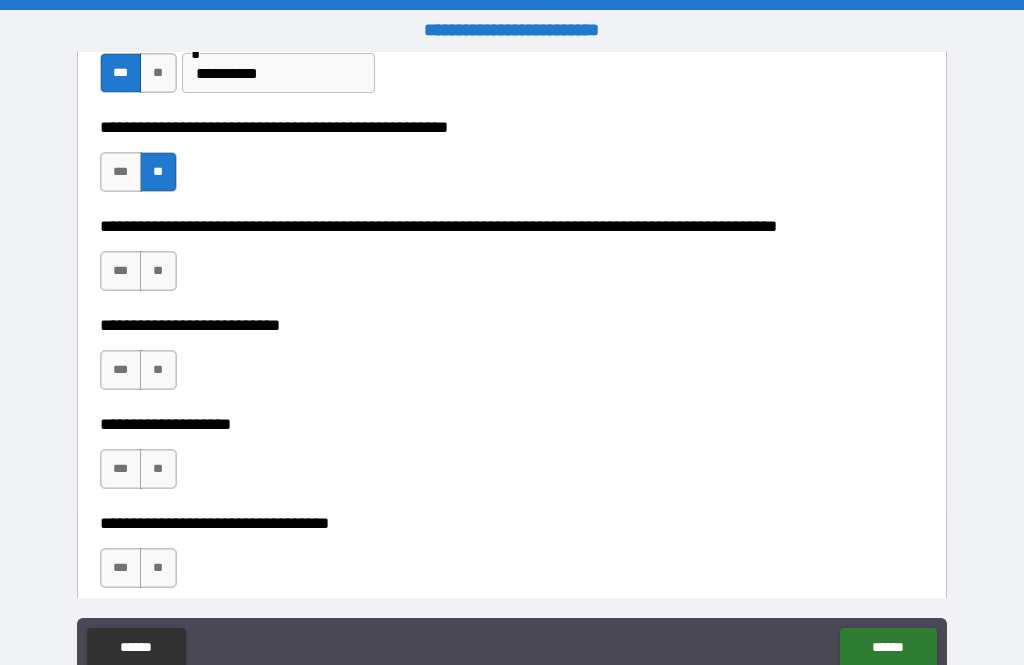 click on "**" at bounding box center (158, 271) 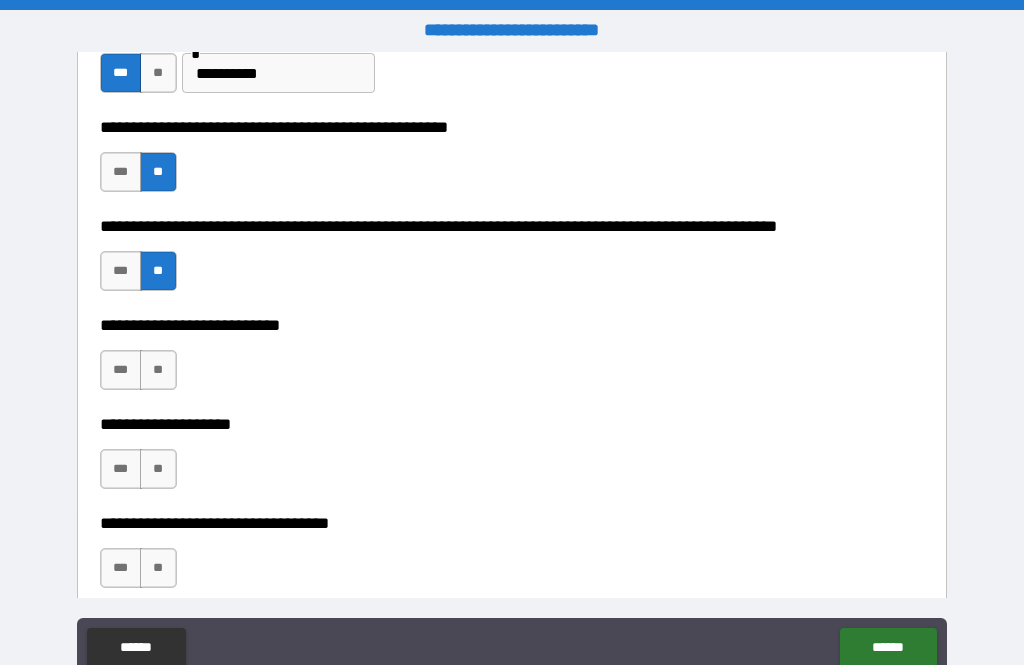 click on "**" at bounding box center (158, 370) 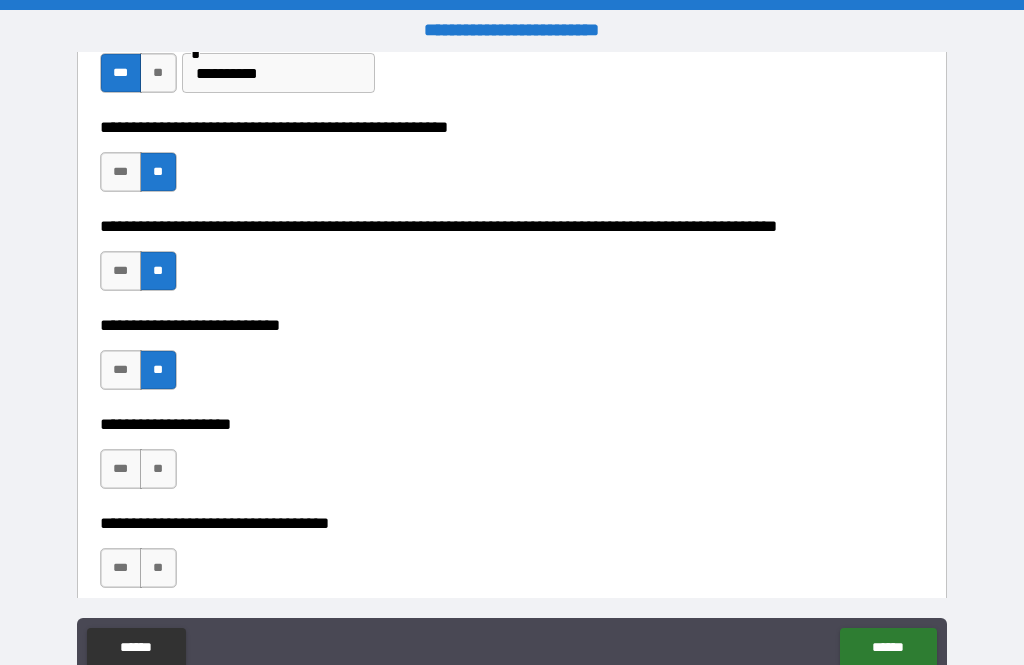 click on "**" at bounding box center [158, 469] 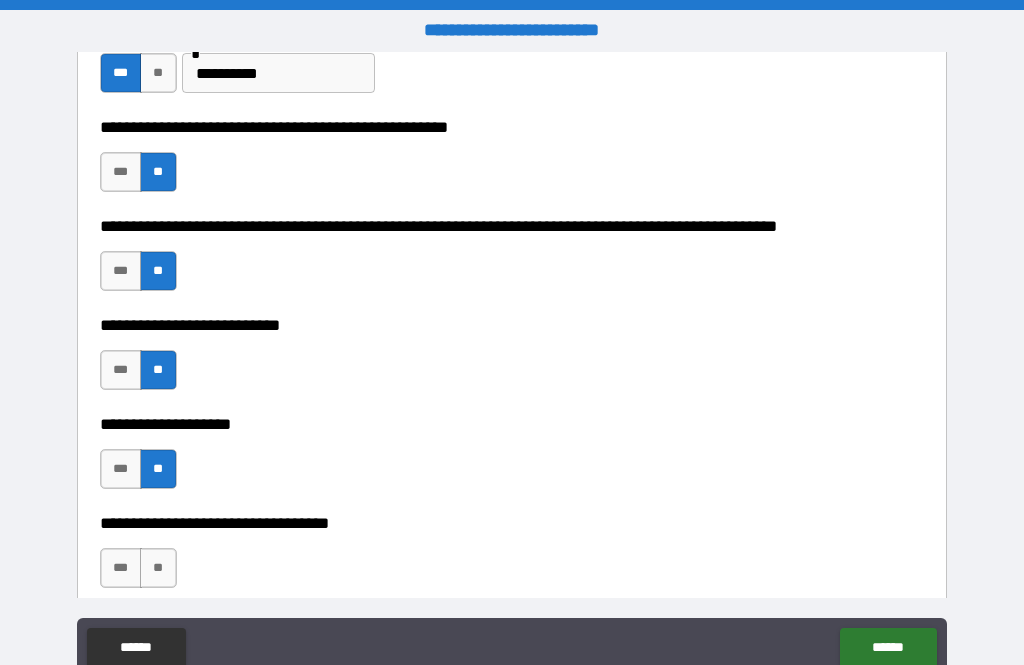 click on "**" at bounding box center [158, 568] 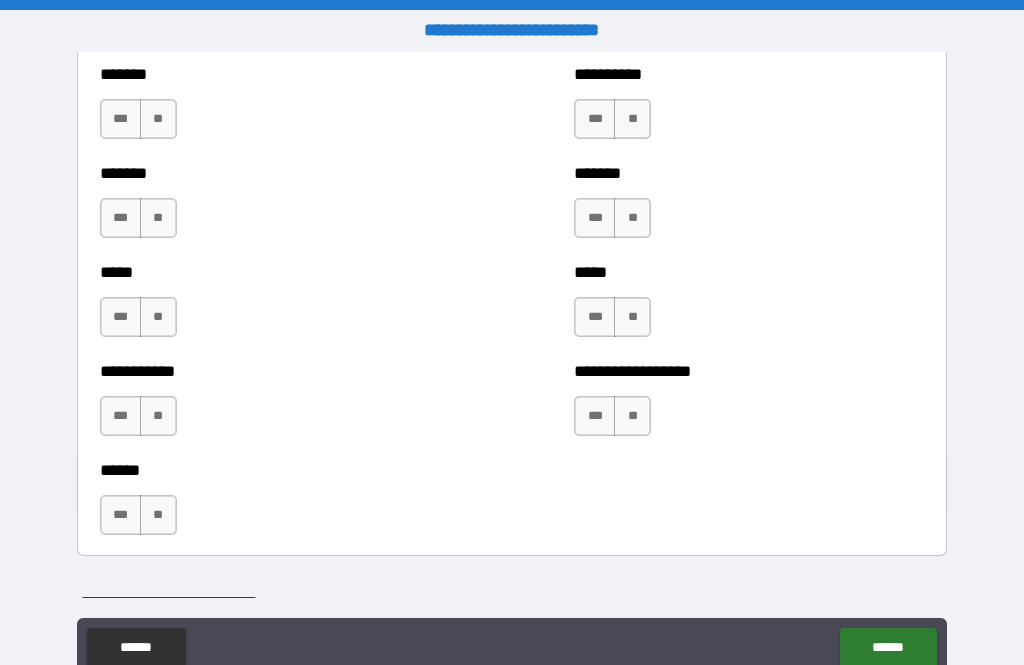 scroll, scrollTop: 1765, scrollLeft: 0, axis: vertical 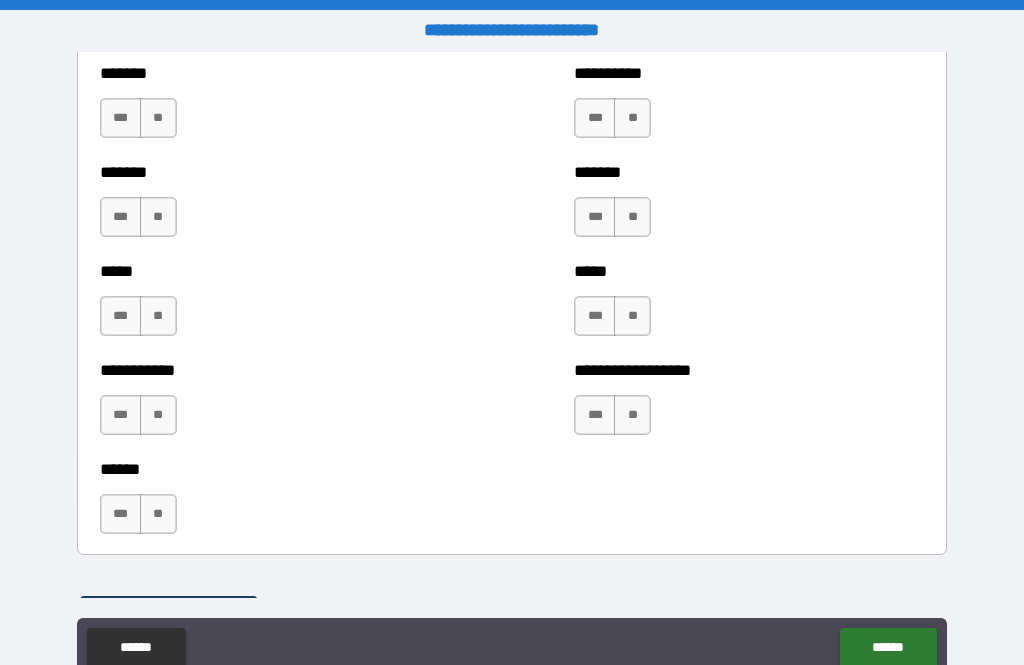 click on "**" at bounding box center [158, 118] 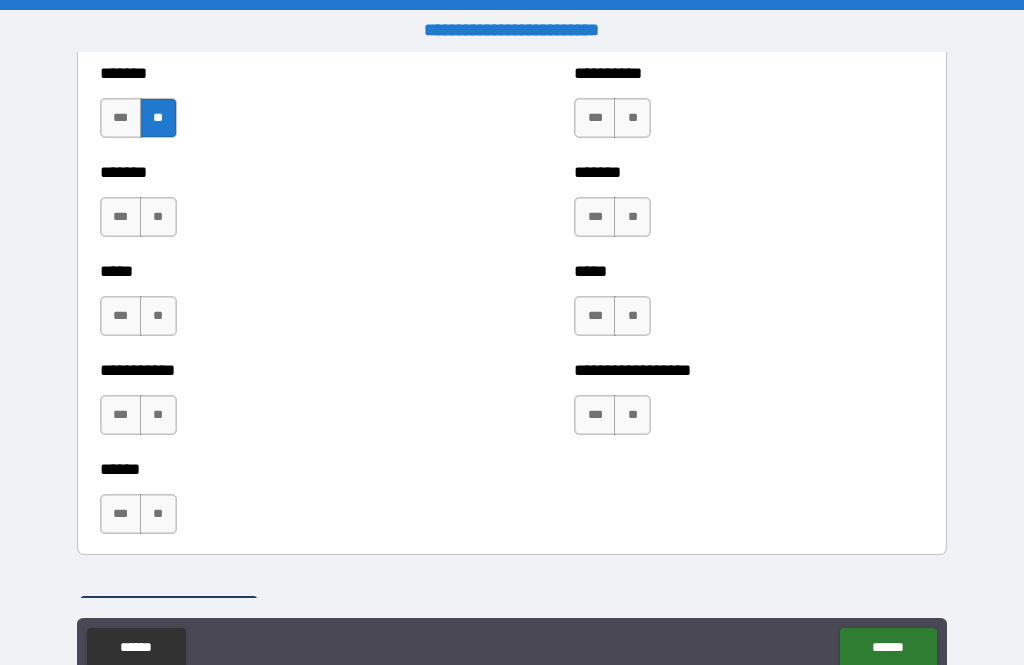 click on "**" at bounding box center [158, 217] 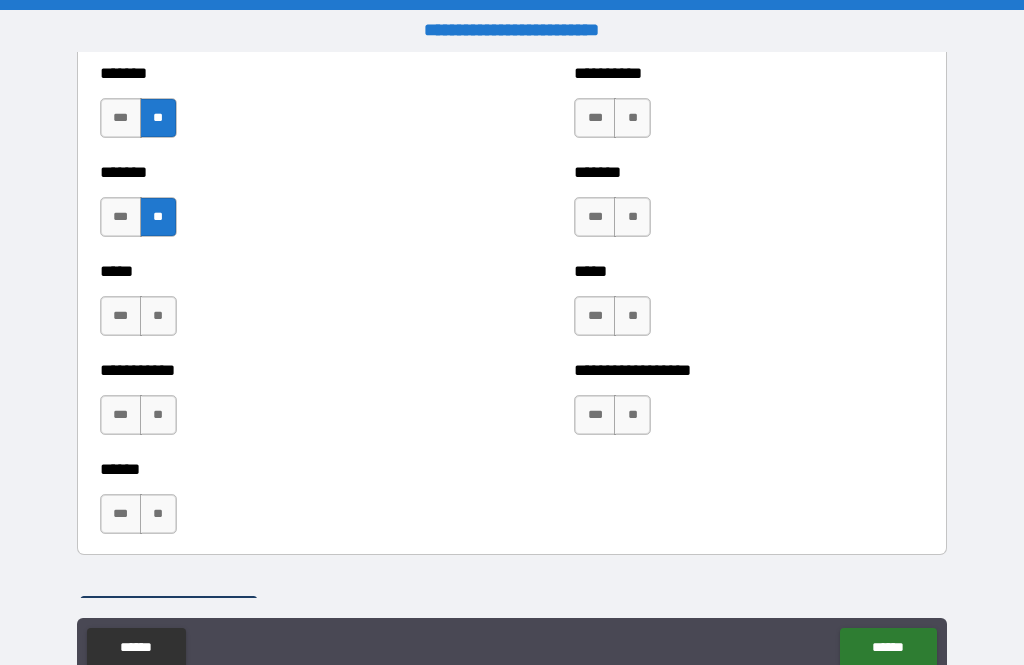 click on "**" at bounding box center [158, 316] 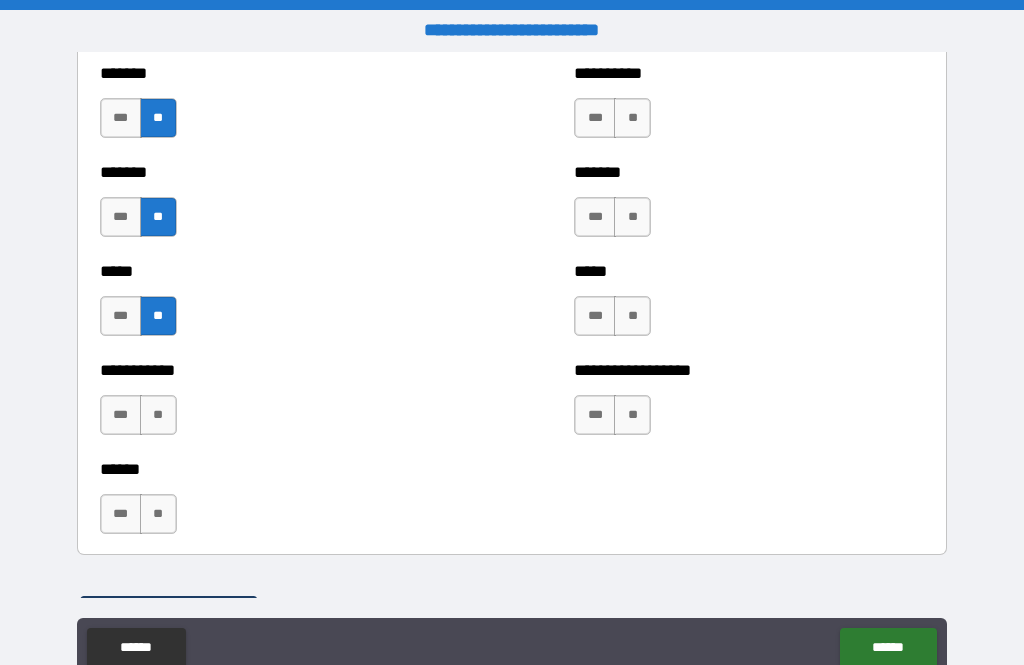 click on "**" at bounding box center [158, 415] 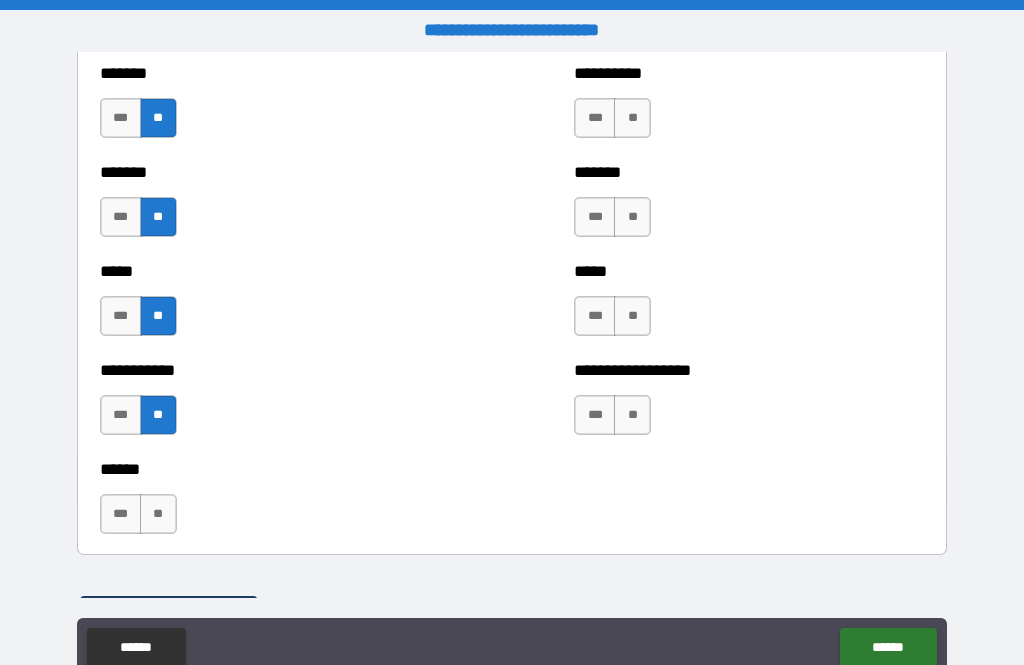 click on "**" at bounding box center (632, 118) 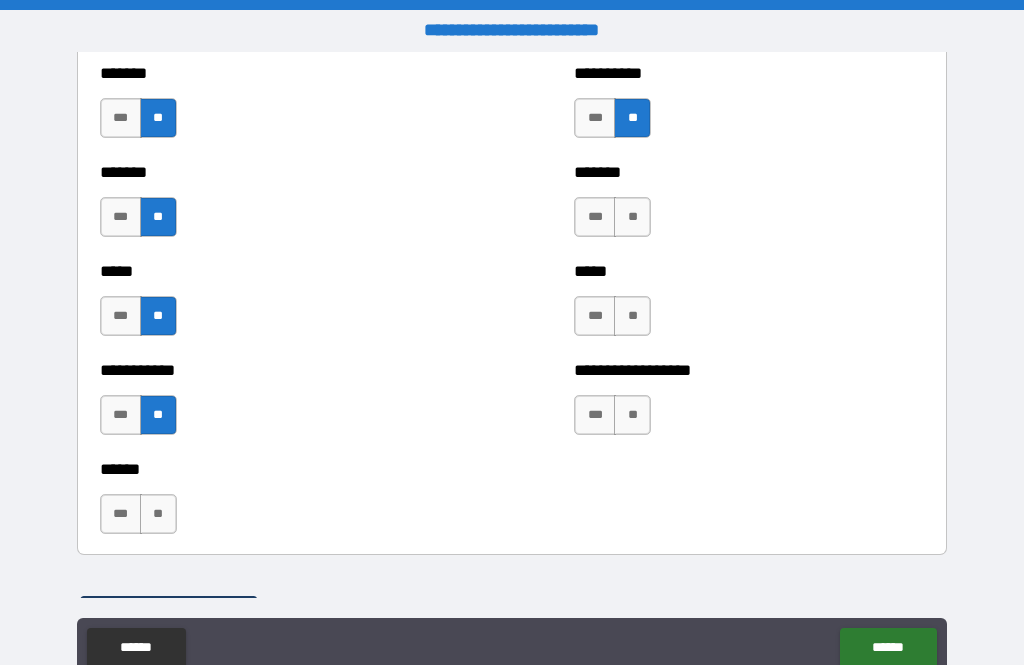 click on "**" at bounding box center [632, 217] 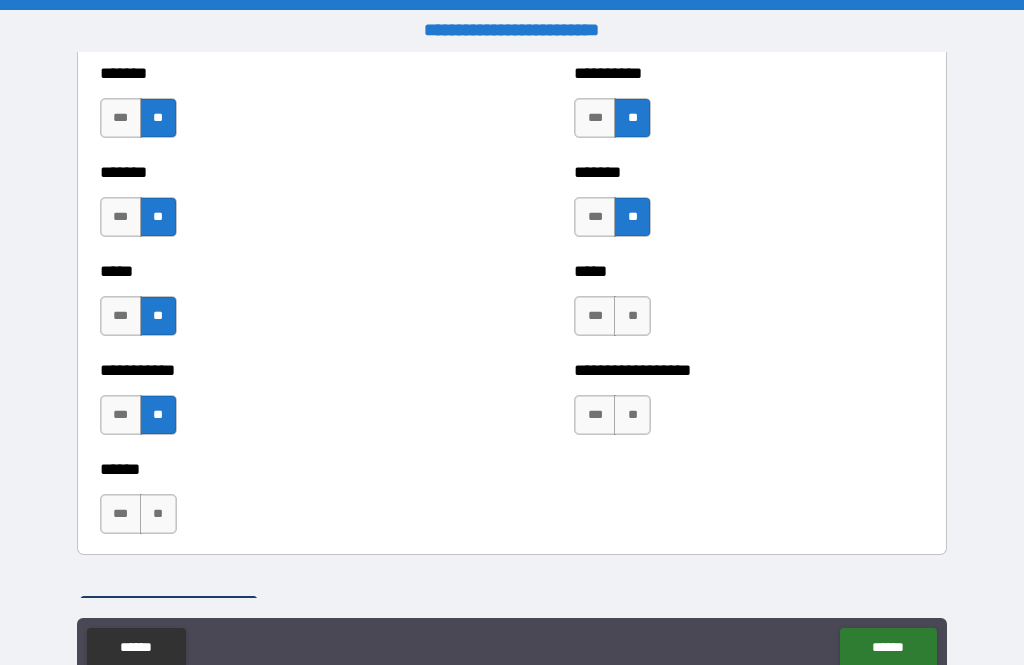 click on "**" at bounding box center [632, 316] 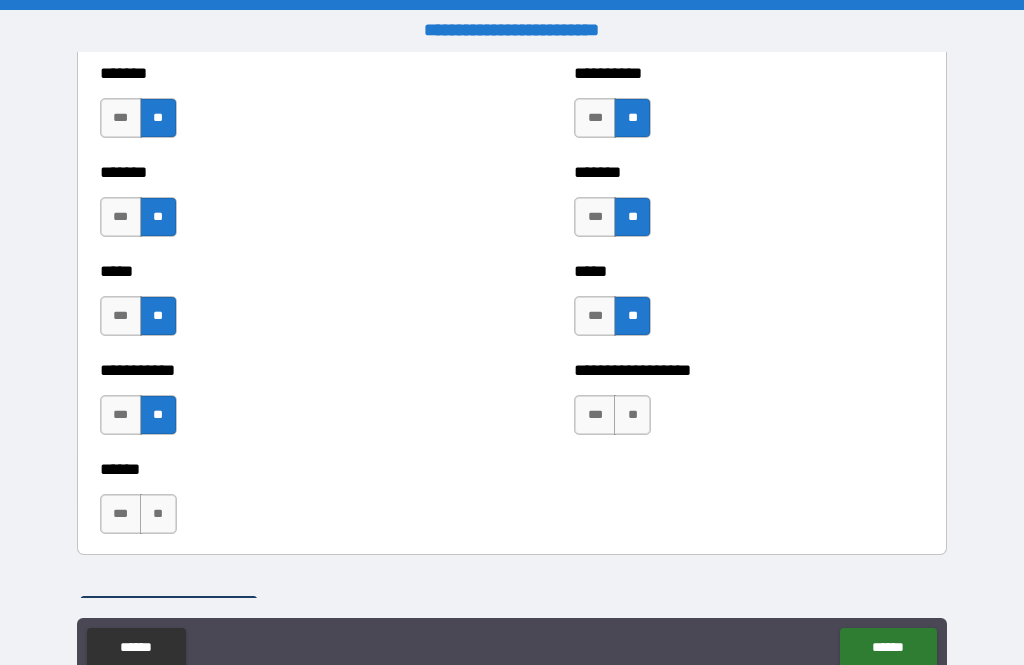 click on "**" at bounding box center (632, 415) 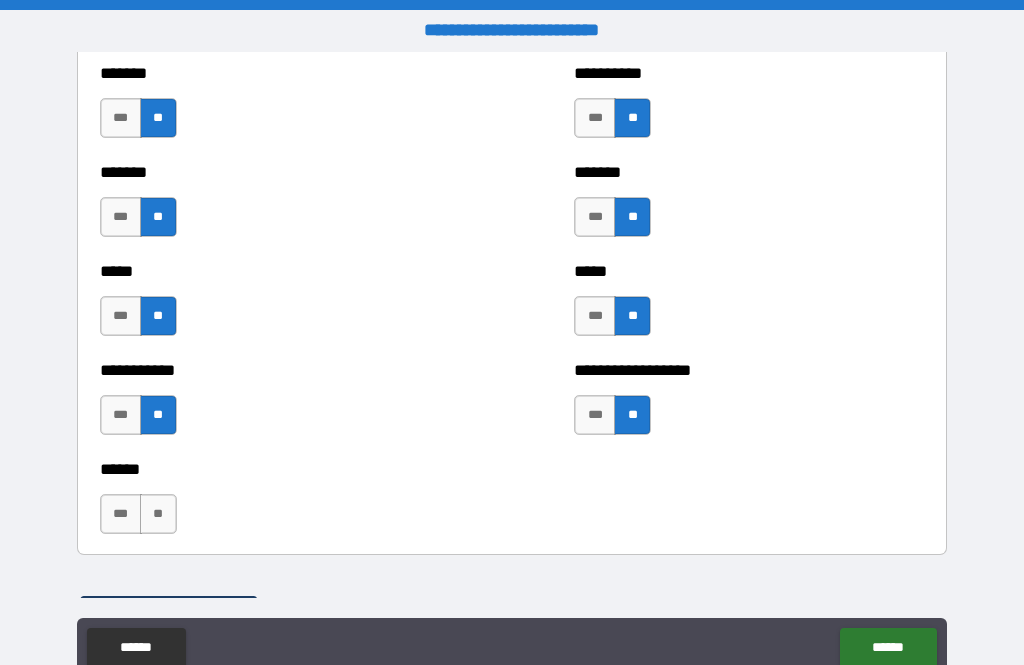 click on "**" at bounding box center [632, 415] 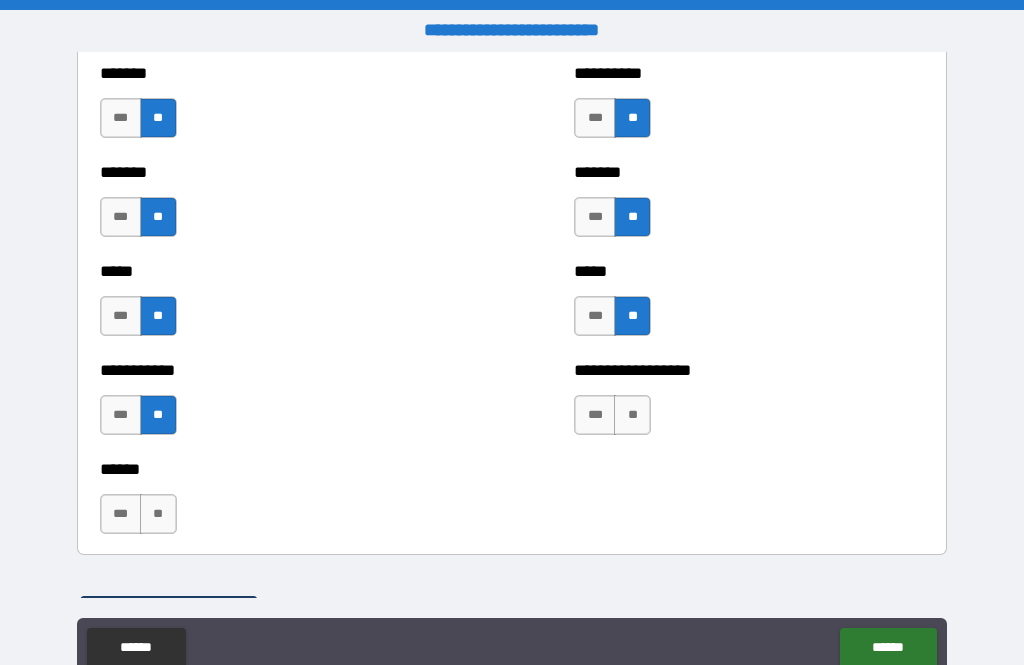 click on "**" at bounding box center (632, 415) 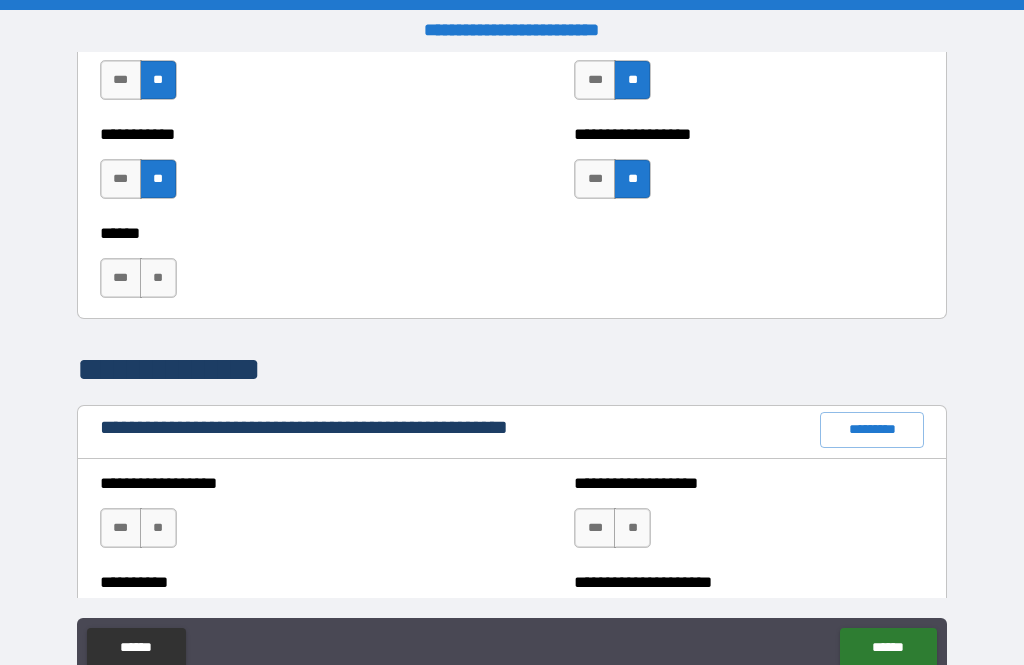 scroll, scrollTop: 2002, scrollLeft: 0, axis: vertical 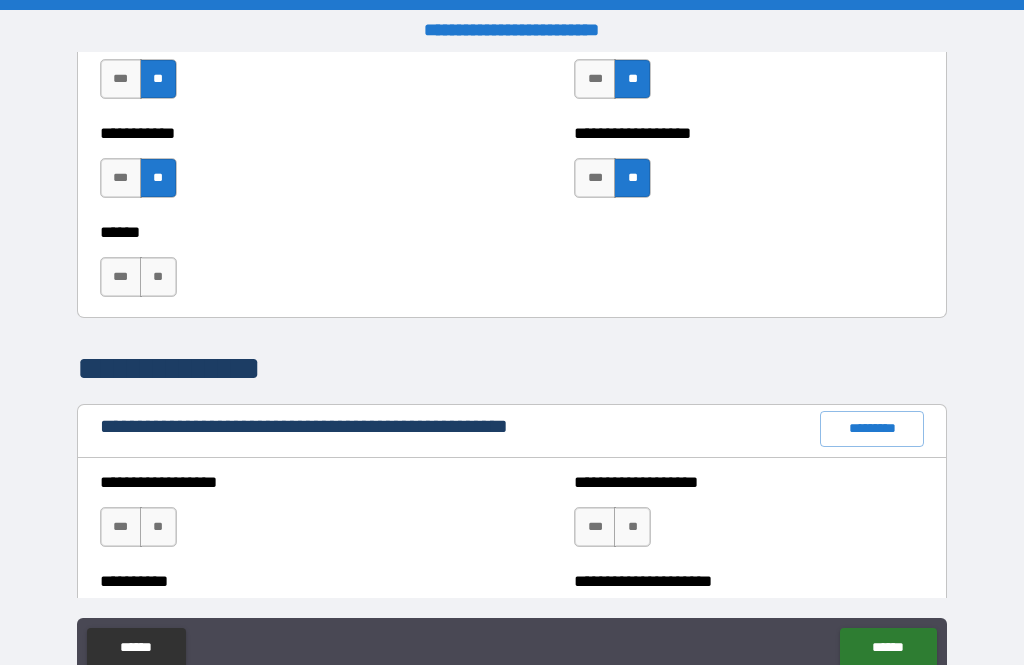 click on "**" at bounding box center [158, 277] 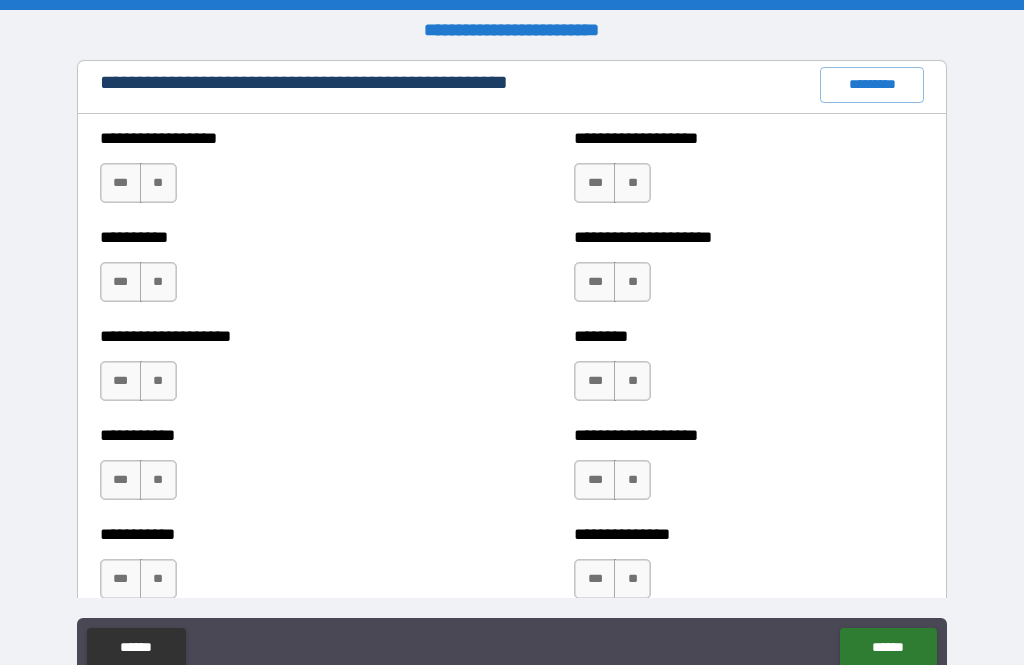 scroll, scrollTop: 2344, scrollLeft: 0, axis: vertical 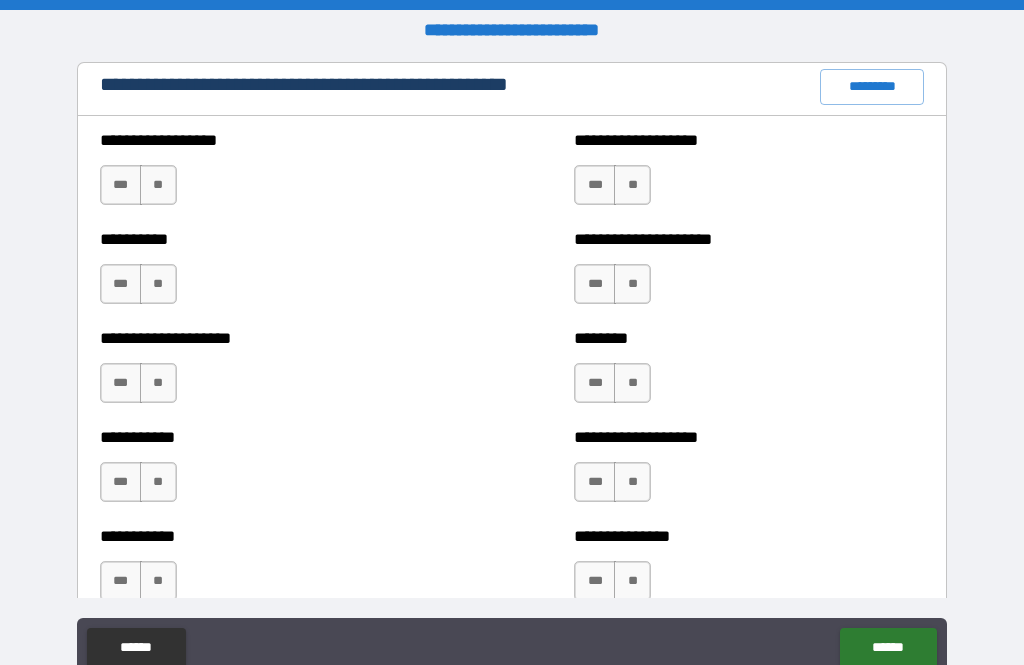 click on "**" at bounding box center [158, 185] 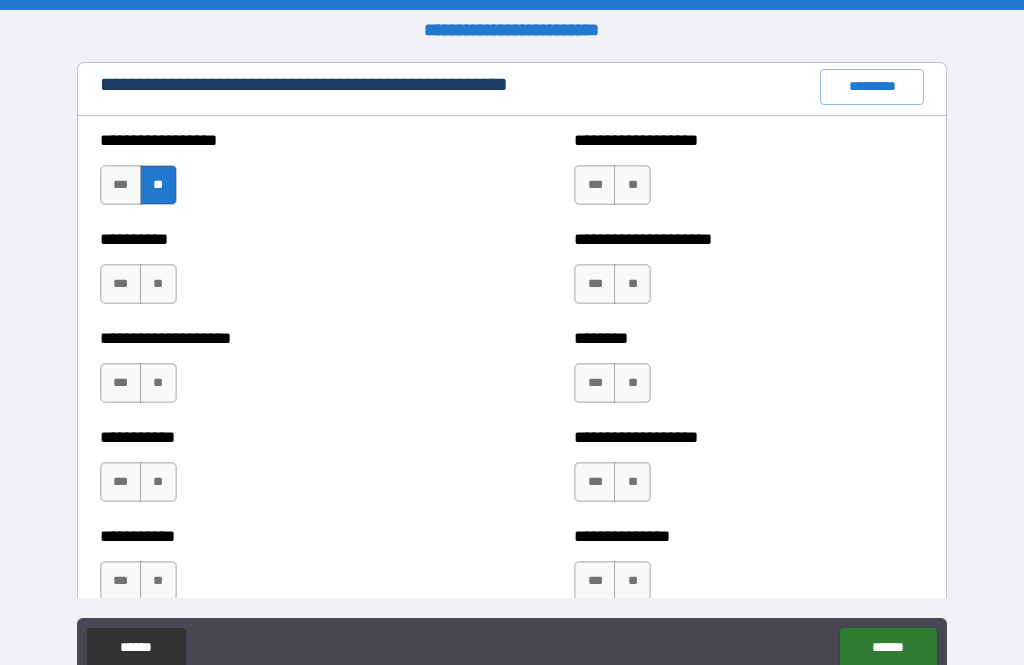 click on "**" at bounding box center [158, 284] 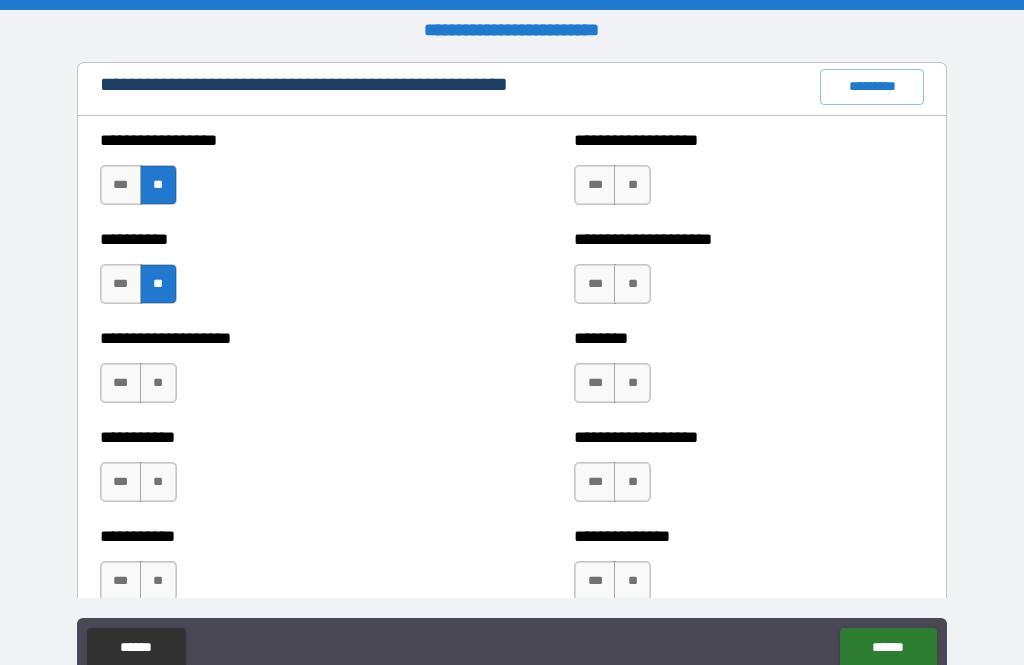 click on "**" at bounding box center (158, 383) 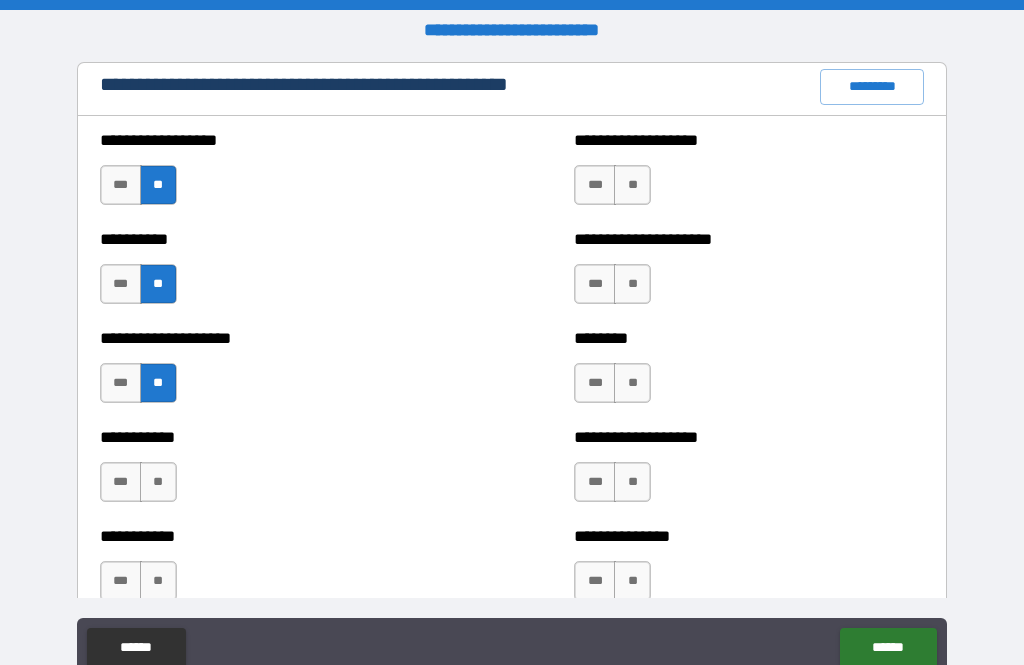 click on "**" at bounding box center (158, 482) 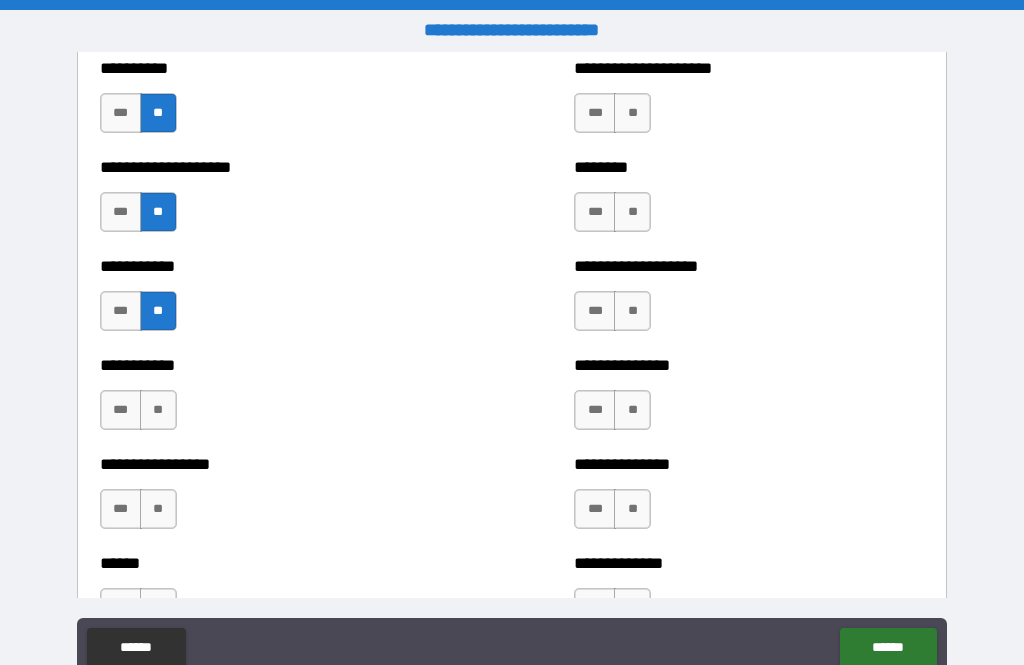 scroll, scrollTop: 2511, scrollLeft: 0, axis: vertical 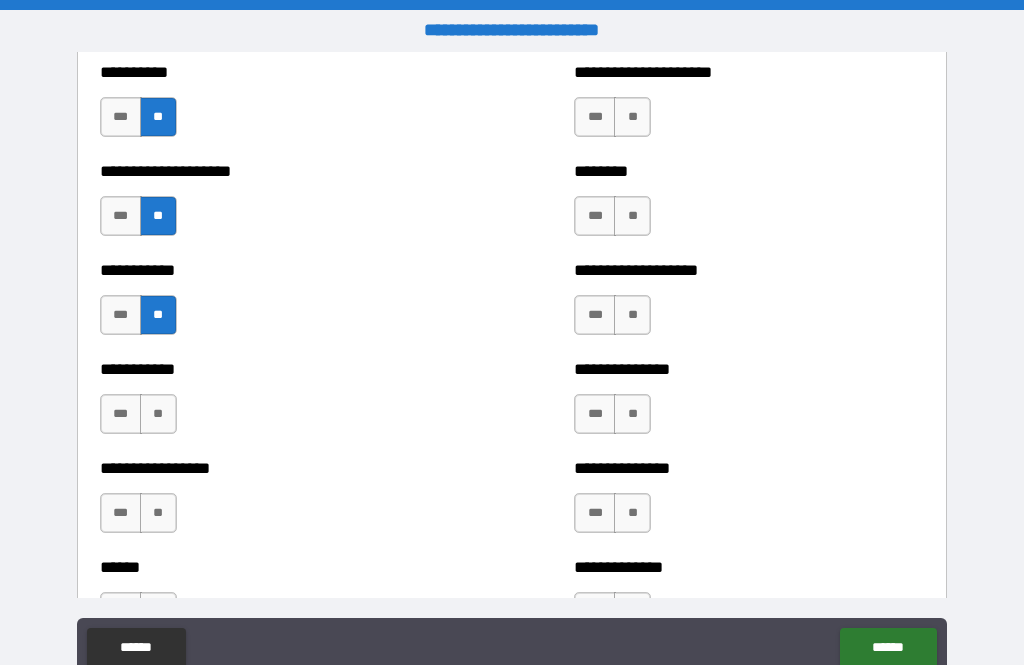 click on "**" at bounding box center (158, 414) 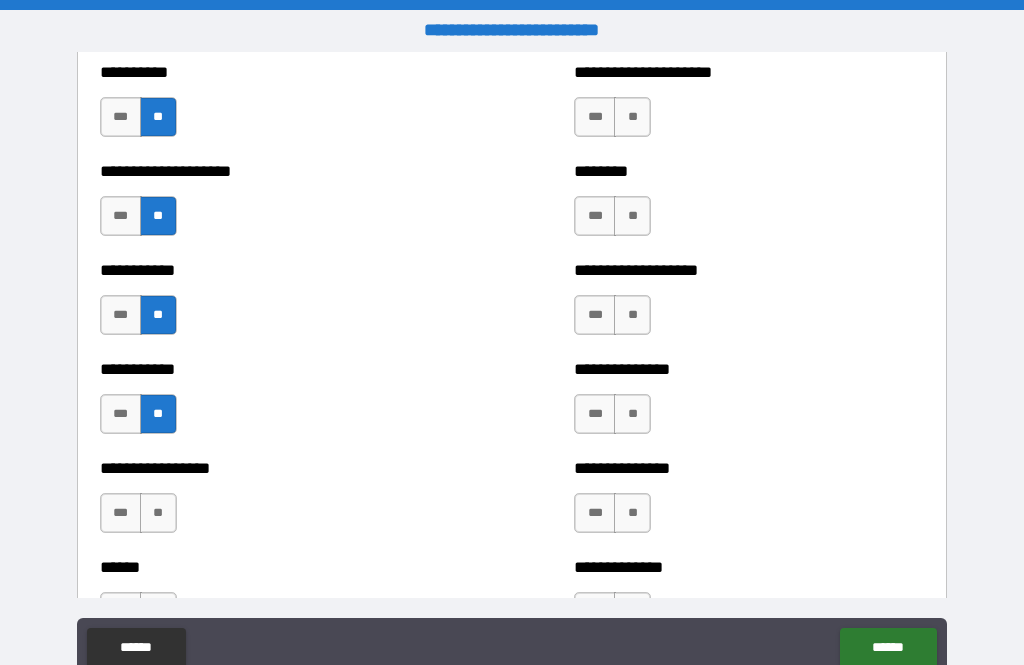 click on "**" at bounding box center (158, 513) 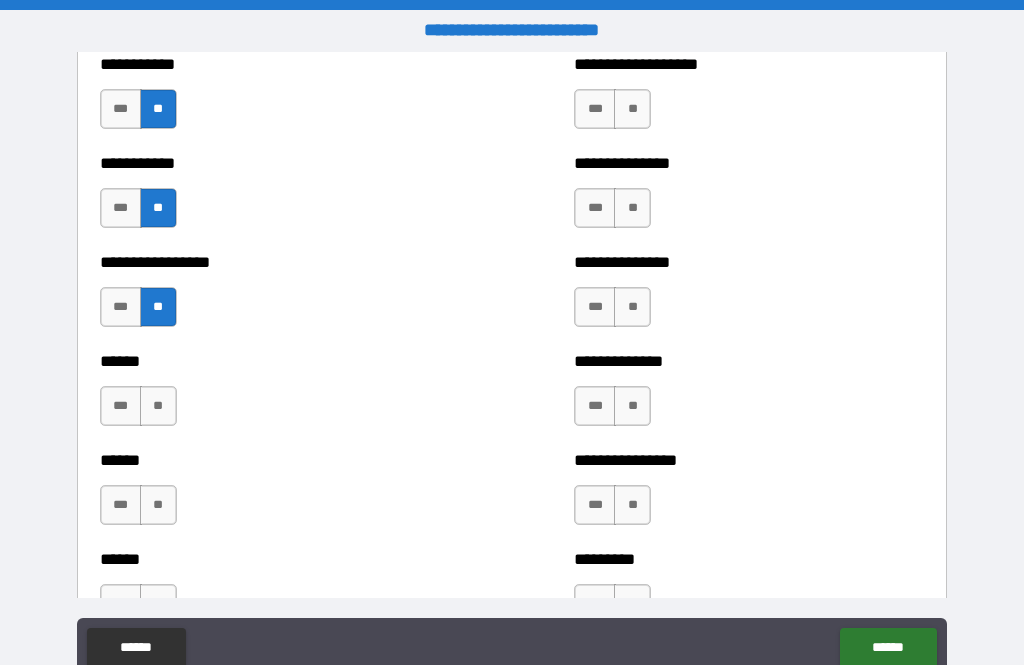 scroll, scrollTop: 2718, scrollLeft: 0, axis: vertical 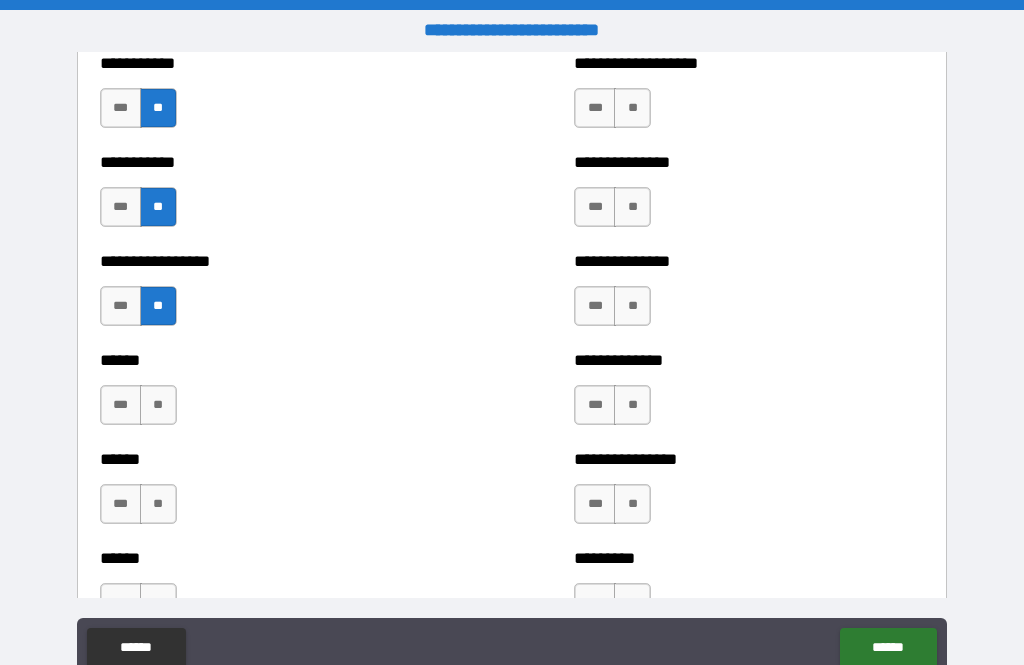 click on "**" at bounding box center (158, 405) 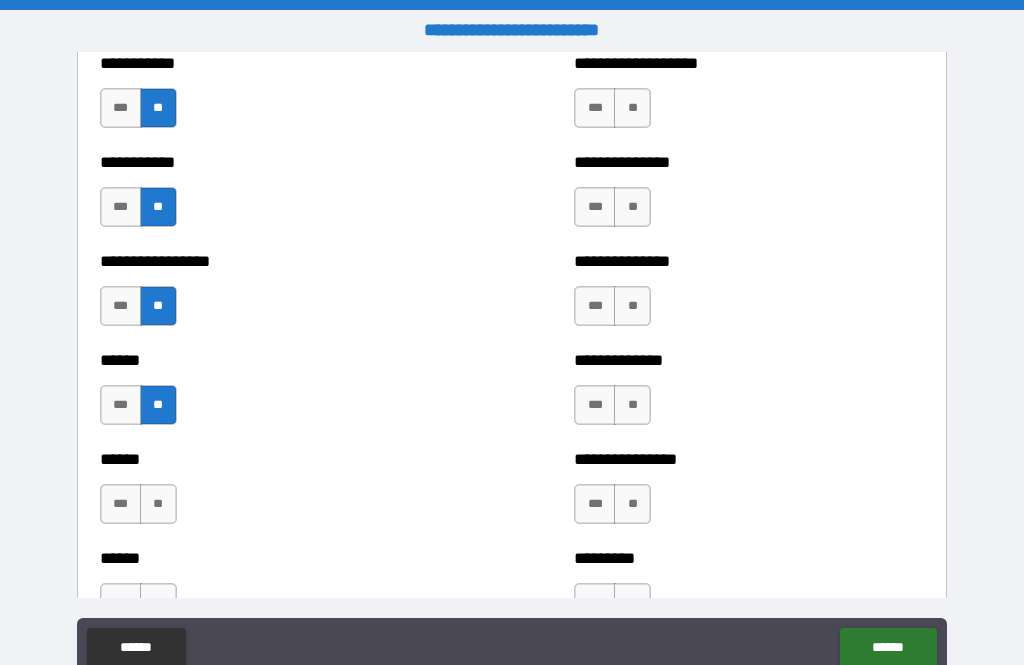 click on "**" at bounding box center [158, 504] 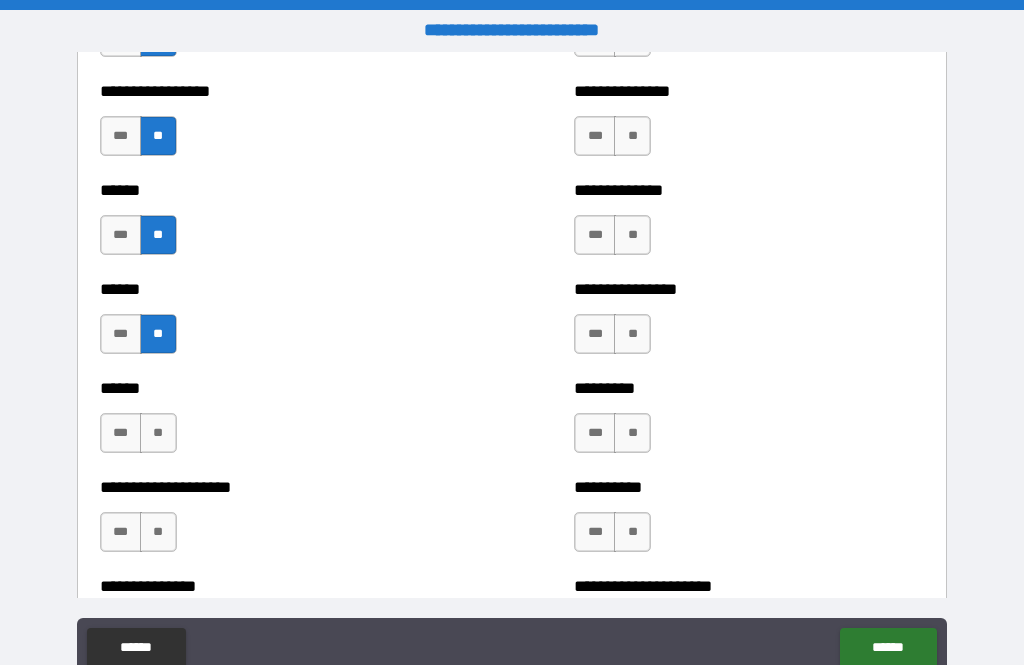 scroll, scrollTop: 2889, scrollLeft: 0, axis: vertical 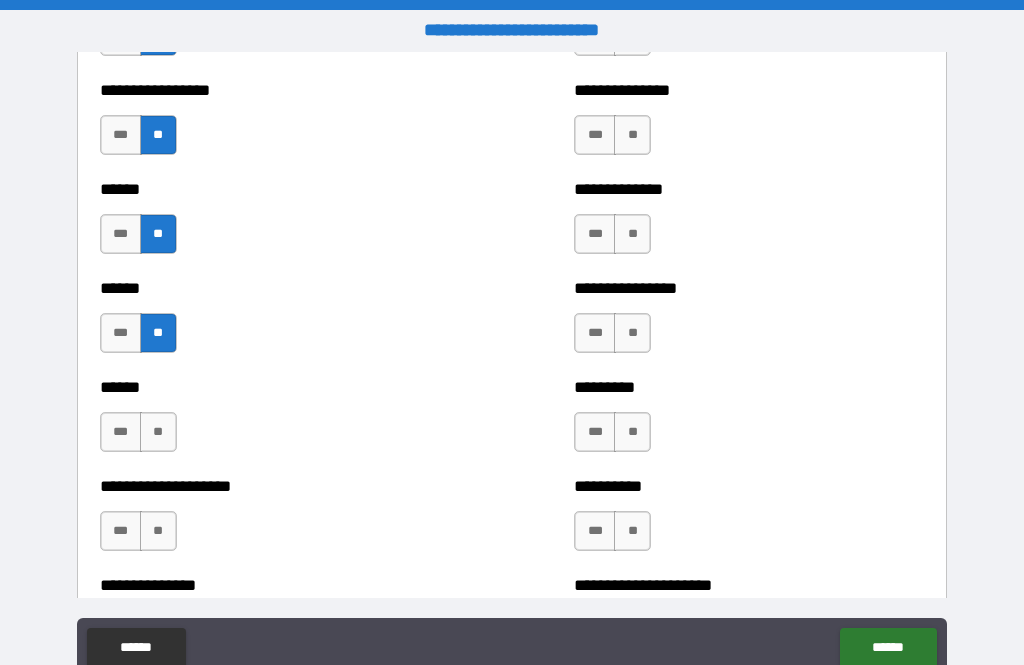 click on "**" at bounding box center [158, 432] 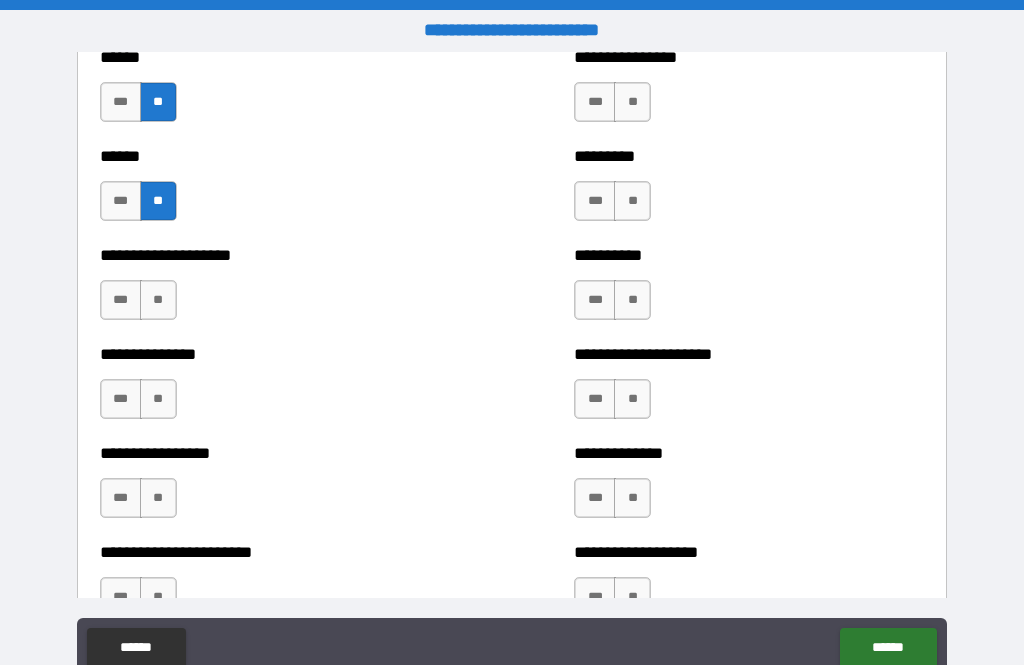 scroll, scrollTop: 3122, scrollLeft: 0, axis: vertical 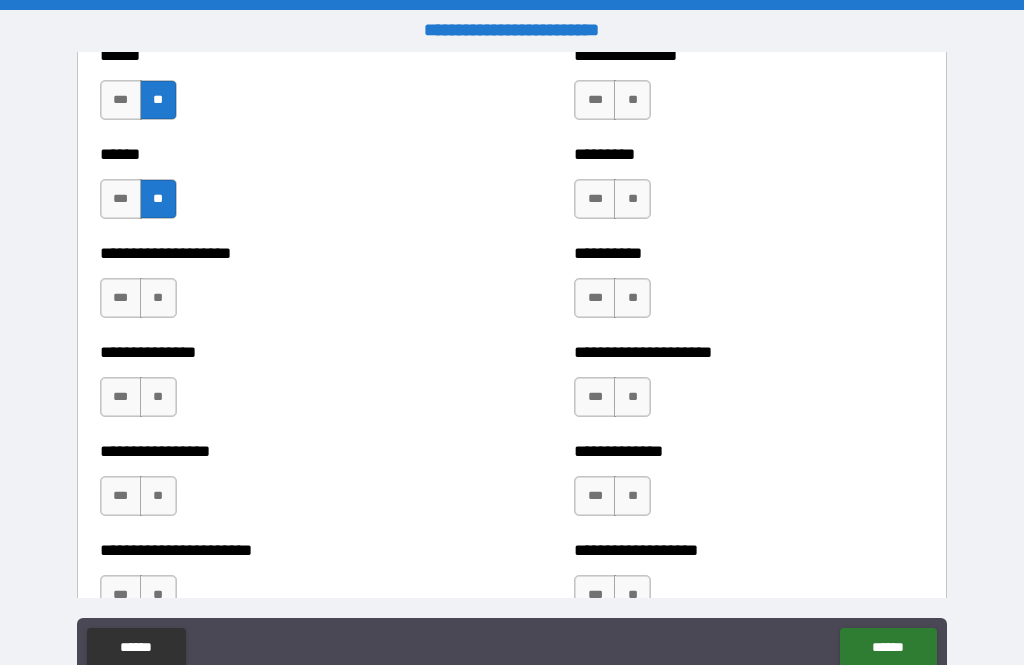 click on "**" at bounding box center [158, 298] 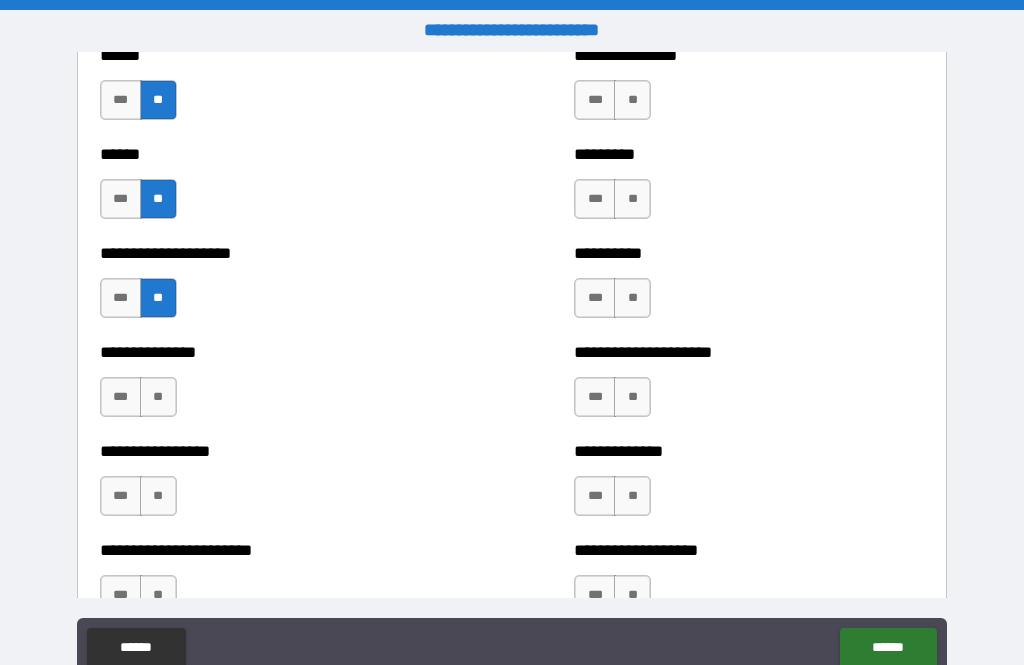 click on "**" at bounding box center (158, 397) 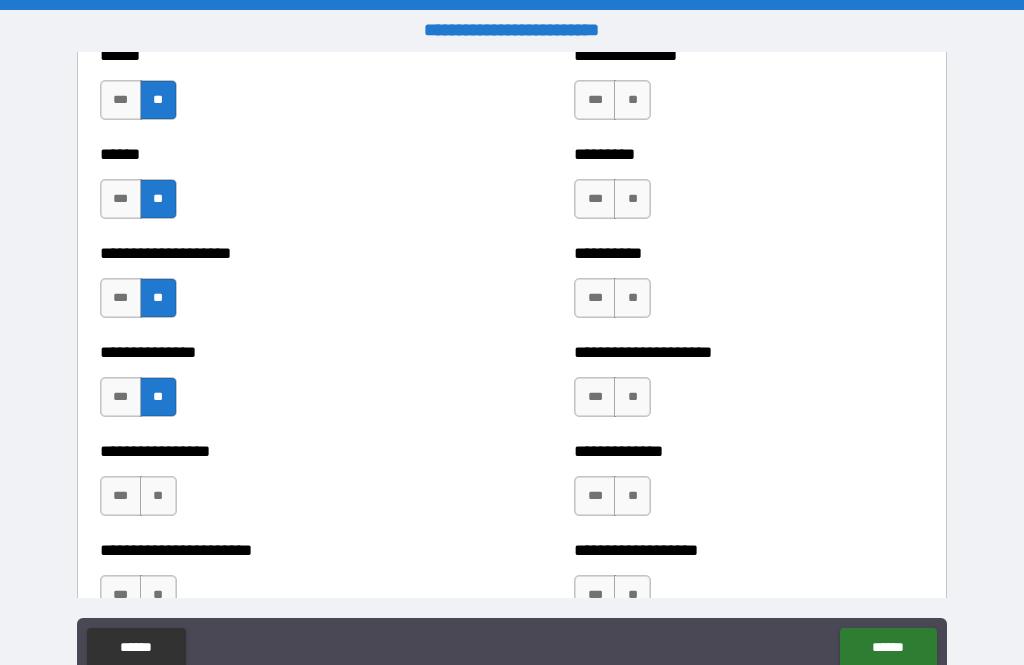 click on "***" at bounding box center [121, 496] 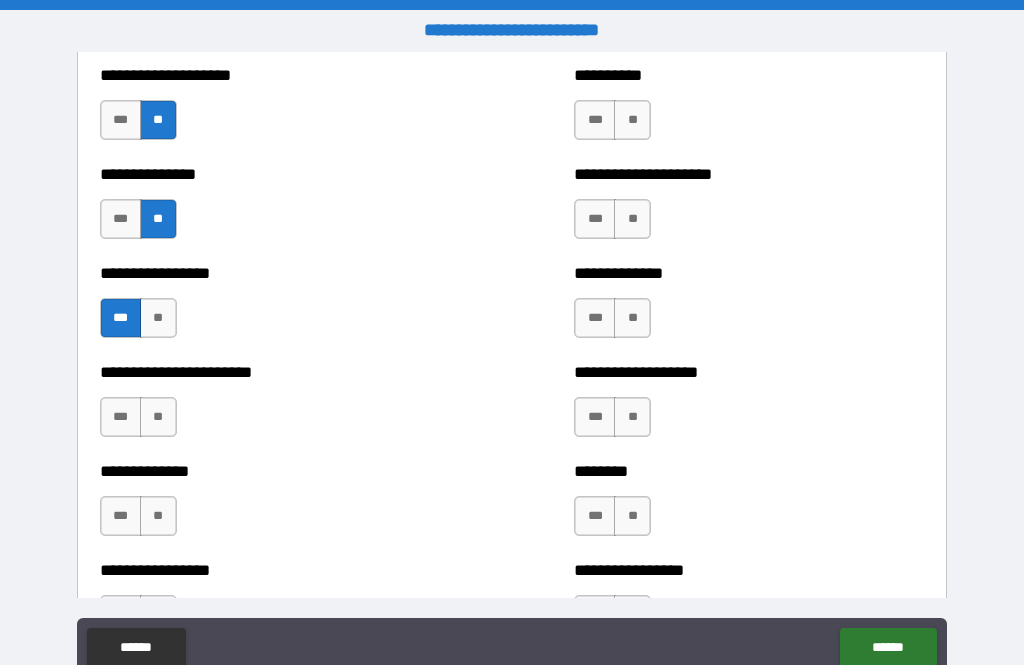 scroll, scrollTop: 3301, scrollLeft: 0, axis: vertical 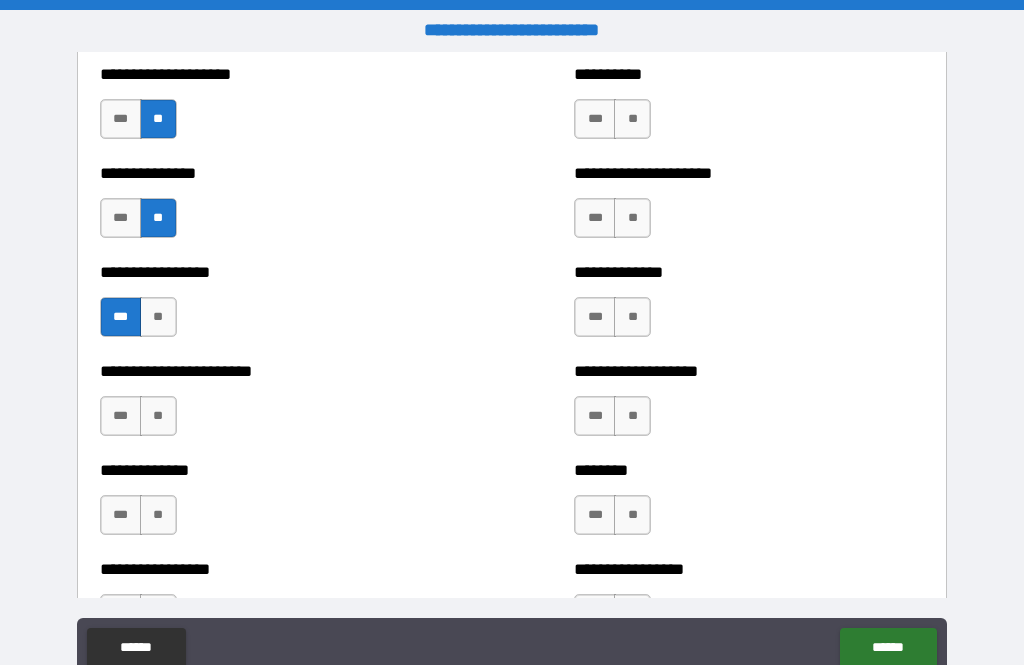 click on "**" at bounding box center (158, 416) 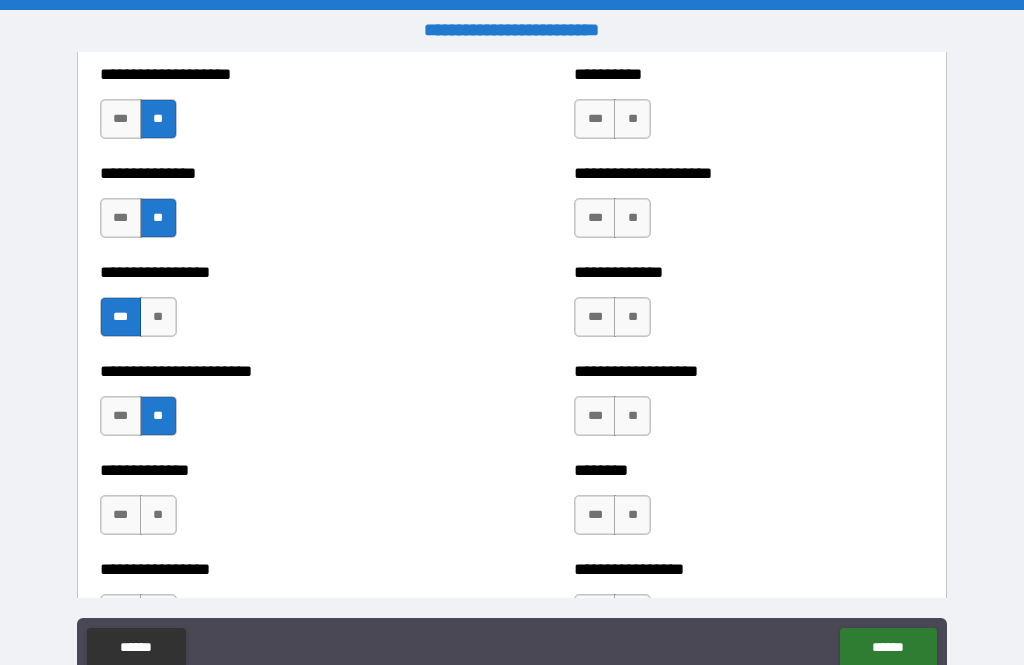 click on "**" at bounding box center (158, 515) 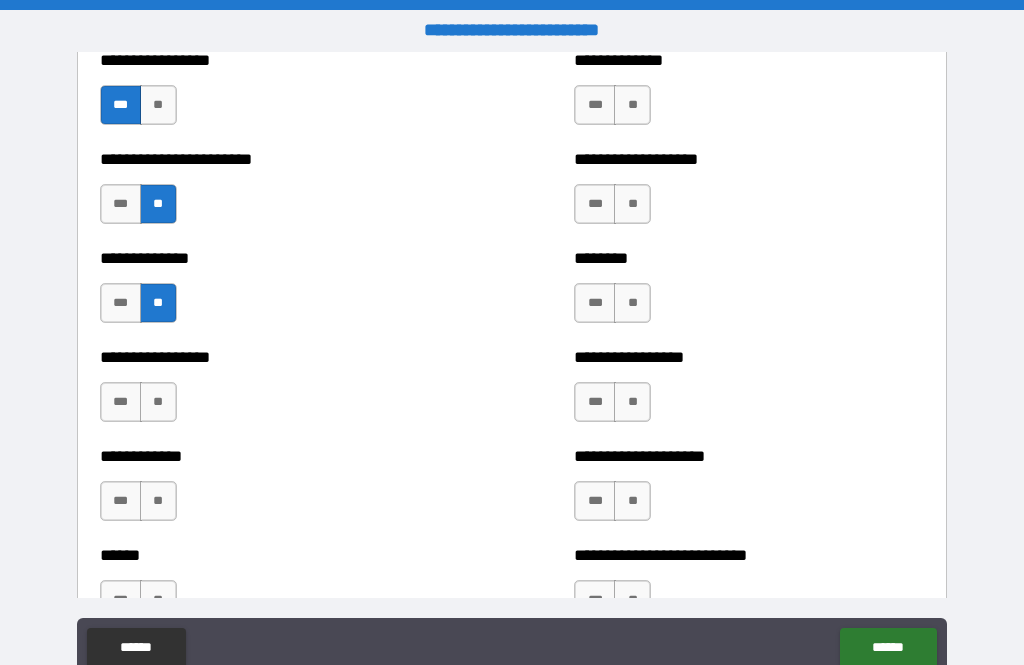 scroll, scrollTop: 3513, scrollLeft: 0, axis: vertical 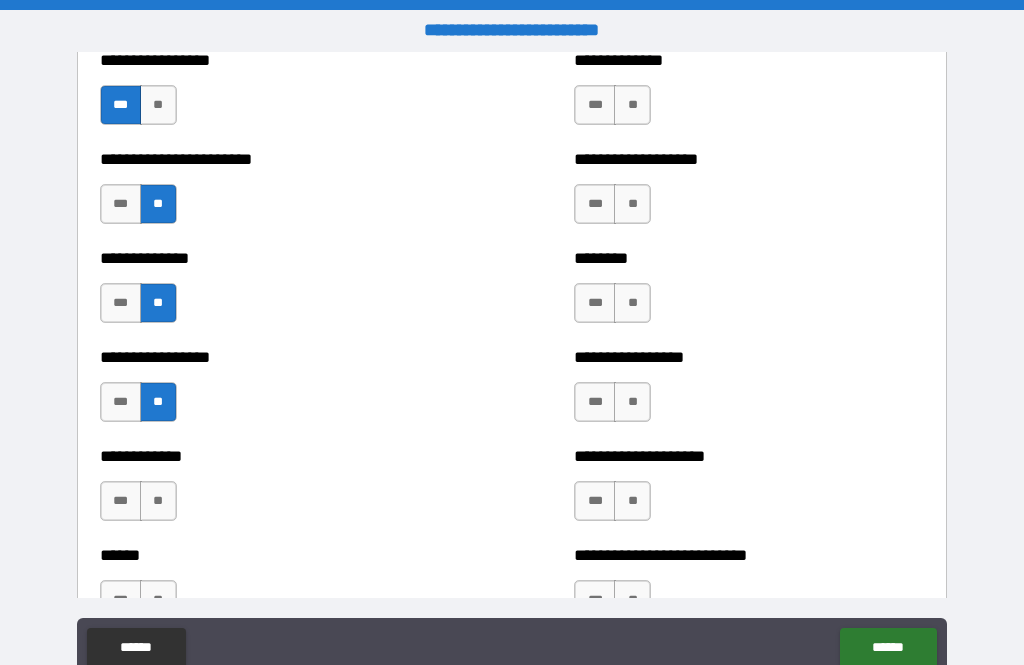 click on "**" at bounding box center (158, 501) 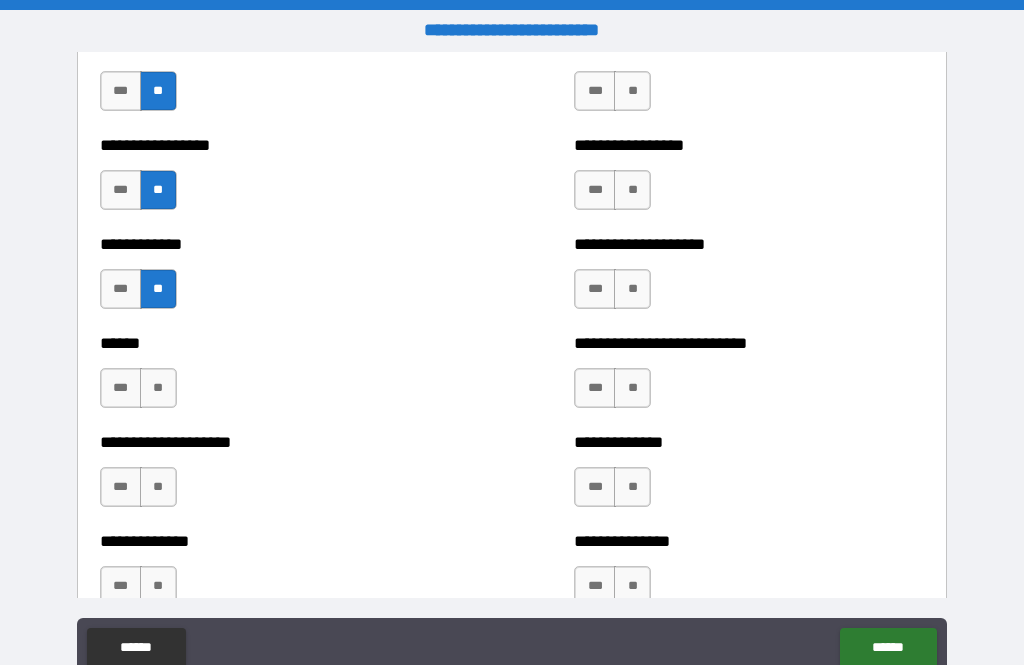 scroll, scrollTop: 3724, scrollLeft: 0, axis: vertical 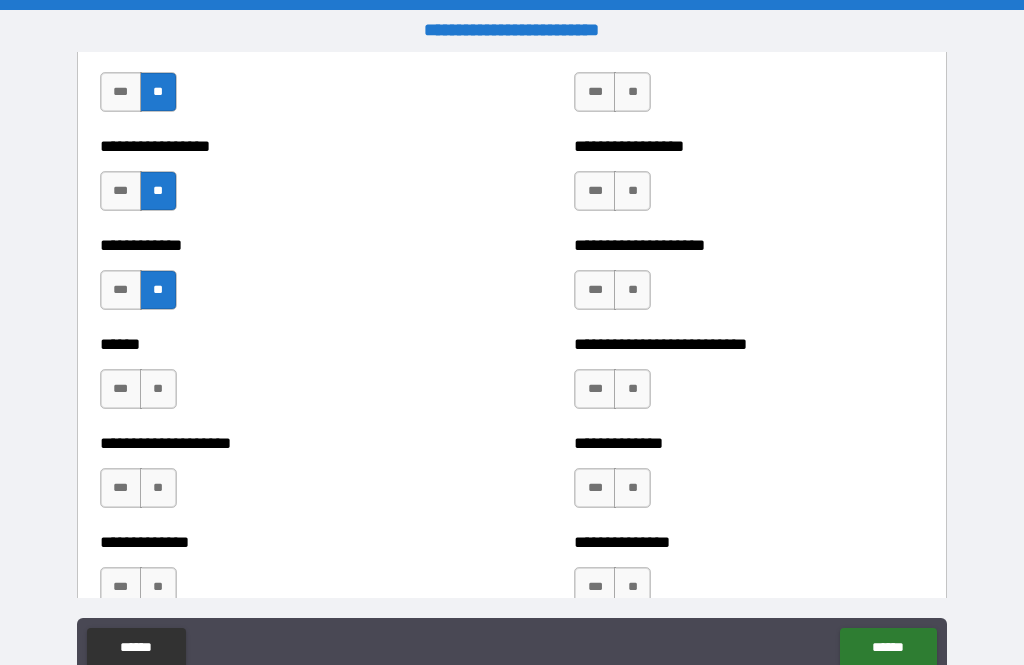 click on "**" at bounding box center [158, 389] 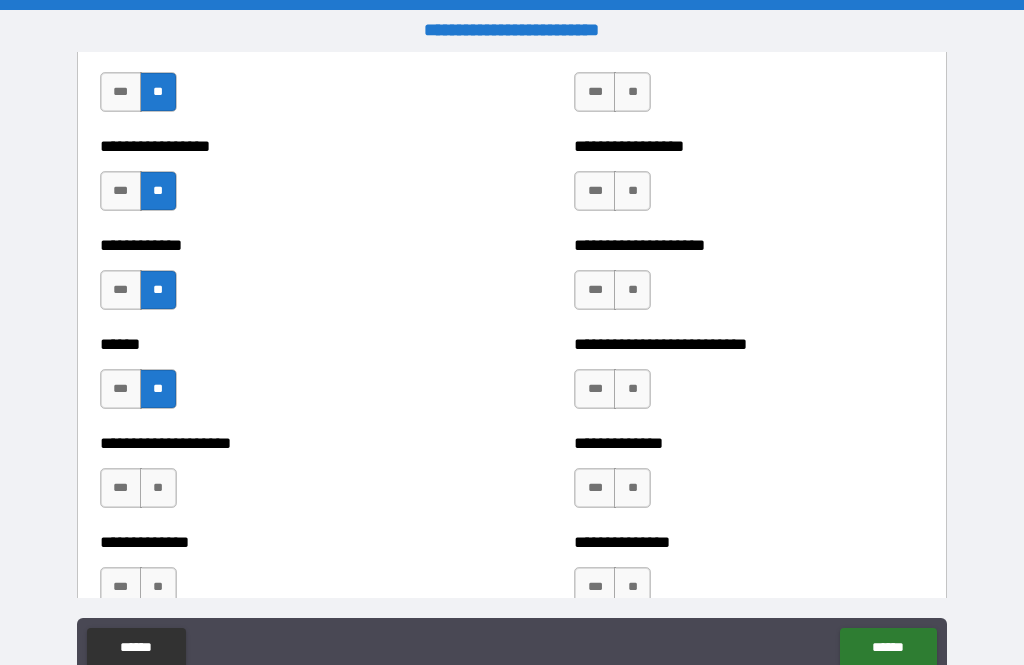 click on "**" at bounding box center [158, 488] 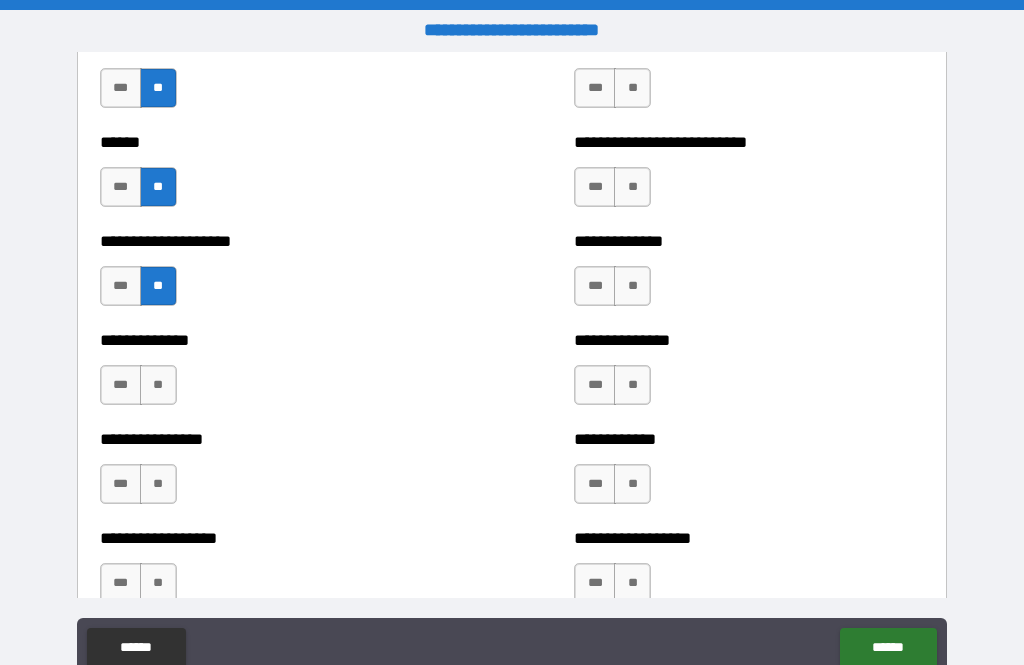 scroll, scrollTop: 3924, scrollLeft: 0, axis: vertical 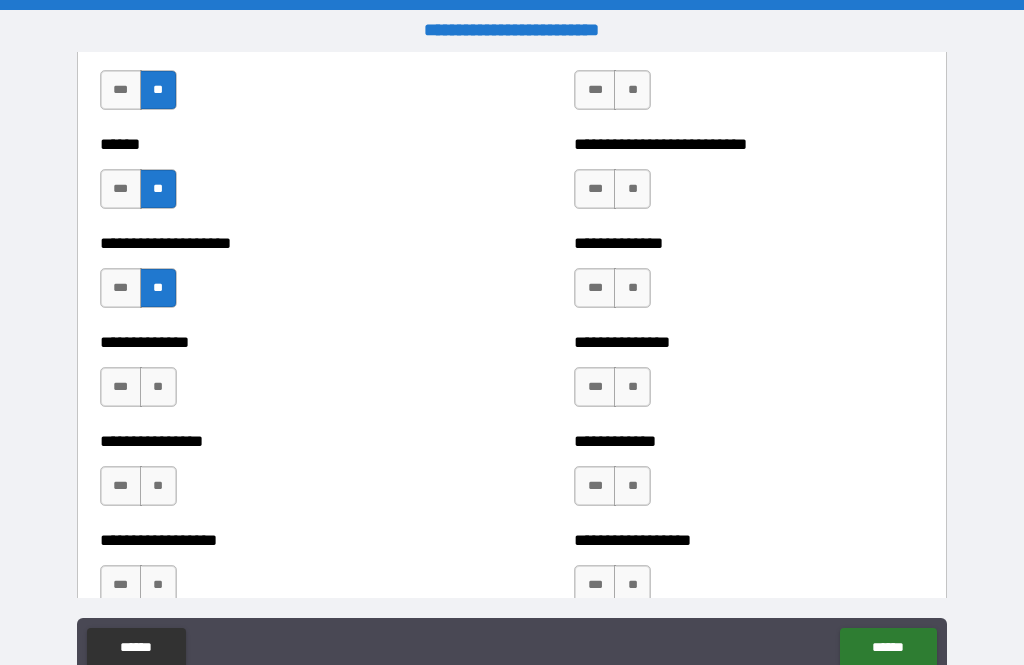 click on "**" at bounding box center (158, 387) 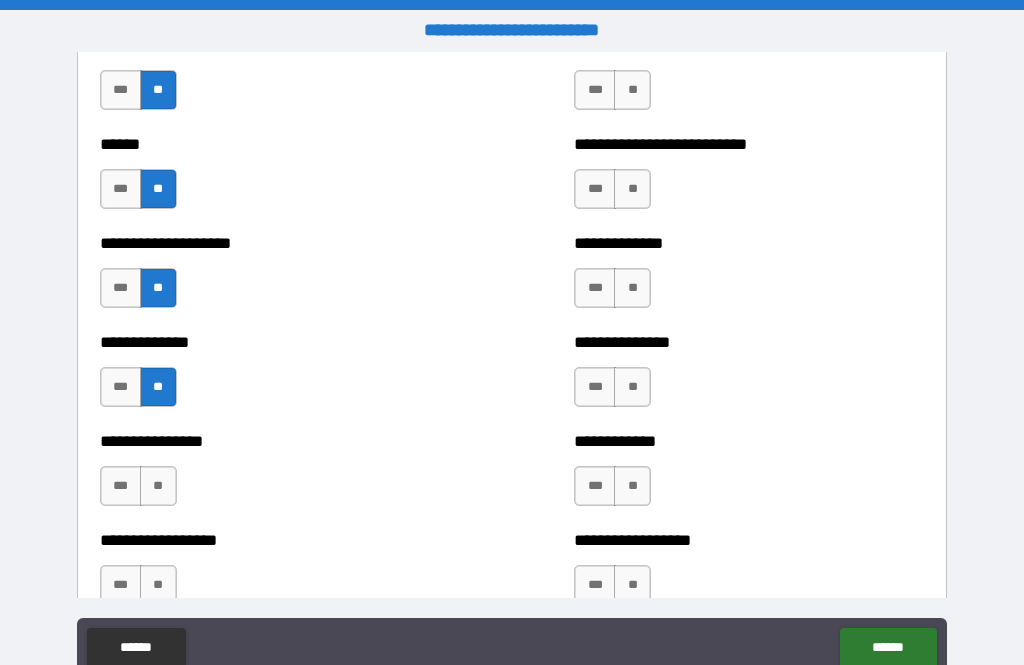 click on "**" at bounding box center [158, 486] 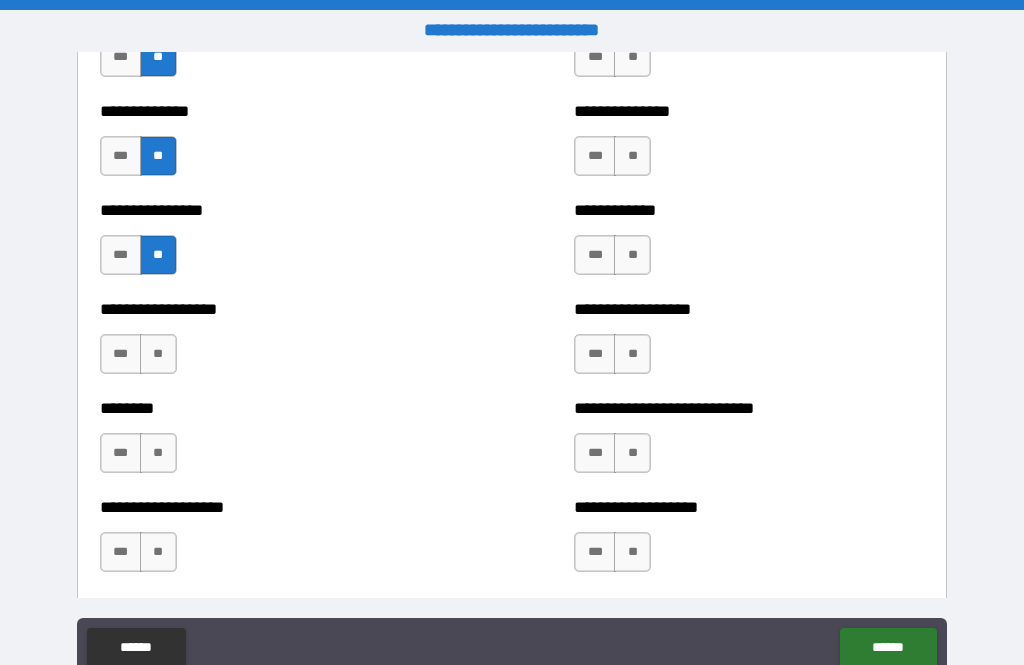 scroll, scrollTop: 4153, scrollLeft: 0, axis: vertical 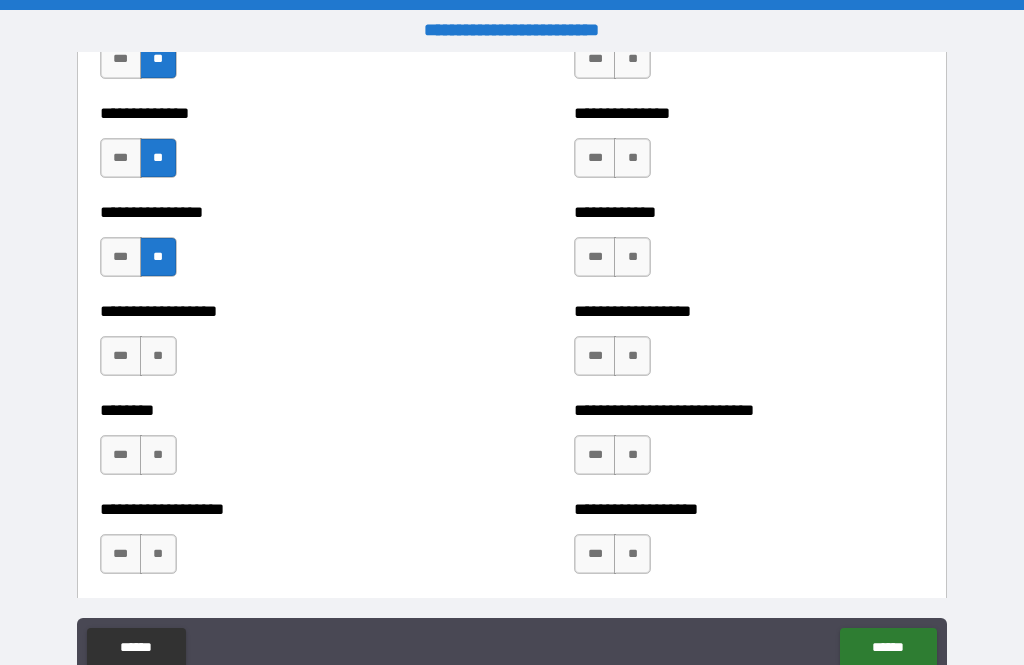 click on "**" at bounding box center [158, 356] 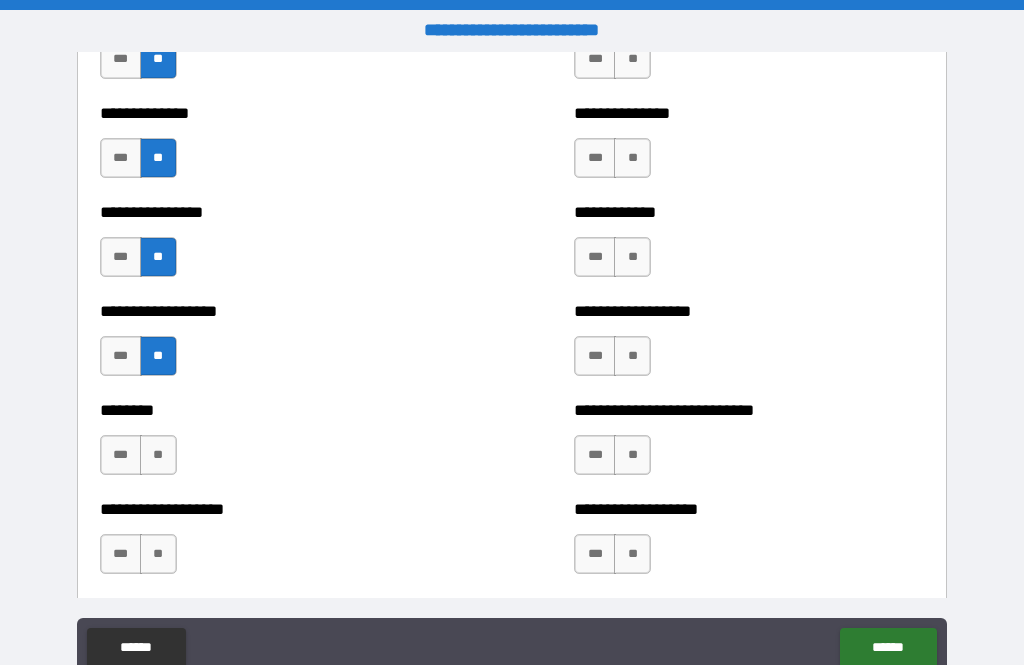 click on "**" at bounding box center (158, 455) 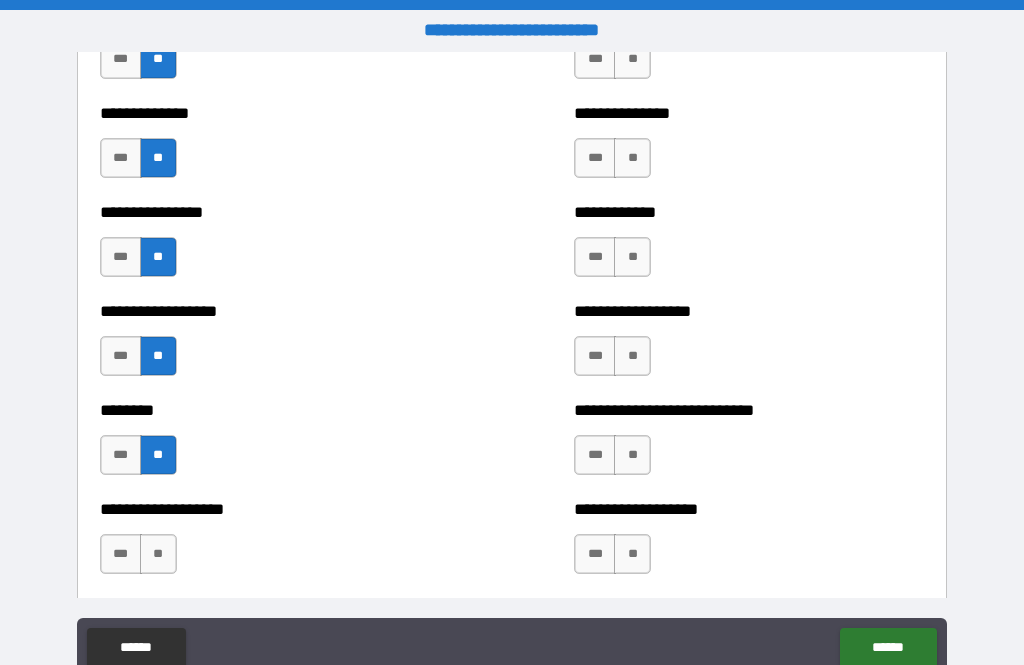 click on "**" at bounding box center [158, 554] 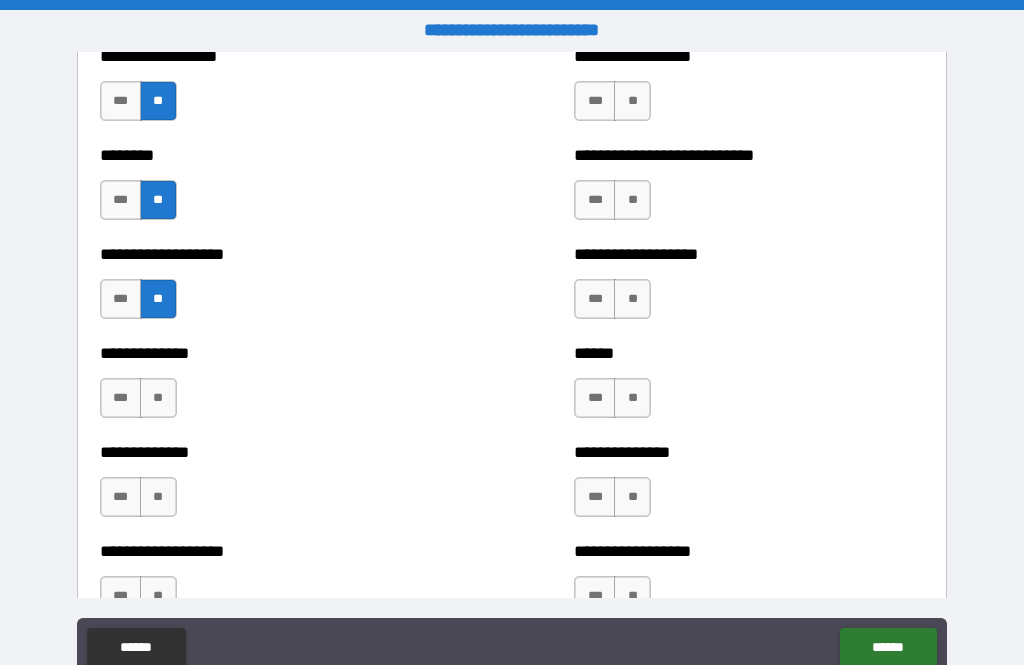 scroll, scrollTop: 4440, scrollLeft: 0, axis: vertical 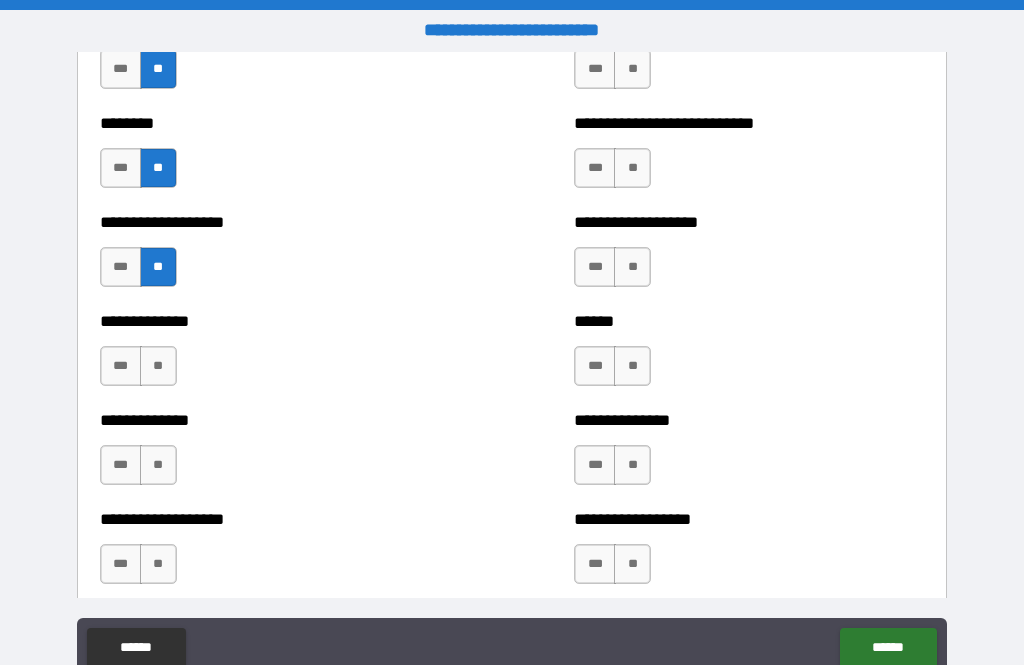 click on "**" at bounding box center [158, 366] 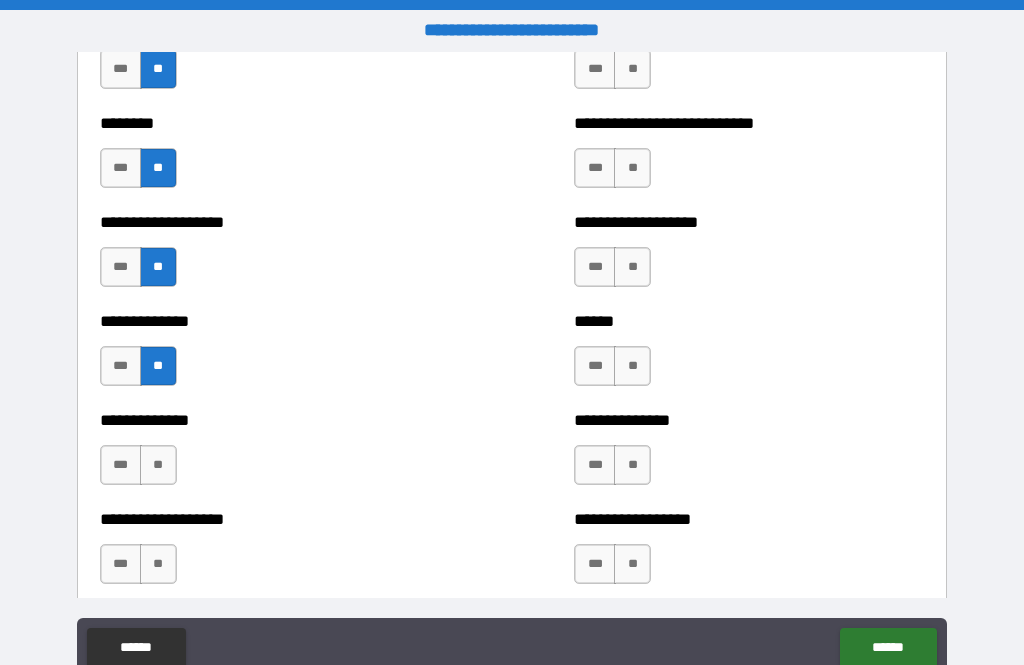 click on "**" at bounding box center (158, 465) 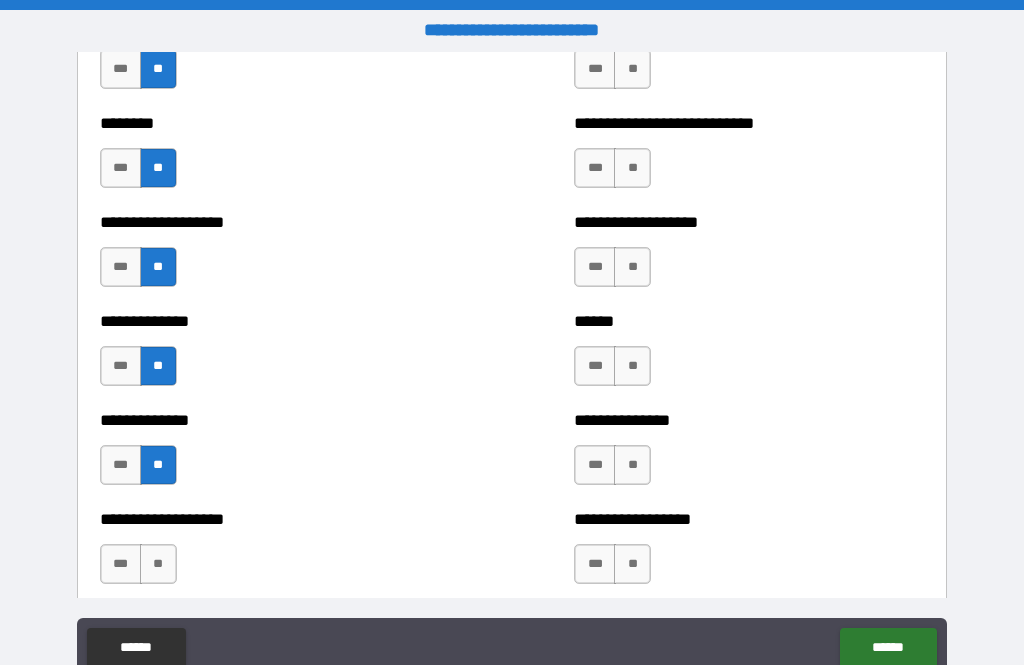 click on "**" at bounding box center [158, 564] 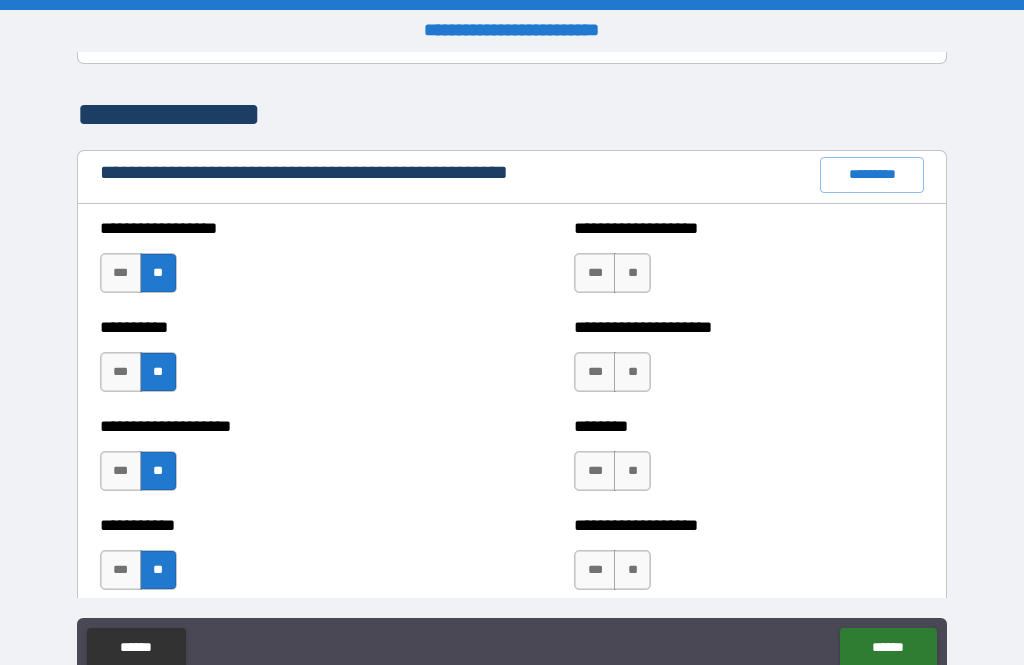 scroll, scrollTop: 2257, scrollLeft: 0, axis: vertical 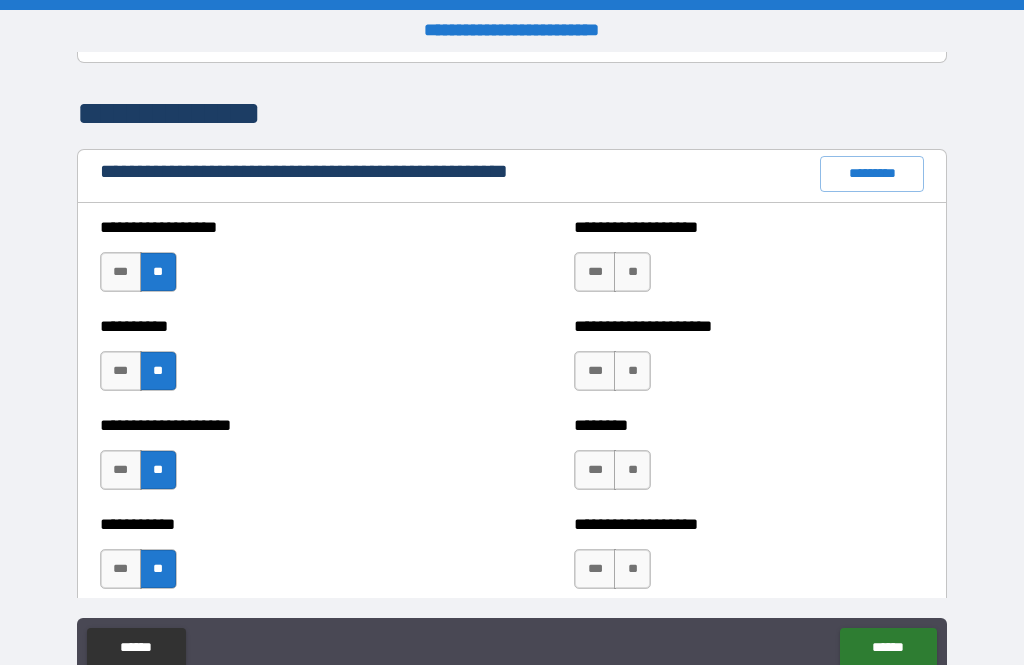 click on "*********" at bounding box center (872, 174) 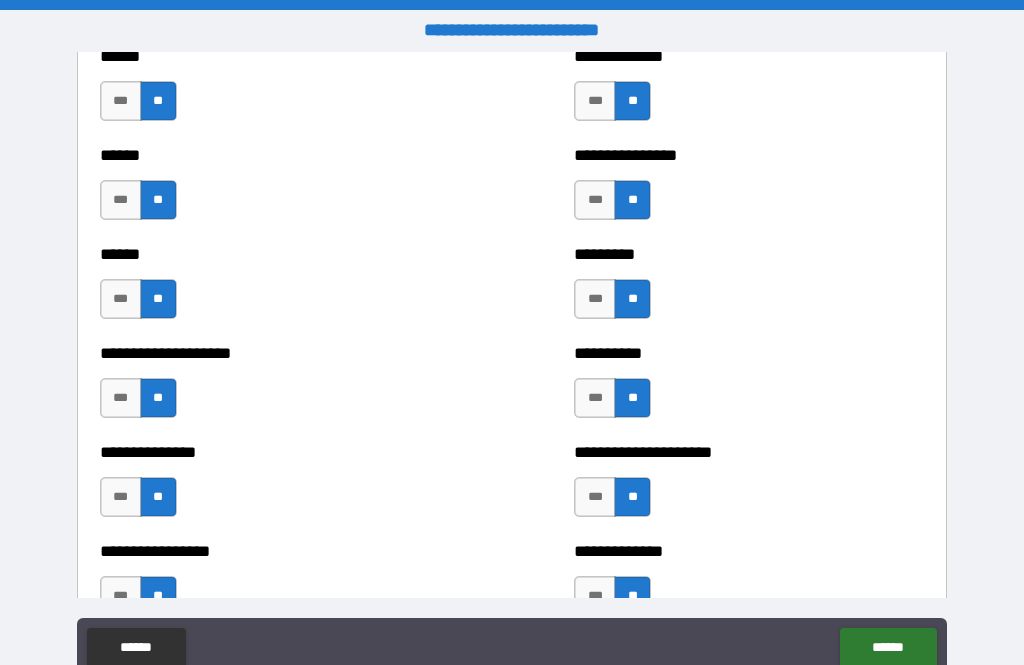 scroll, scrollTop: 3023, scrollLeft: 0, axis: vertical 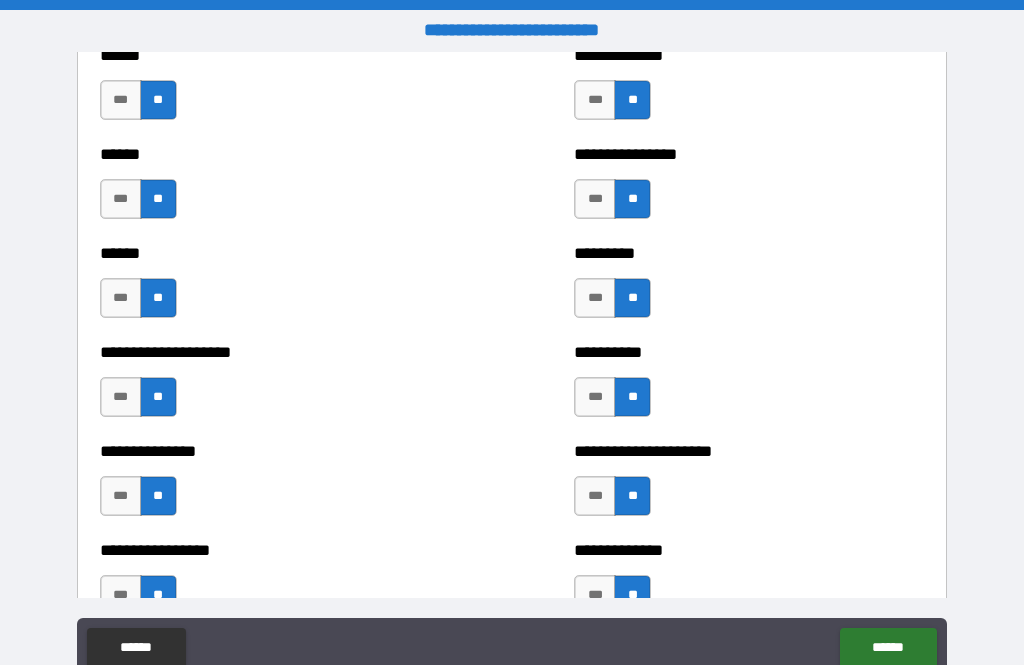 click on "***" at bounding box center [121, 397] 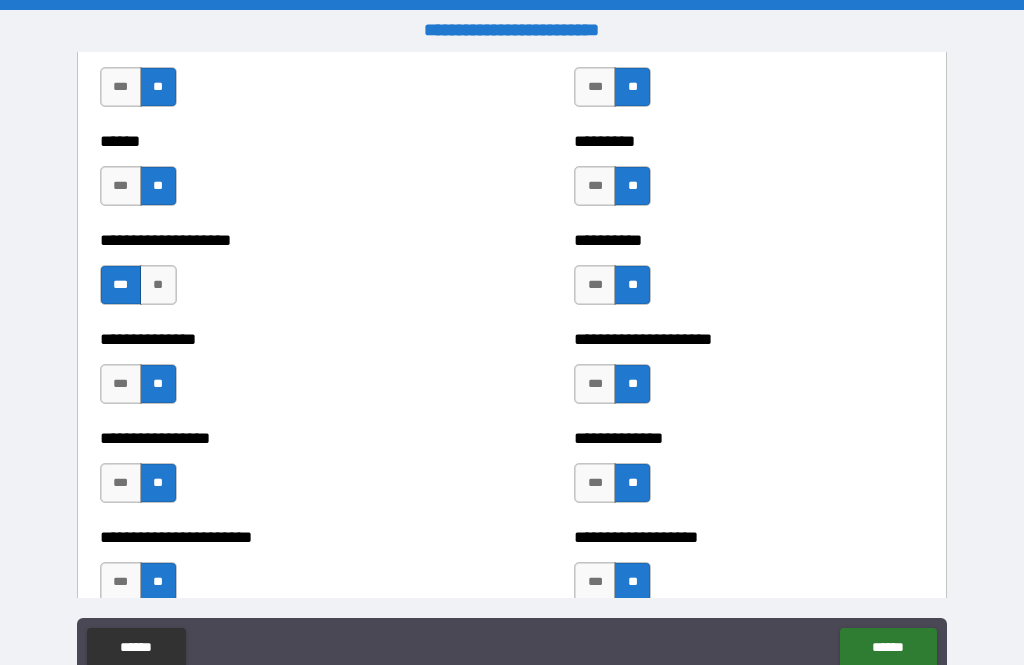 scroll, scrollTop: 3135, scrollLeft: 0, axis: vertical 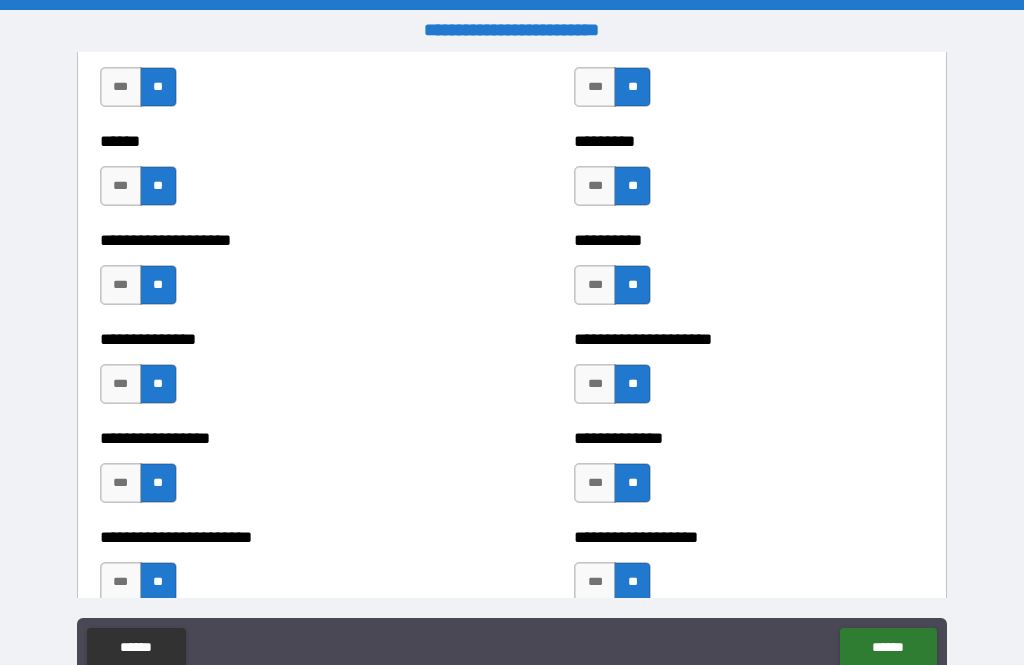 click on "***" at bounding box center [121, 483] 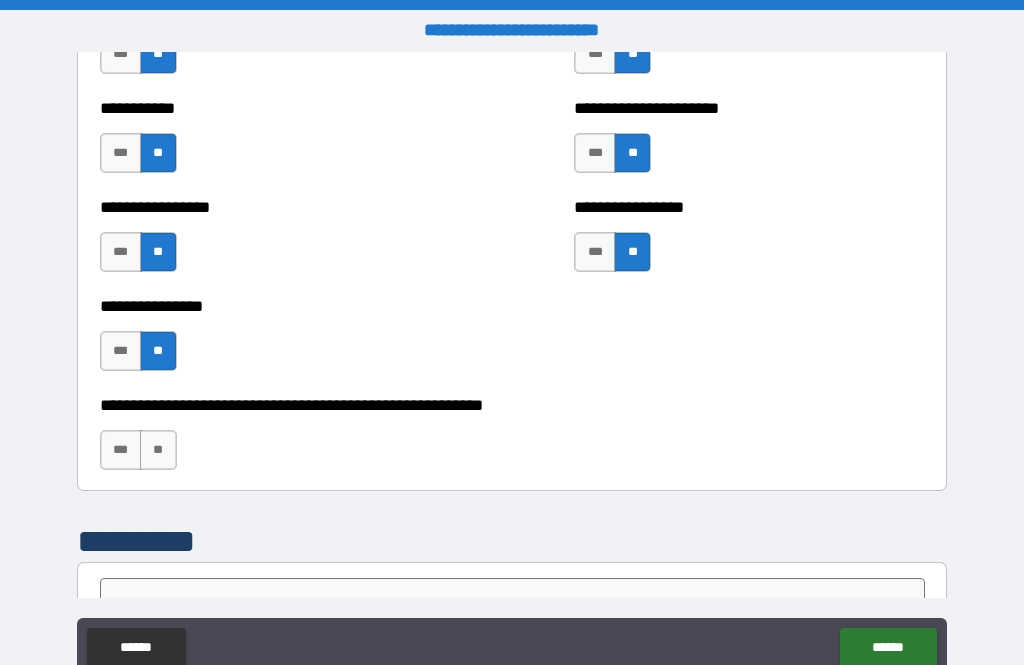 scroll, scrollTop: 5942, scrollLeft: 0, axis: vertical 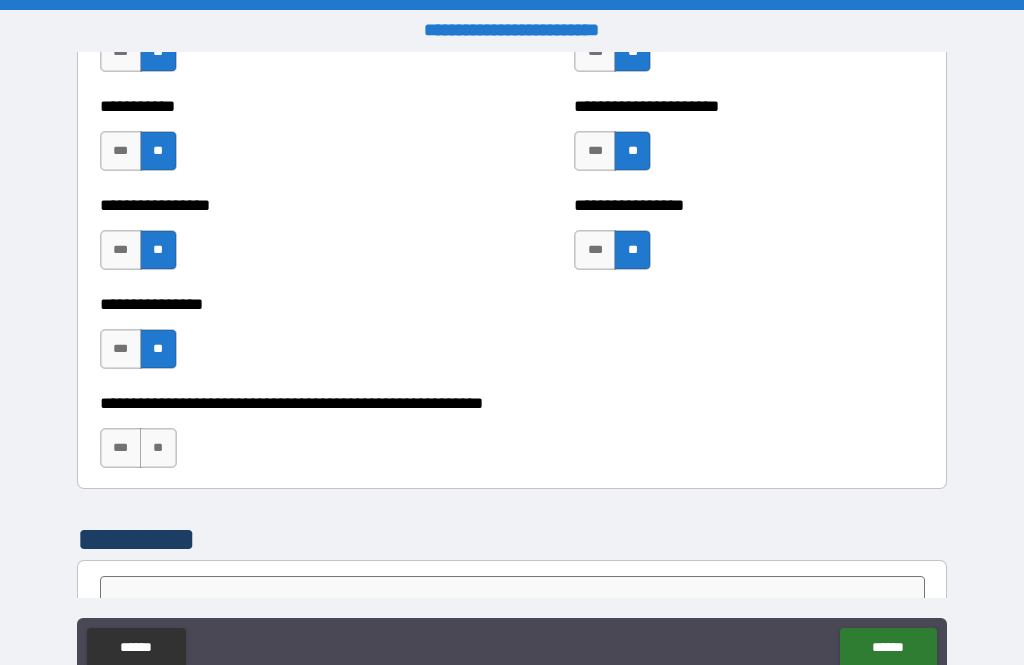 click on "**" at bounding box center [158, 448] 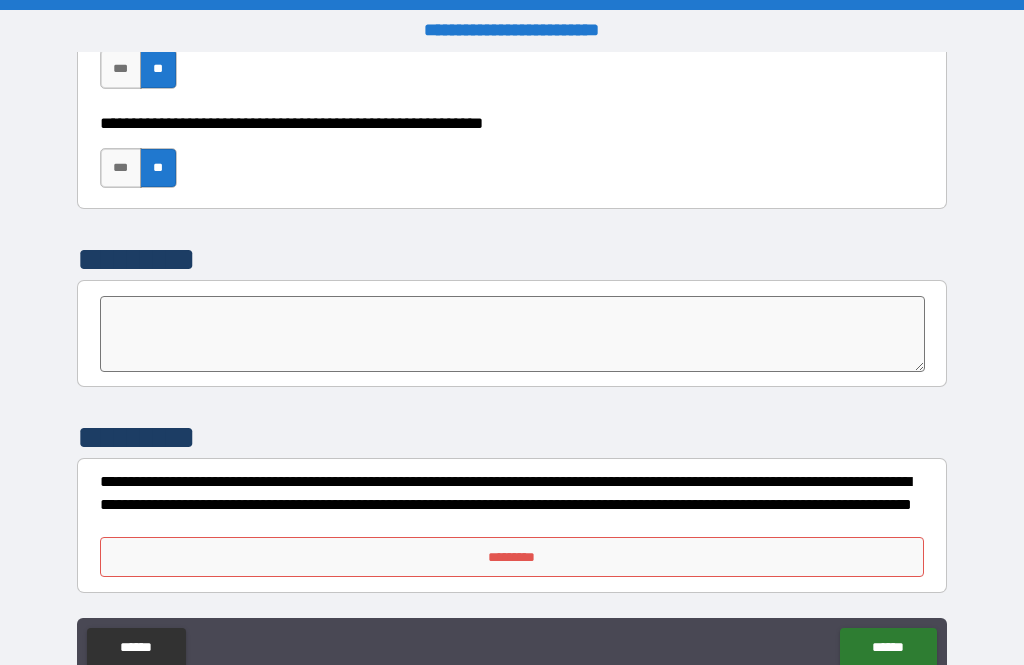 scroll, scrollTop: 6222, scrollLeft: 0, axis: vertical 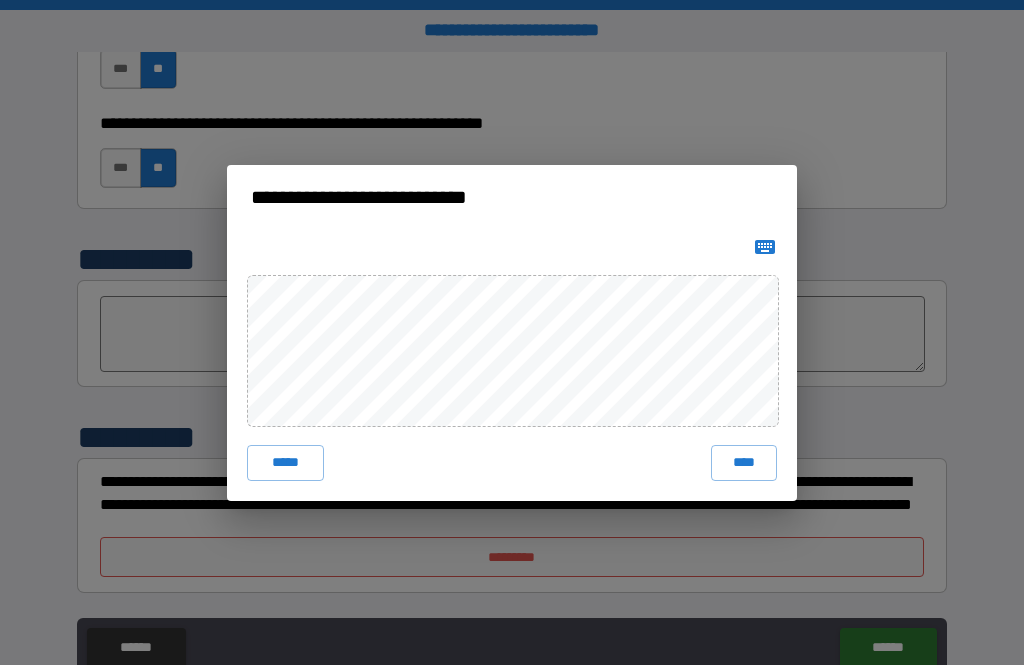 click on "****" at bounding box center [744, 463] 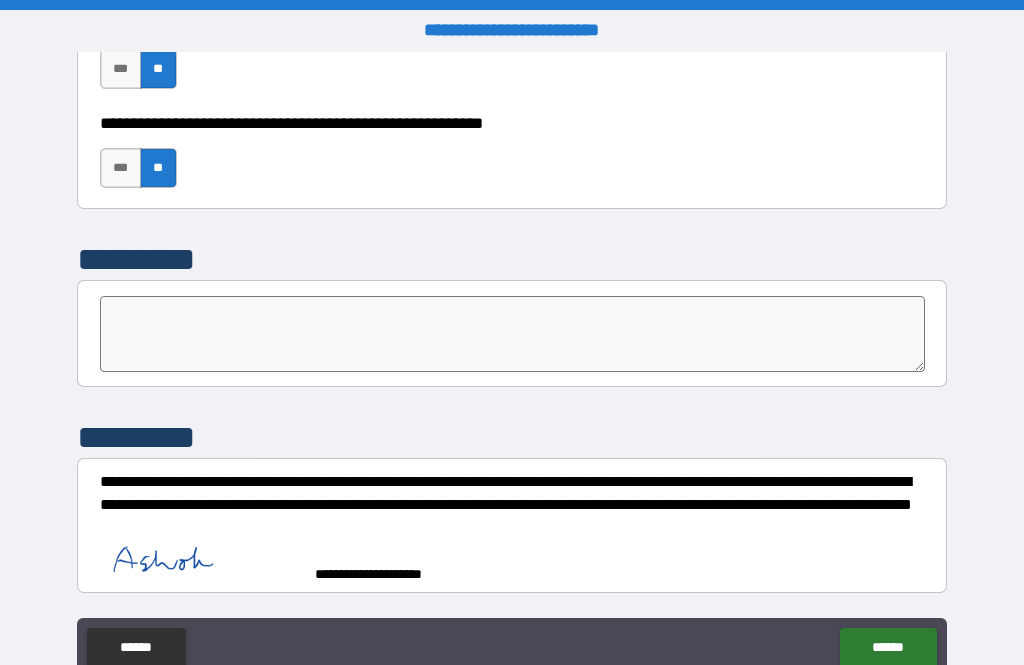scroll, scrollTop: 6212, scrollLeft: 0, axis: vertical 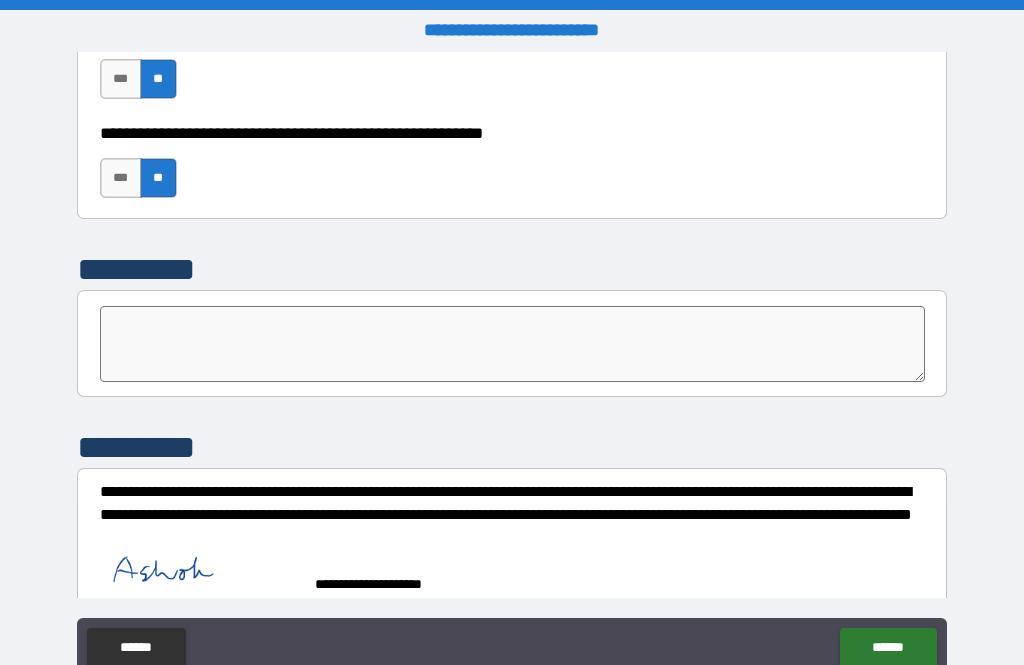 click on "******" at bounding box center [888, 648] 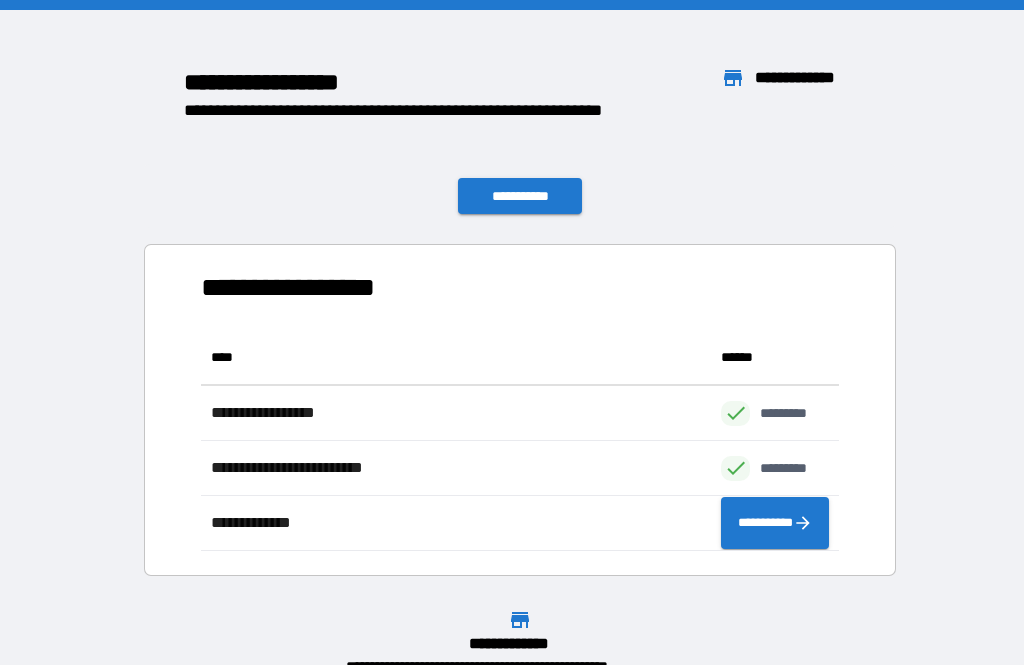 scroll, scrollTop: 221, scrollLeft: 638, axis: both 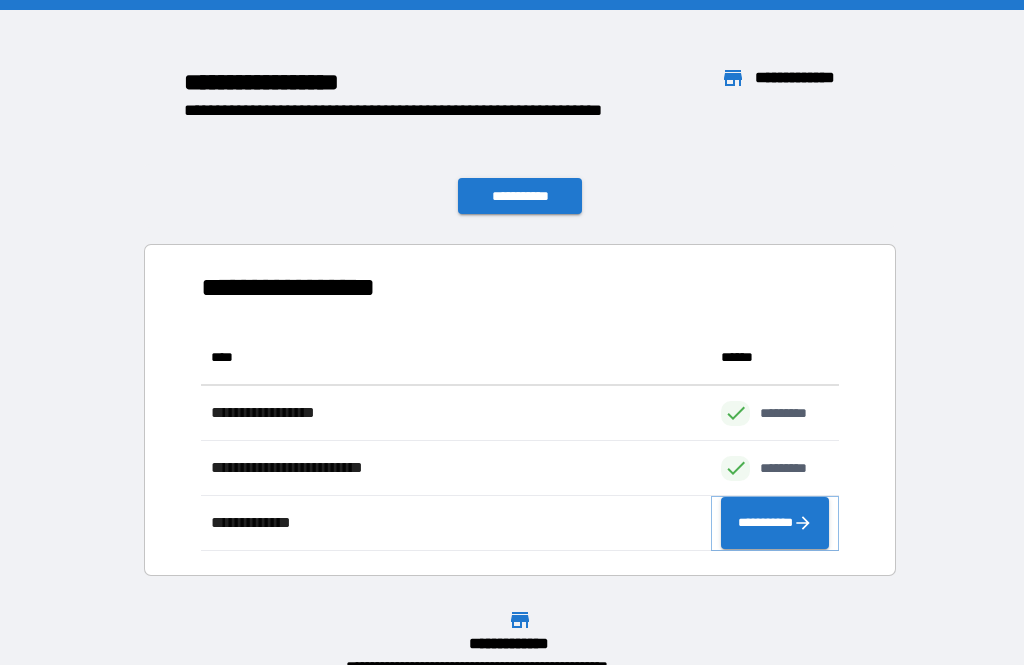 click on "**********" at bounding box center (775, 523) 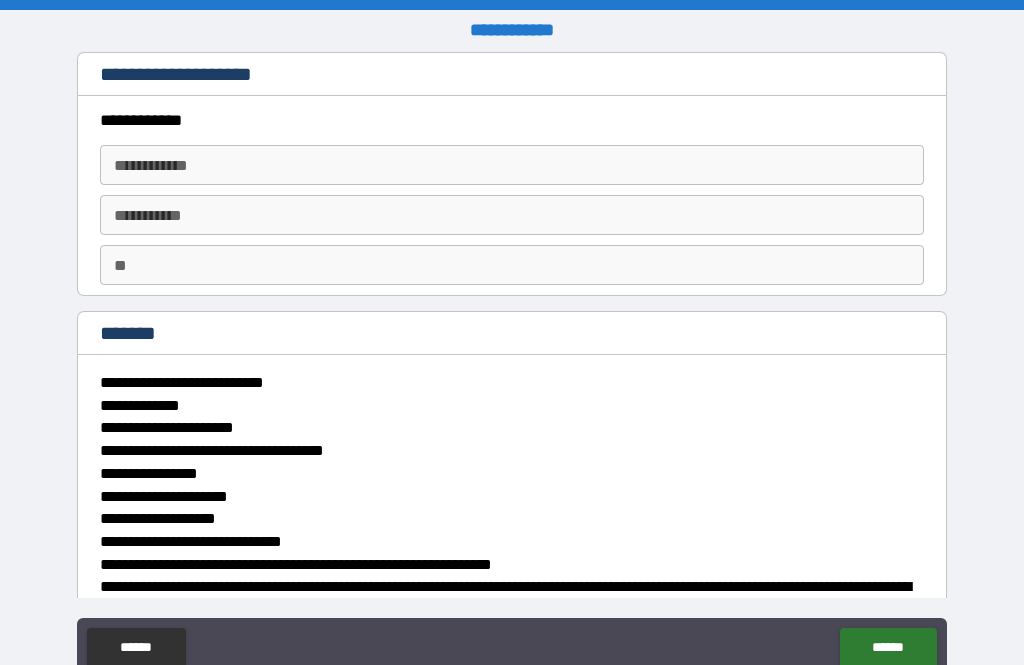 click on "**********" at bounding box center (512, 165) 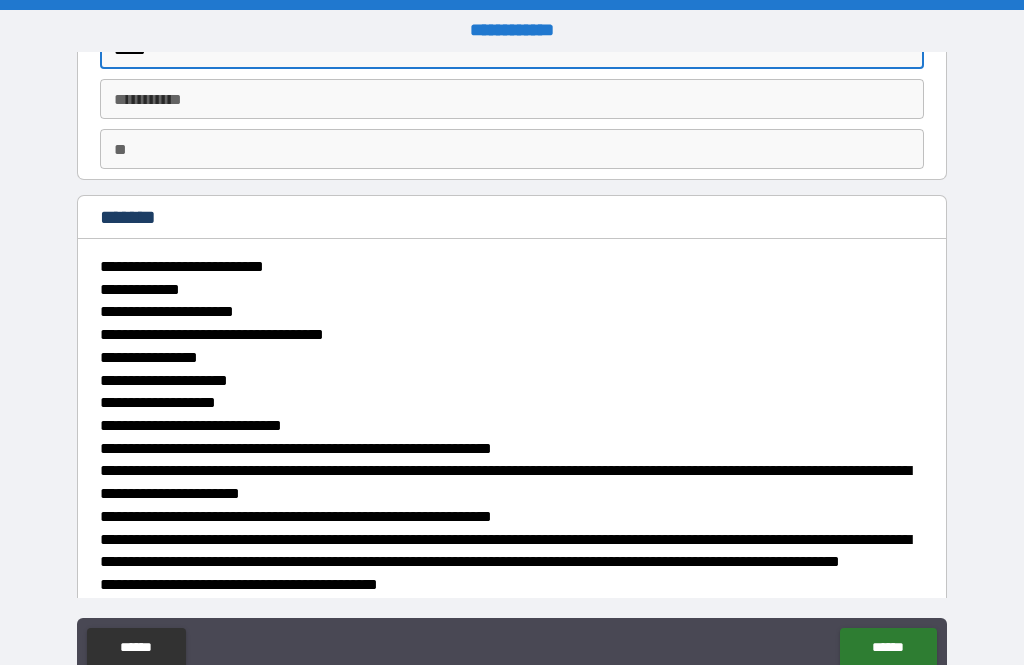 scroll, scrollTop: 113, scrollLeft: 0, axis: vertical 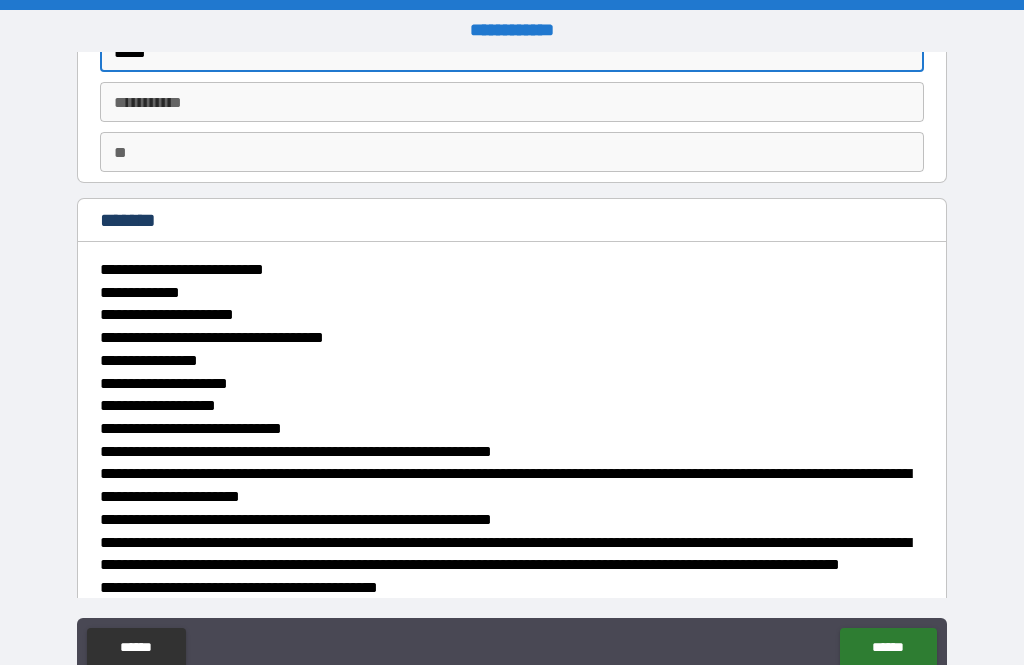type on "*****" 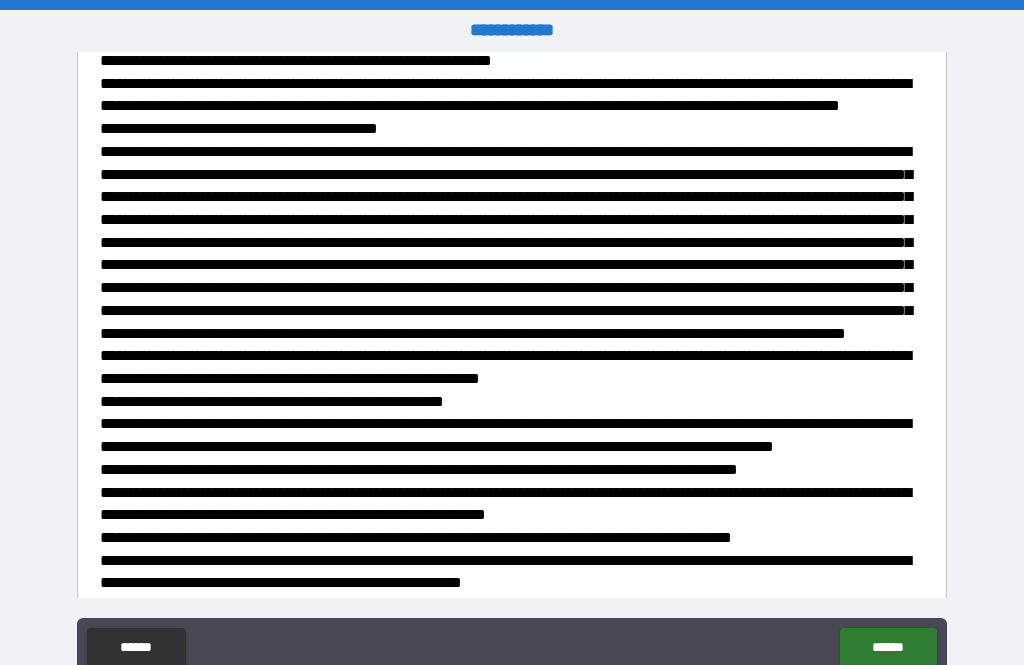 scroll, scrollTop: 575, scrollLeft: 0, axis: vertical 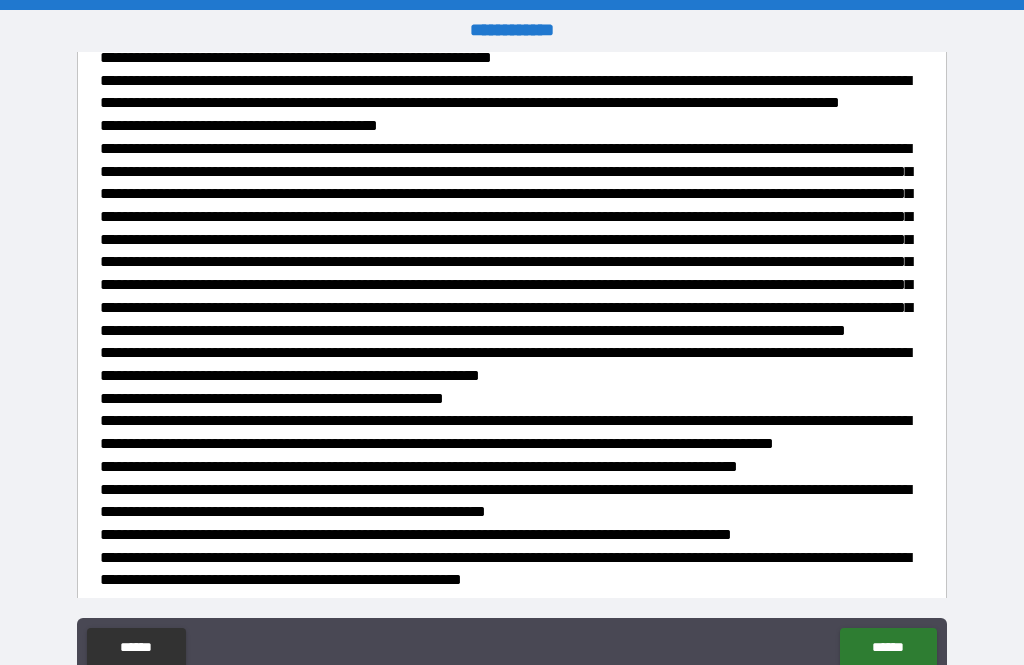 type on "******" 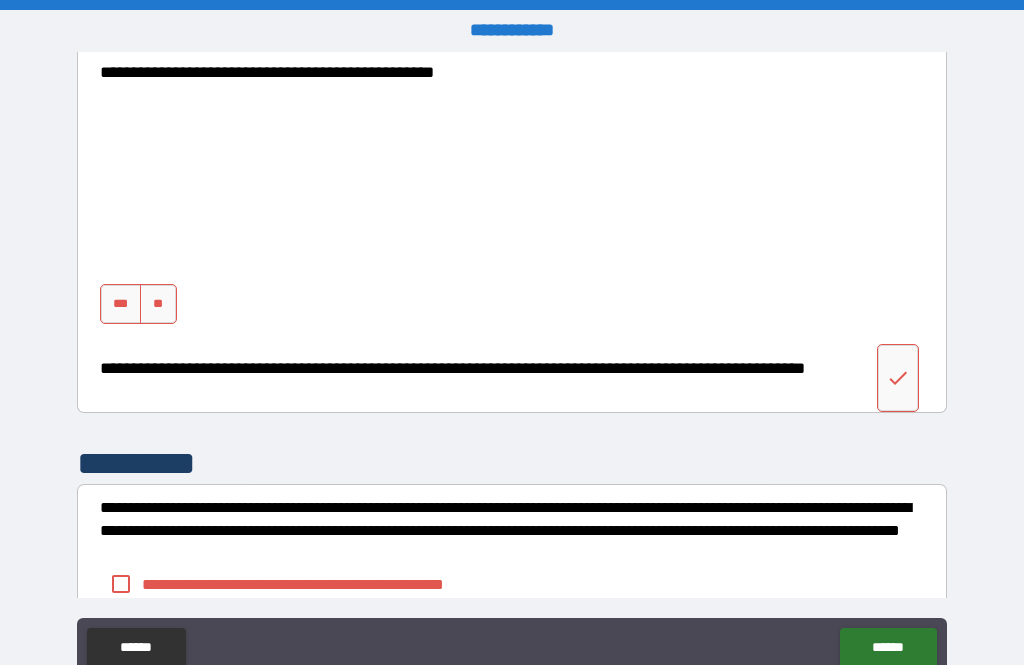 scroll, scrollTop: 6025, scrollLeft: 0, axis: vertical 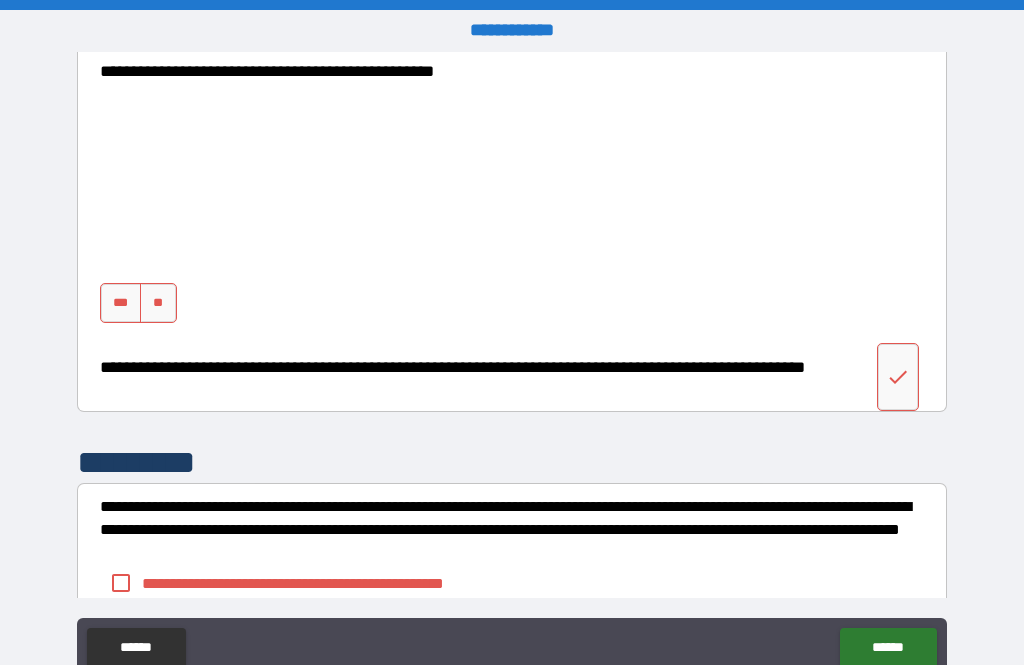 click 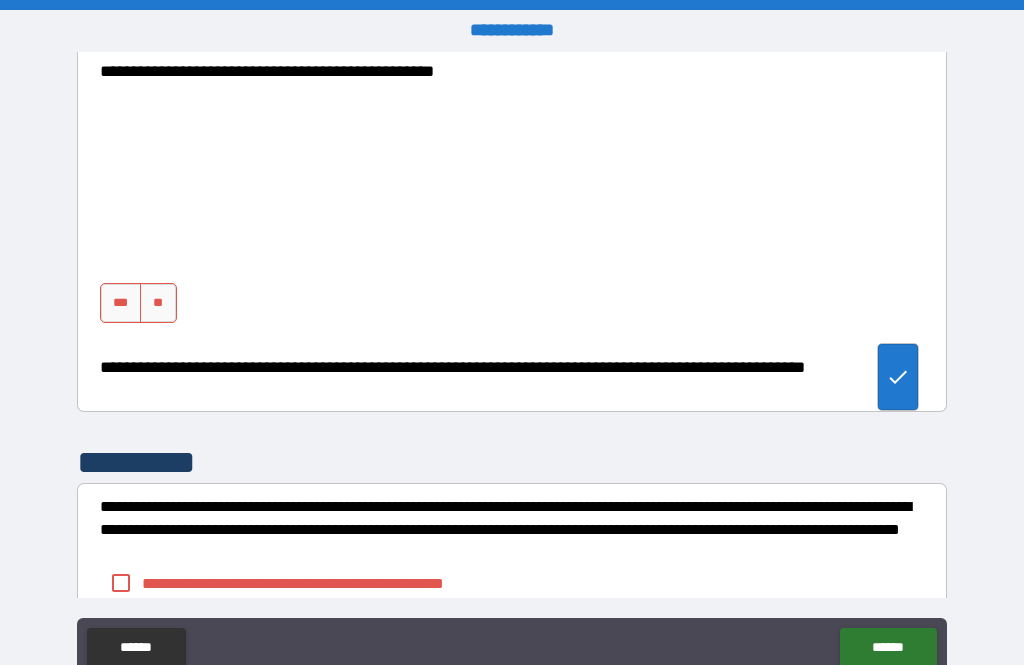 click on "***" at bounding box center (121, 303) 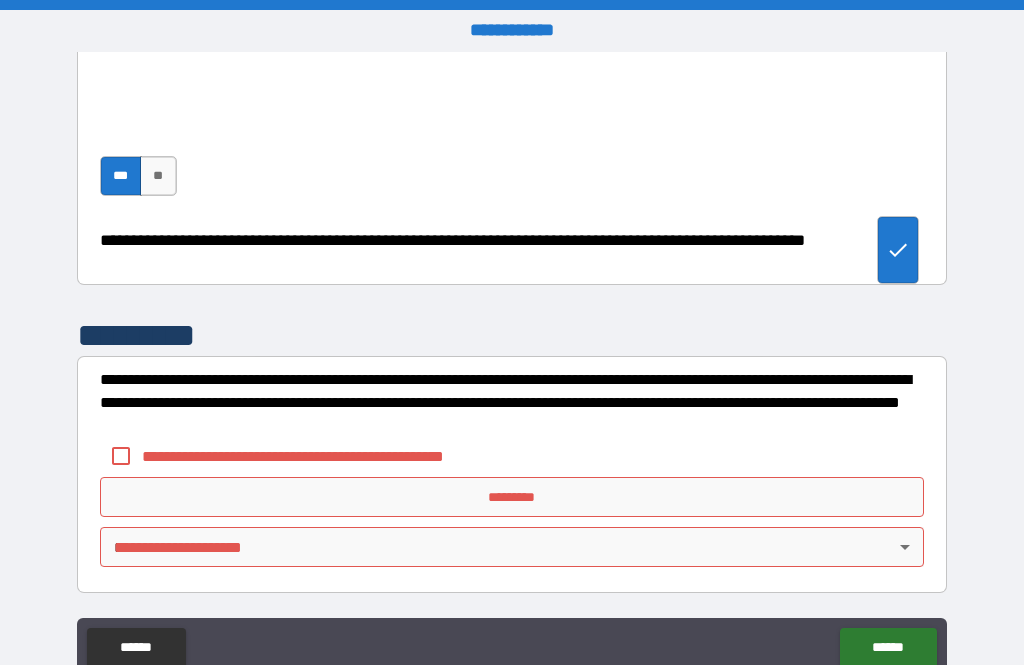 scroll, scrollTop: 6152, scrollLeft: 0, axis: vertical 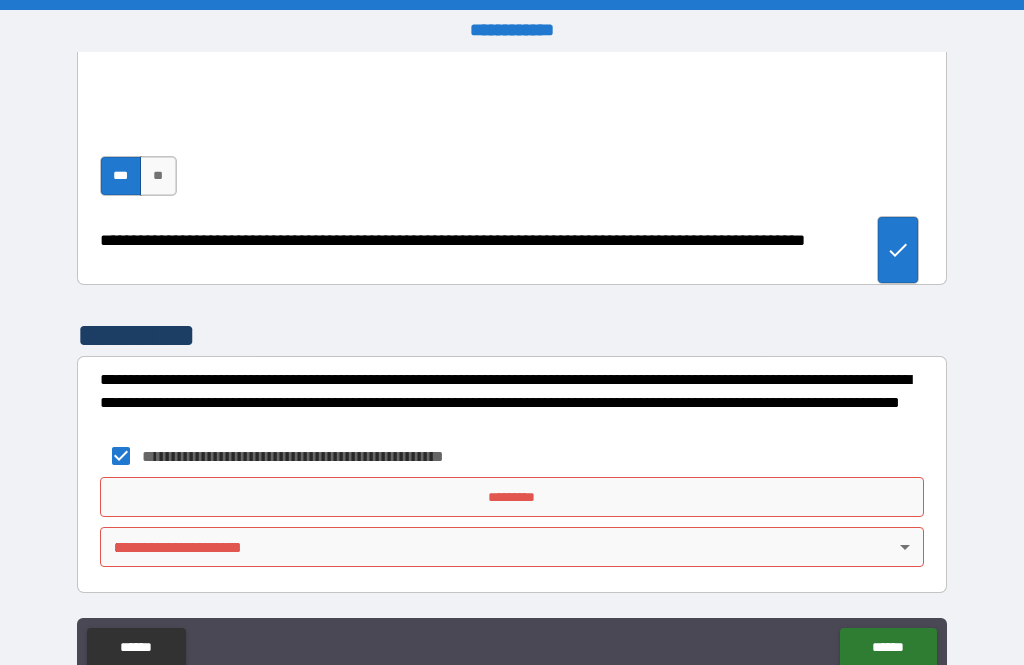 click on "*********" at bounding box center [512, 497] 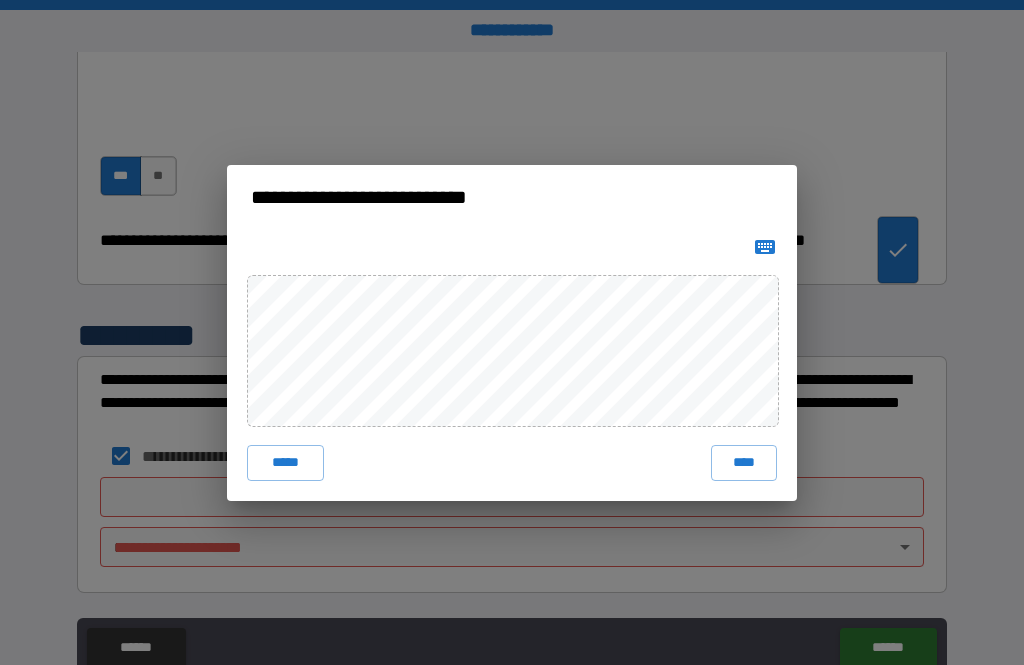 click on "****" at bounding box center (744, 463) 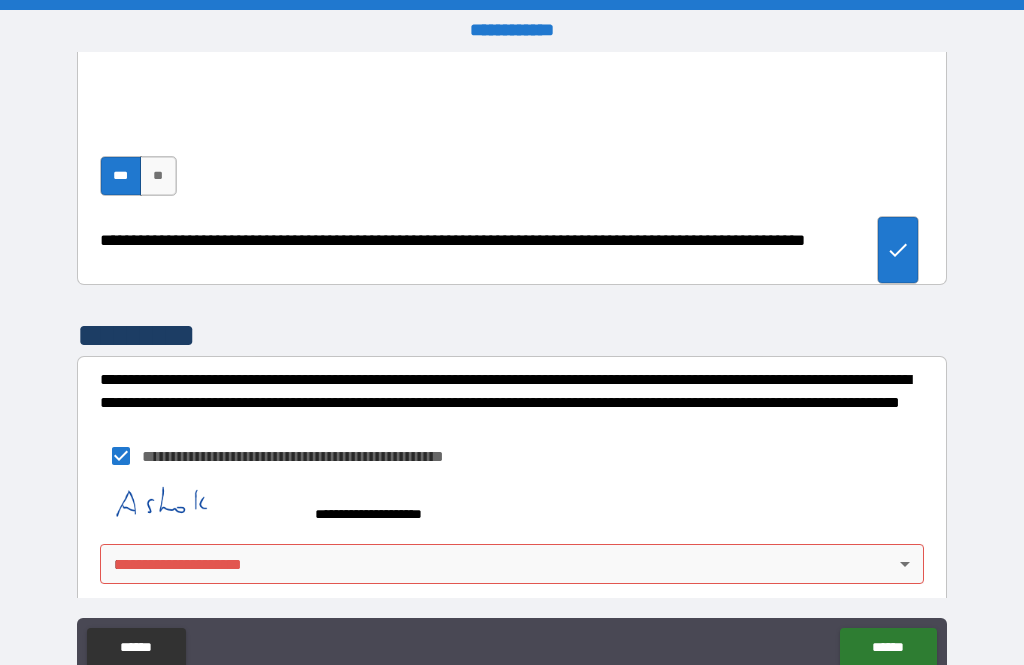 click on "**********" at bounding box center [512, 364] 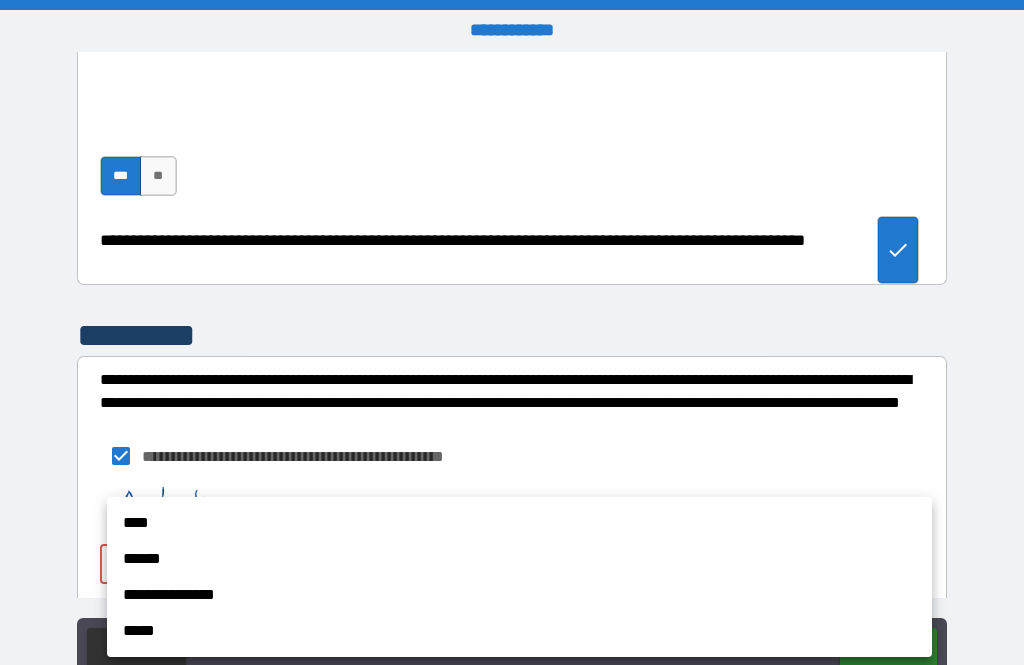 click on "****" at bounding box center (519, 523) 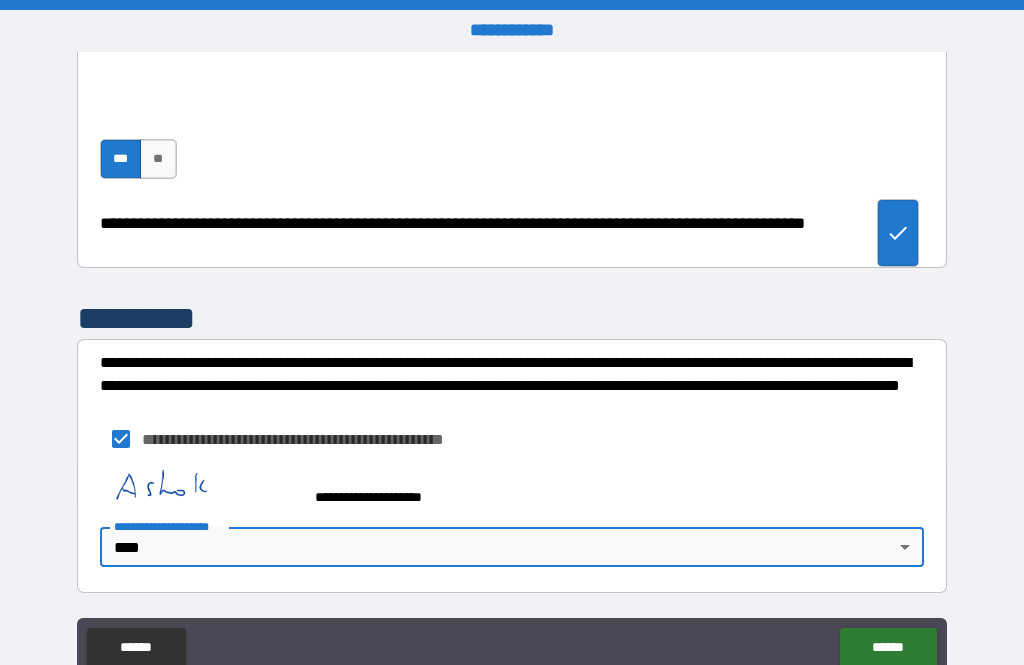 scroll, scrollTop: 6169, scrollLeft: 0, axis: vertical 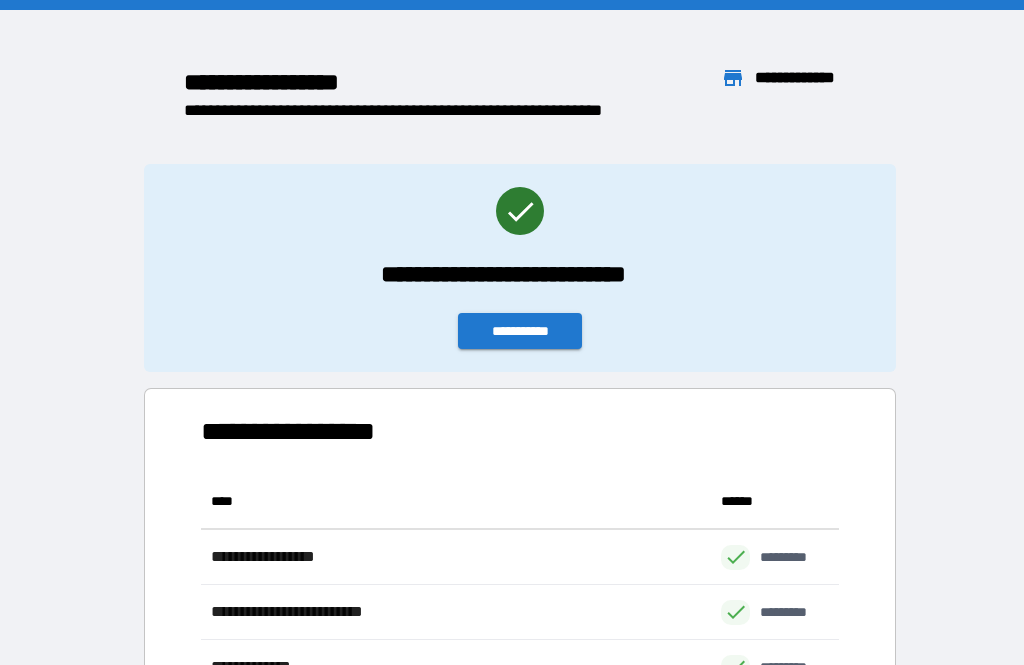click on "**********" at bounding box center [520, 331] 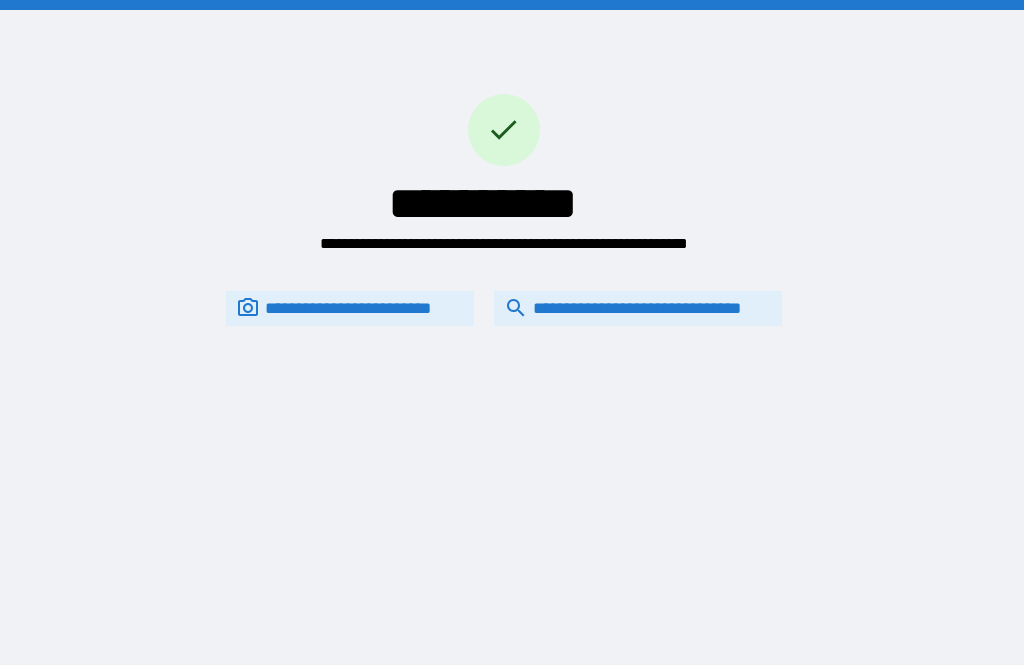click on "**********" at bounding box center (638, 308) 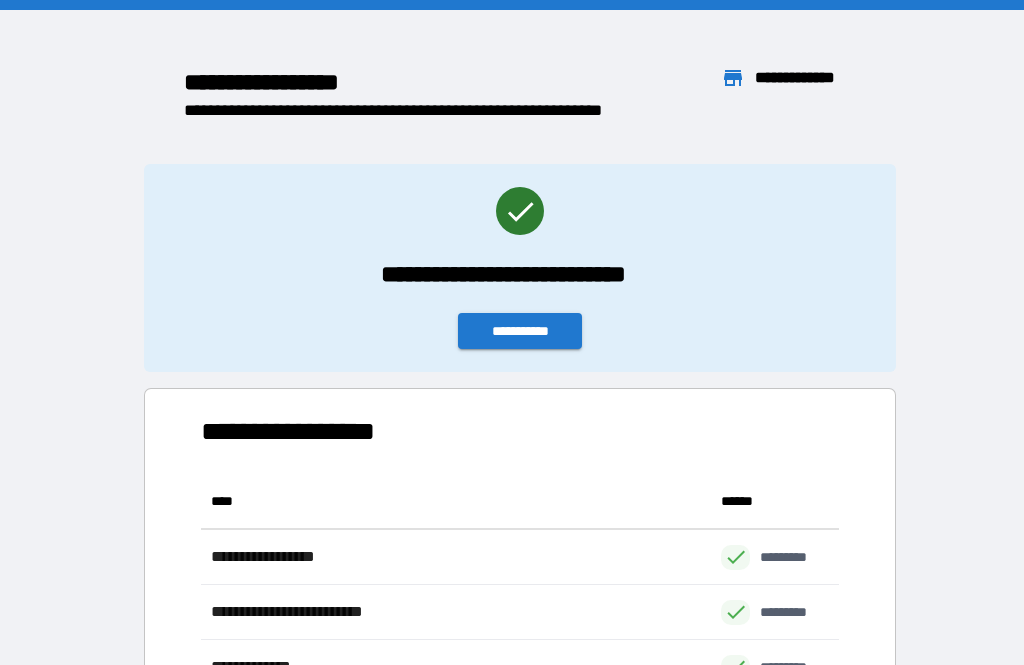 scroll, scrollTop: 221, scrollLeft: 638, axis: both 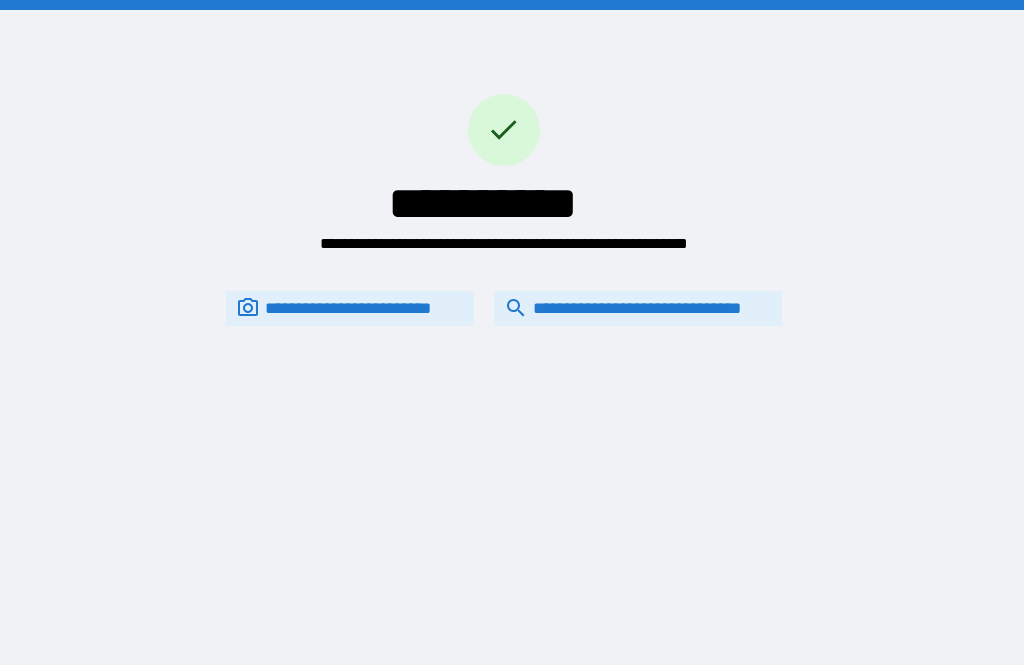 click on "**********" at bounding box center [350, 308] 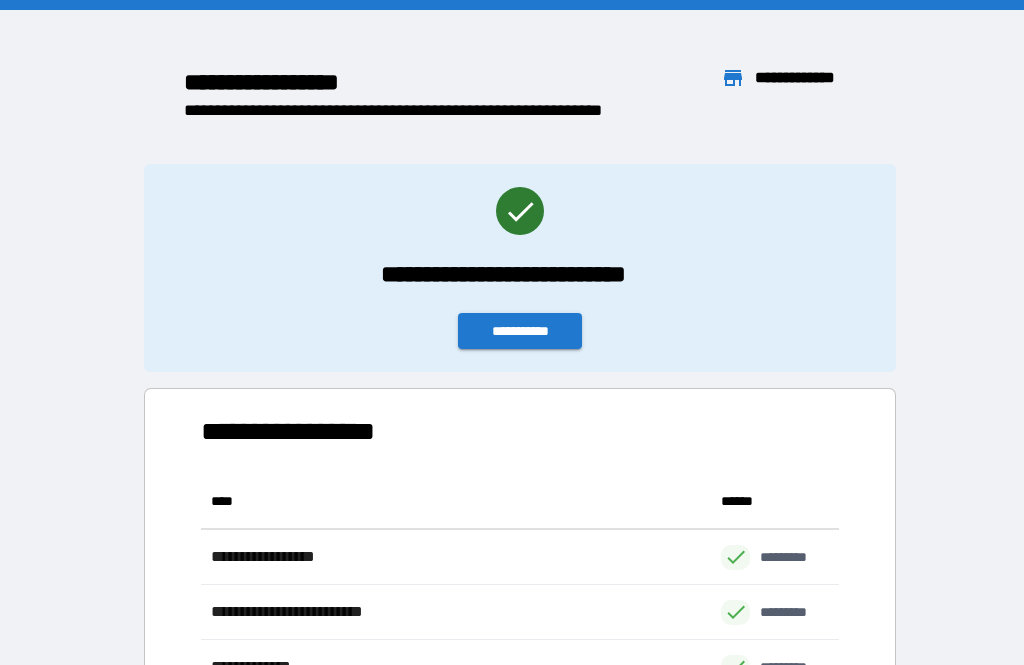 scroll, scrollTop: 221, scrollLeft: 638, axis: both 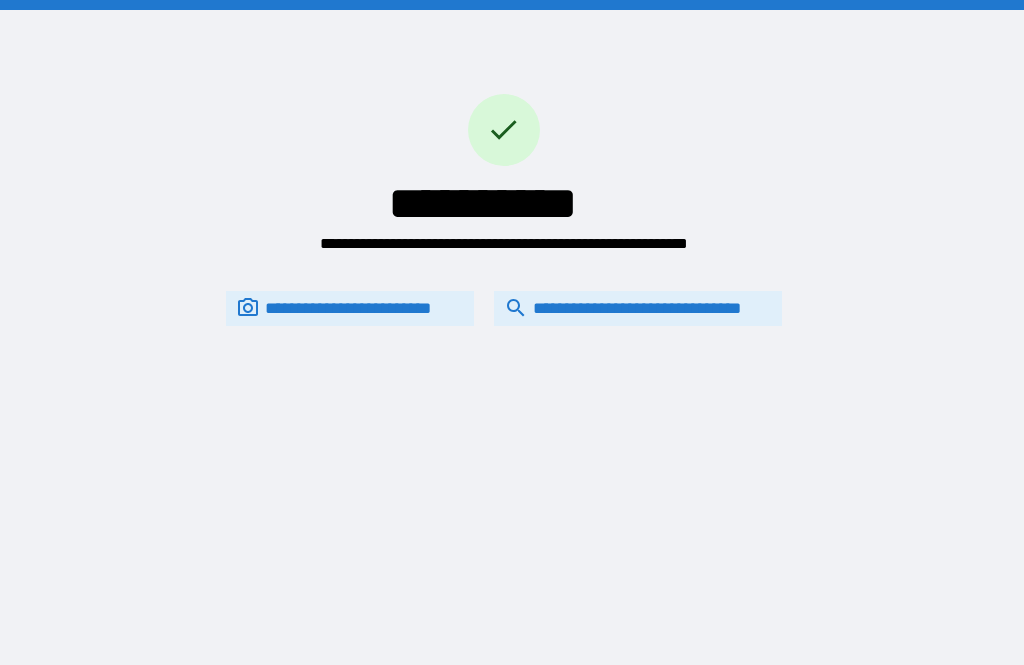 click on "**********" at bounding box center (638, 308) 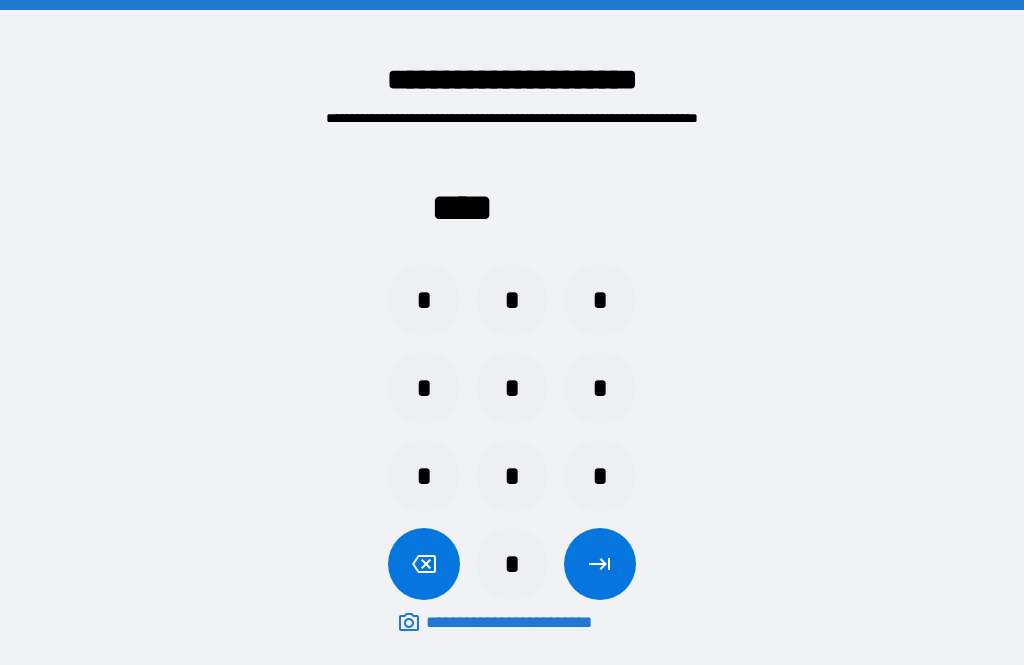 click on "*" at bounding box center (424, 300) 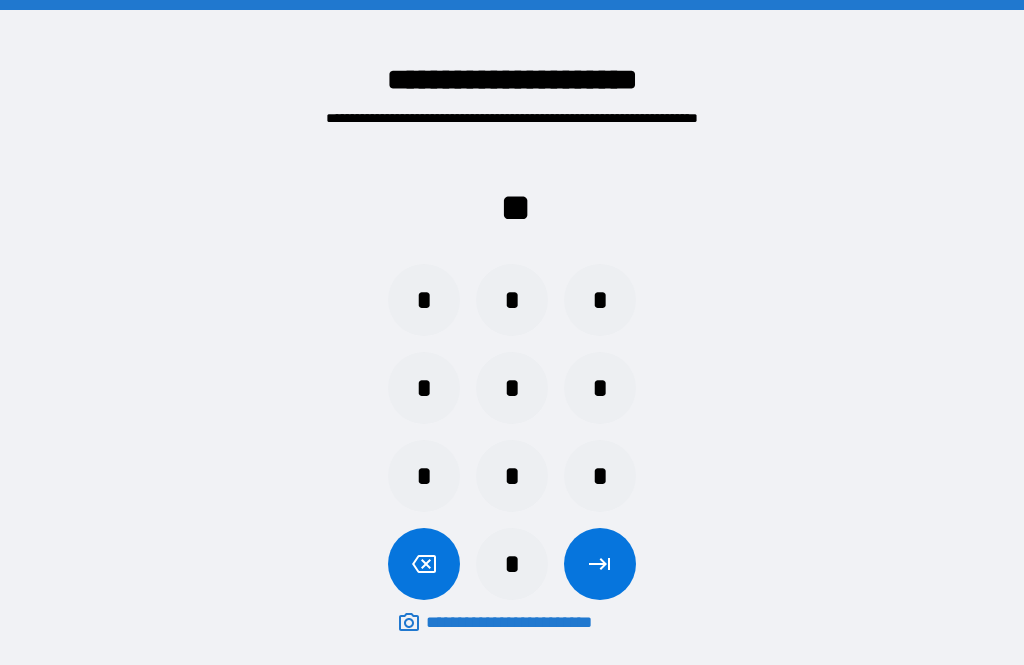 click on "*" at bounding box center [600, 300] 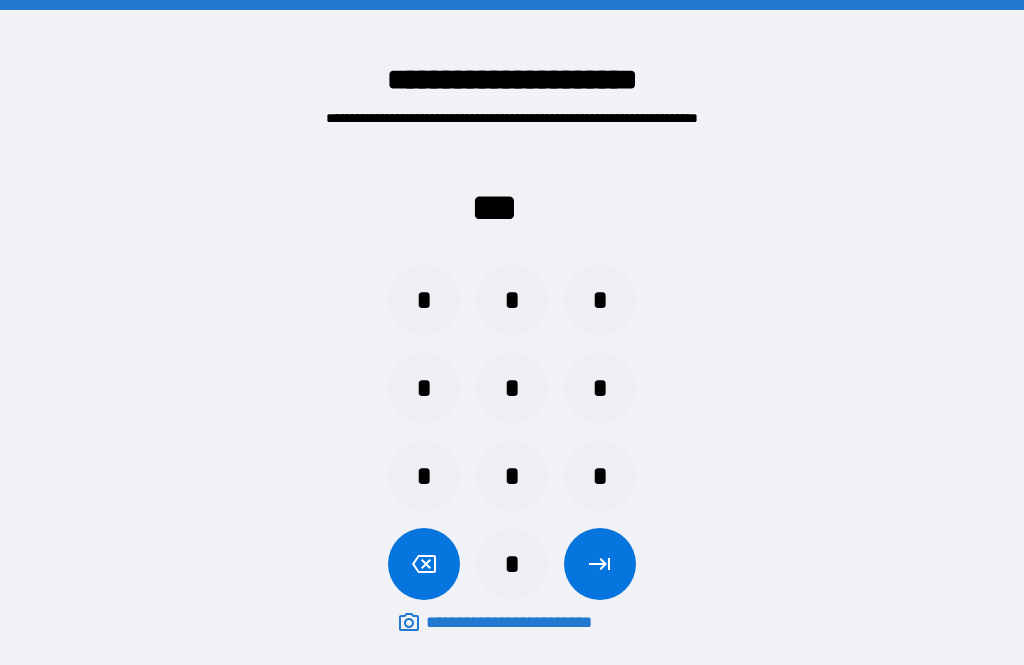 click on "*" at bounding box center (512, 388) 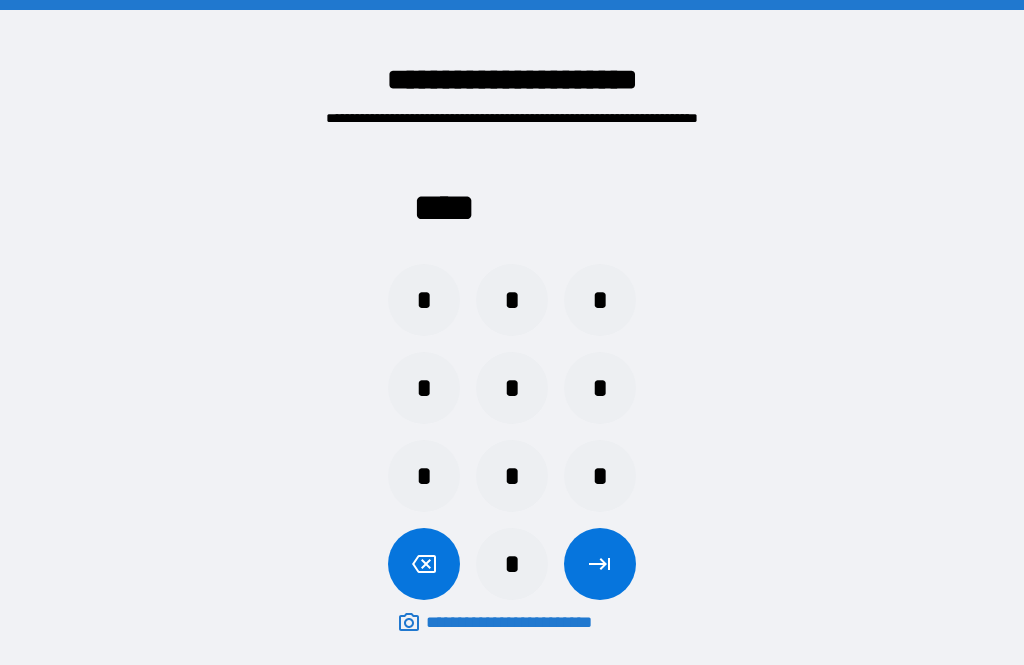 click 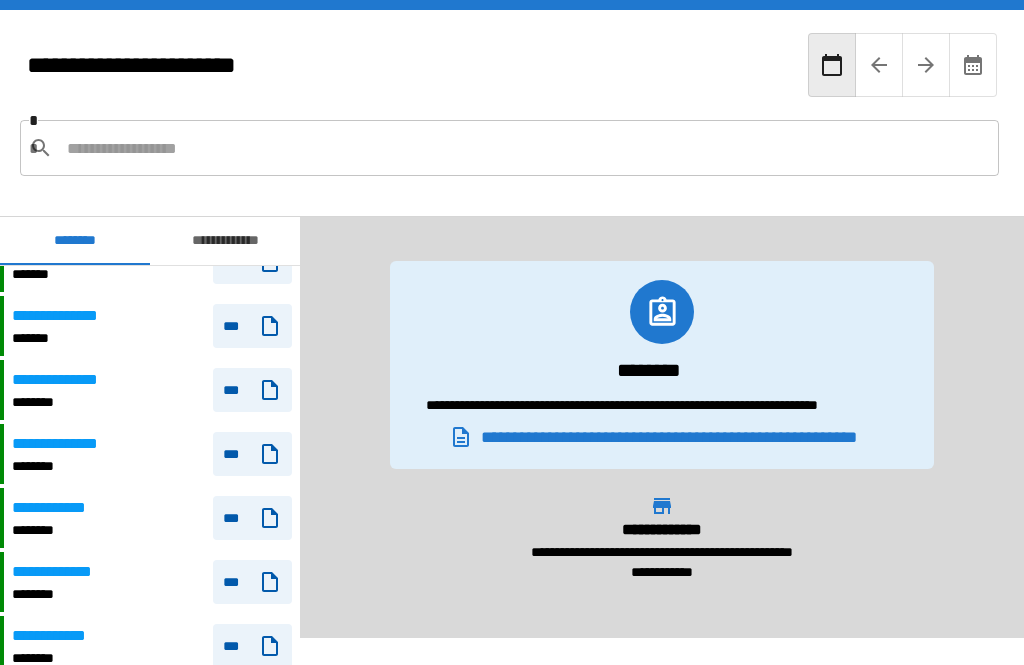 scroll, scrollTop: 405, scrollLeft: 0, axis: vertical 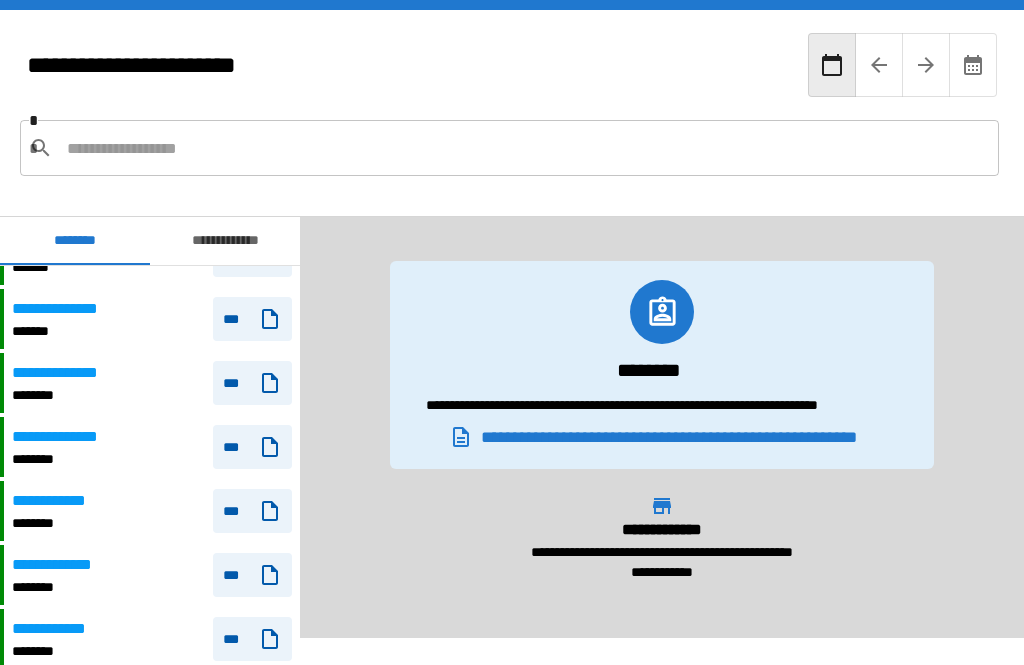 click 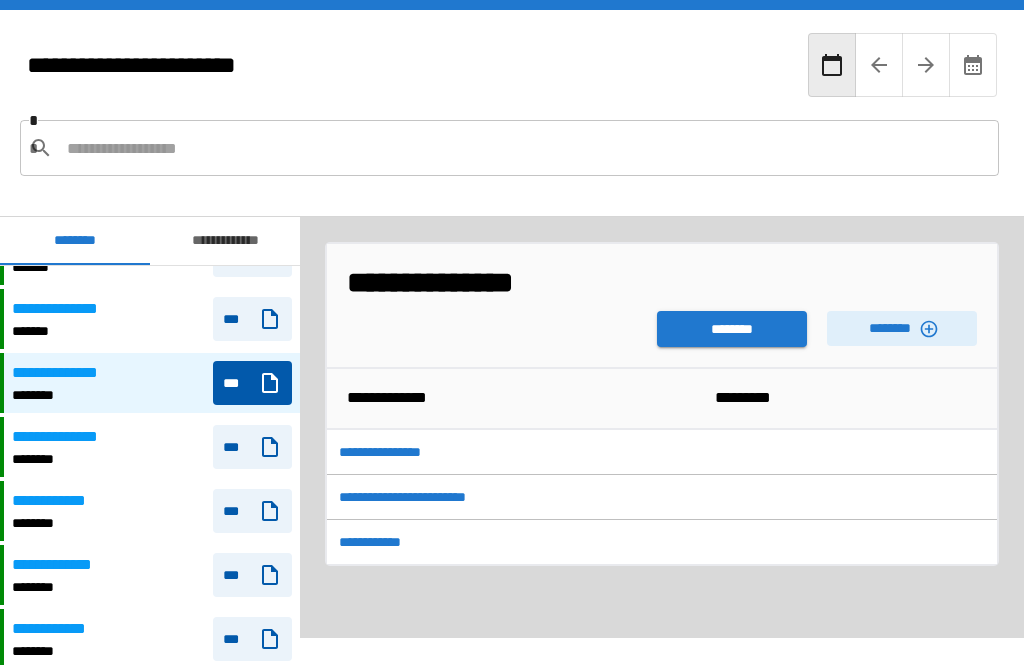 click on "**********" at bounding box center [388, 452] 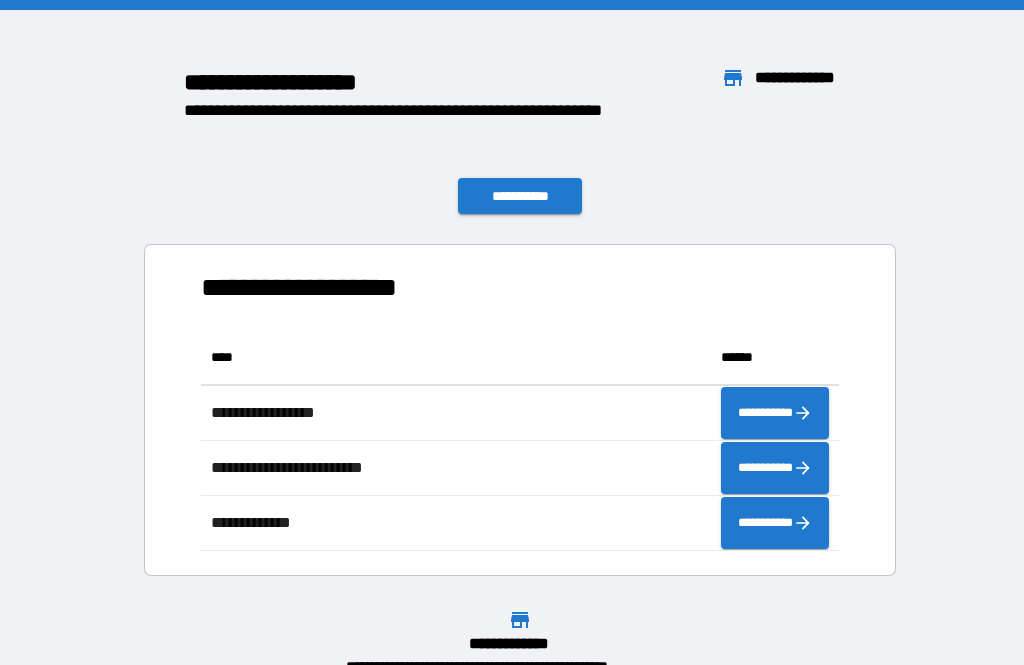 scroll, scrollTop: 1, scrollLeft: 1, axis: both 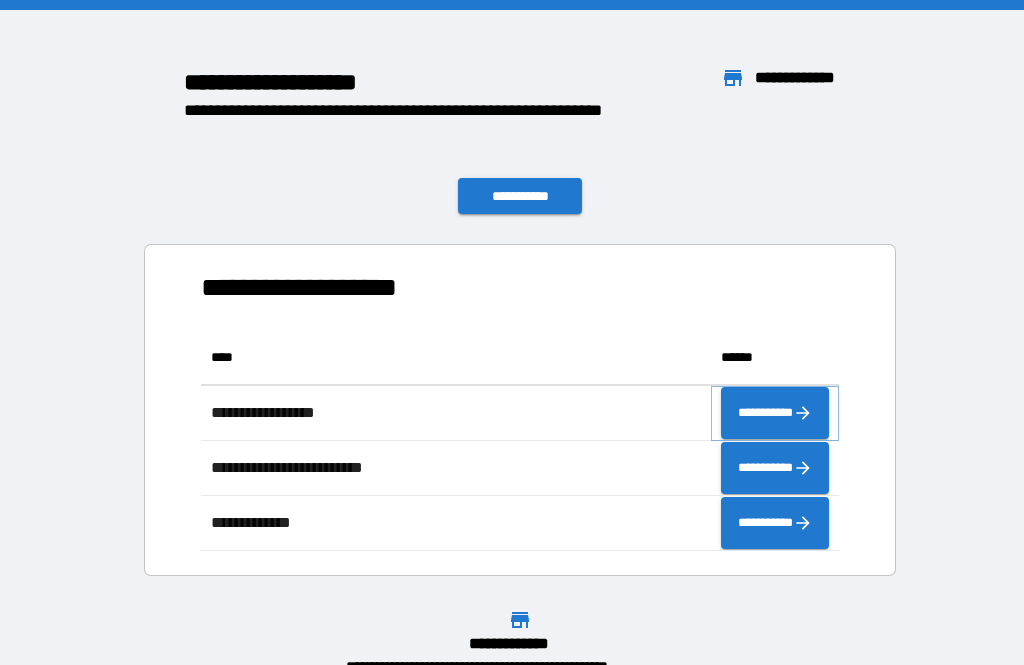 click on "**********" at bounding box center (775, 413) 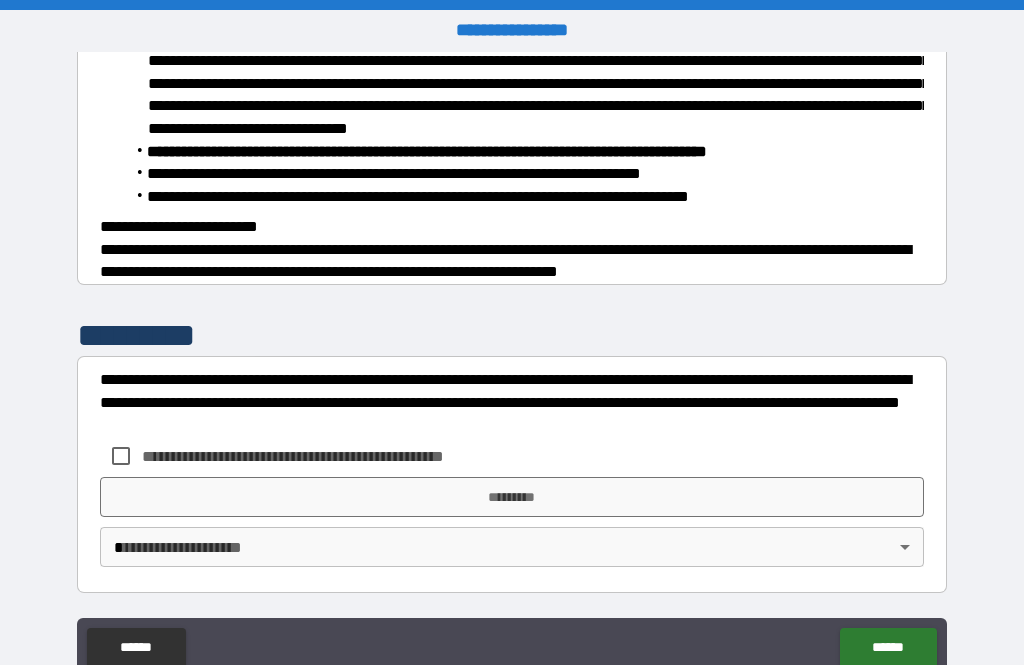 scroll, scrollTop: 808, scrollLeft: 0, axis: vertical 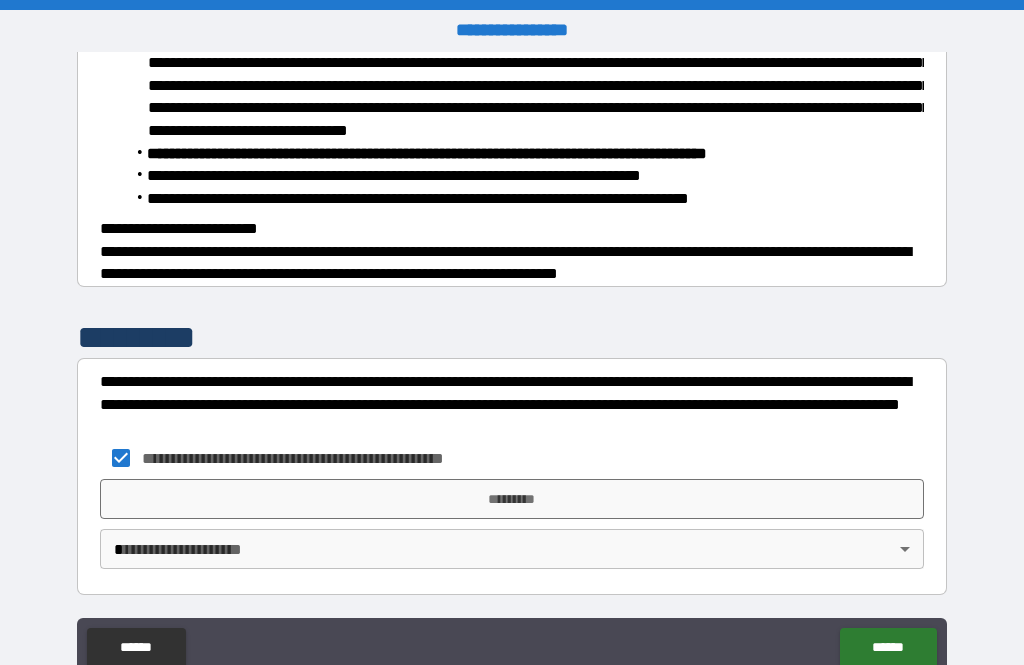 click on "*********" at bounding box center [512, 499] 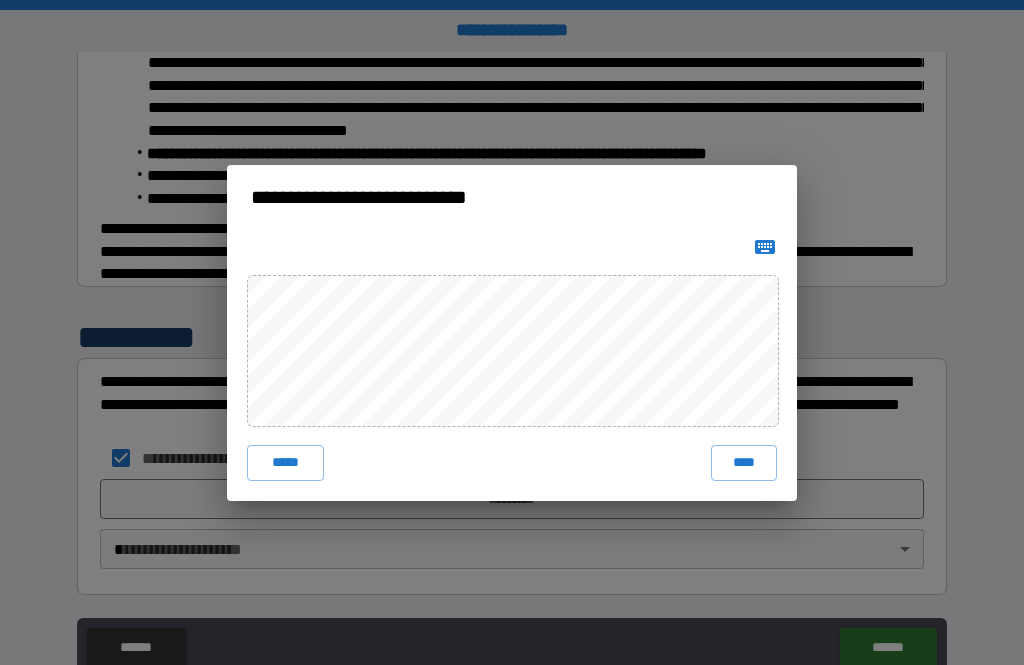 click on "****" at bounding box center (744, 463) 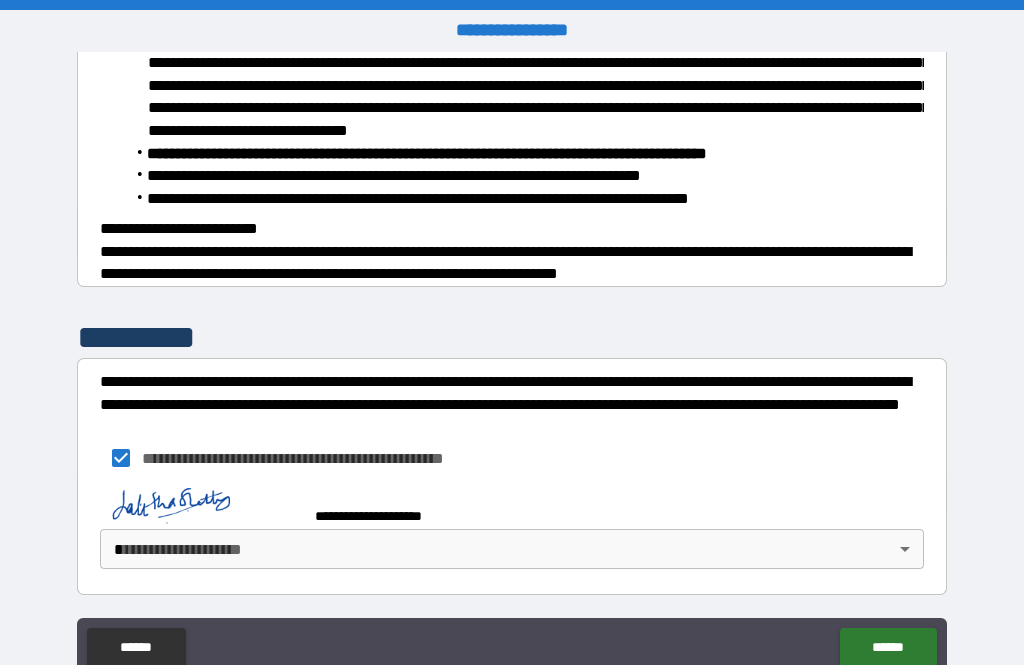 scroll, scrollTop: 798, scrollLeft: 0, axis: vertical 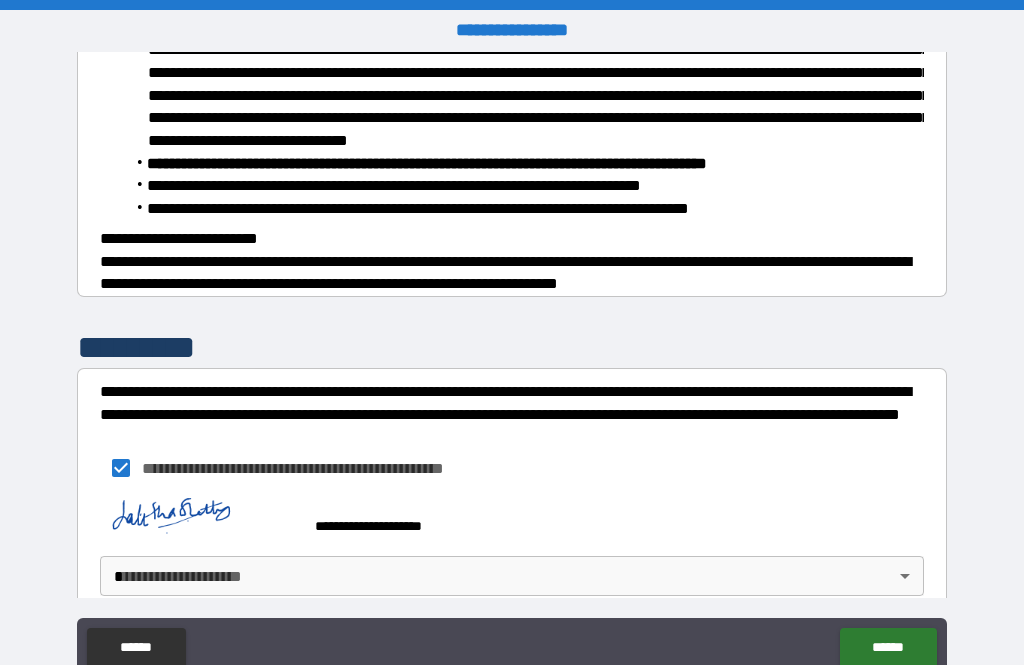 click on "**********" at bounding box center [512, 364] 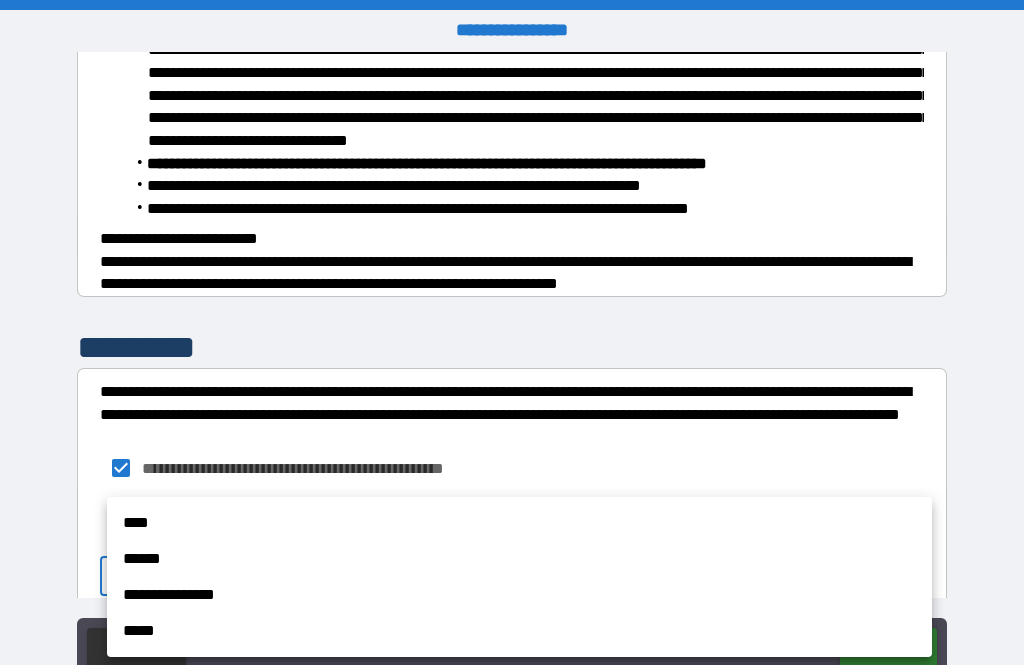 click on "****" at bounding box center [519, 523] 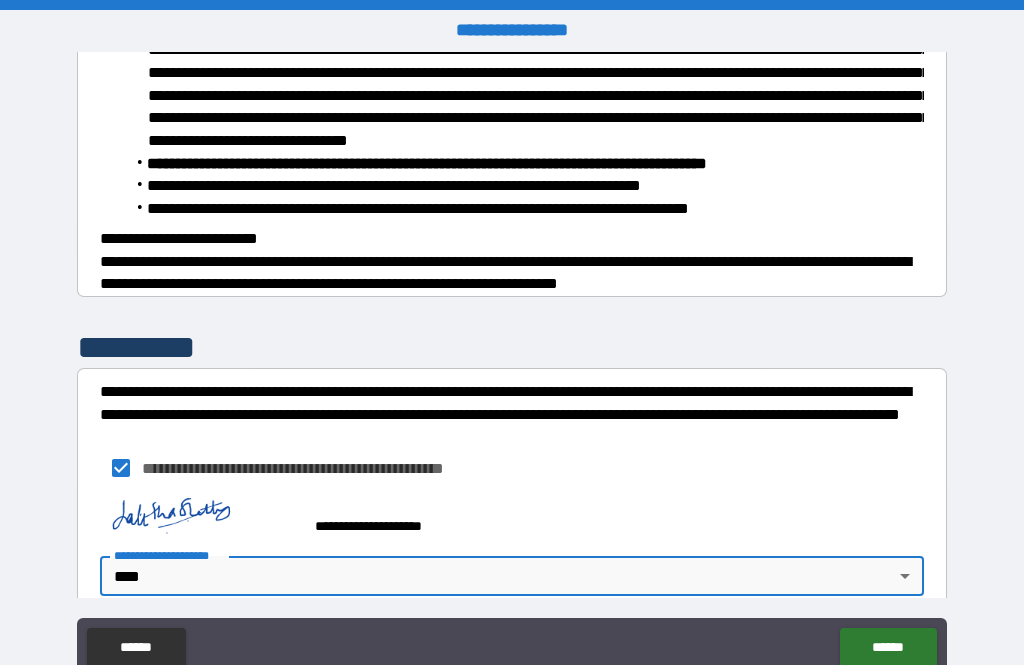 click on "******" at bounding box center (888, 648) 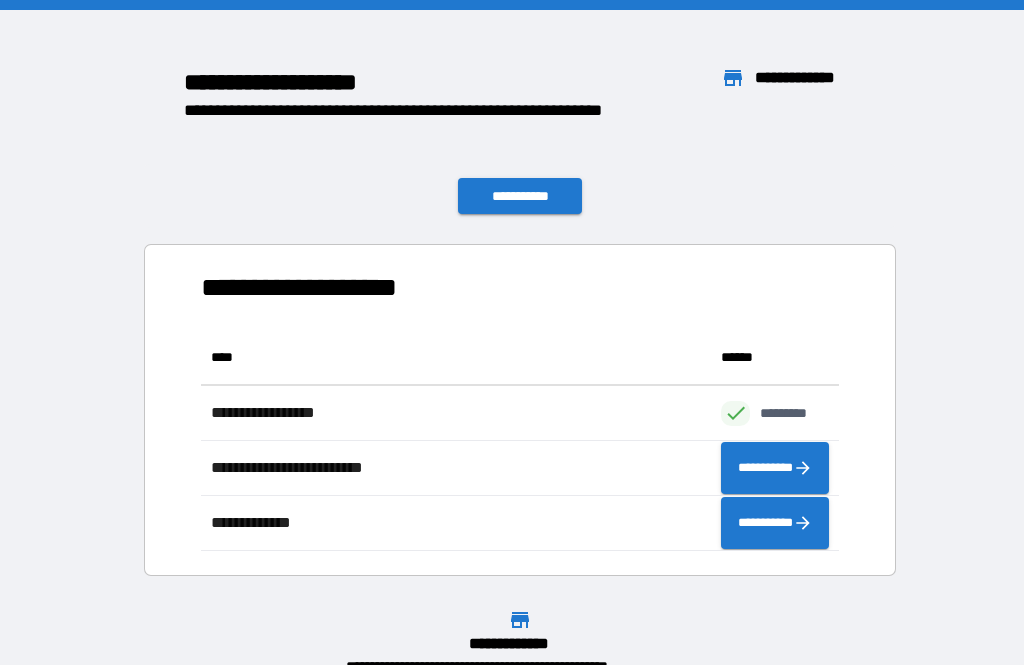 scroll, scrollTop: 1, scrollLeft: 1, axis: both 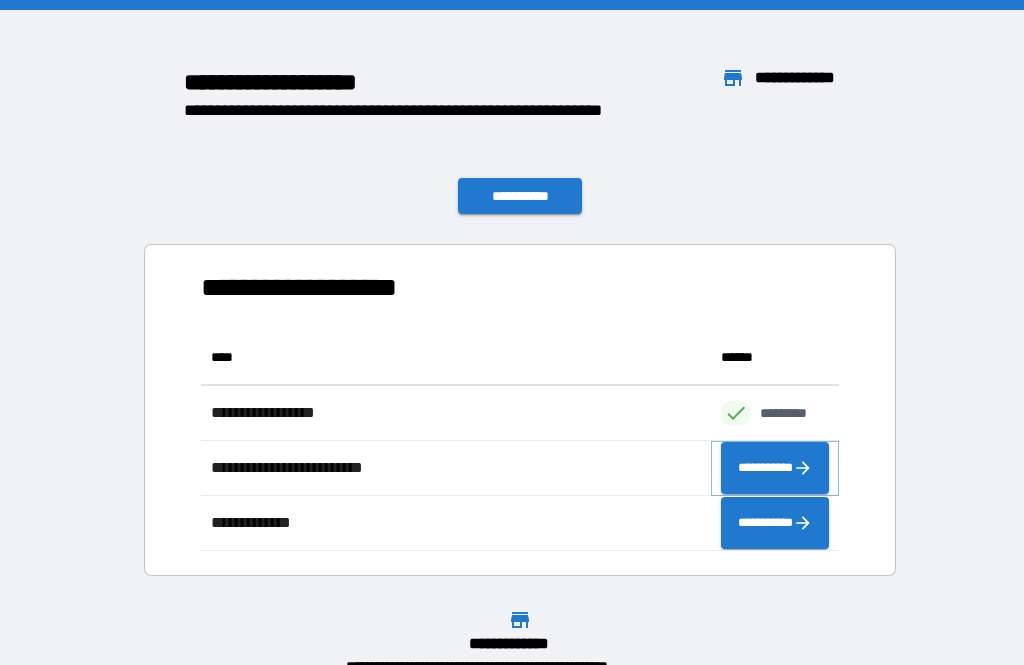 click on "**********" at bounding box center (775, 468) 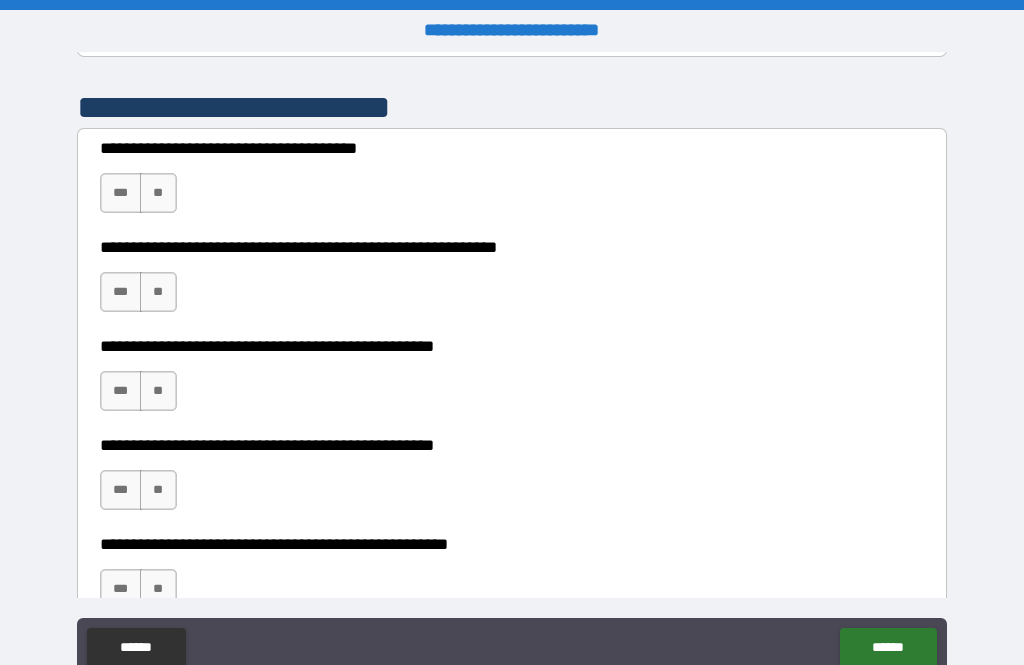 scroll, scrollTop: 394, scrollLeft: 0, axis: vertical 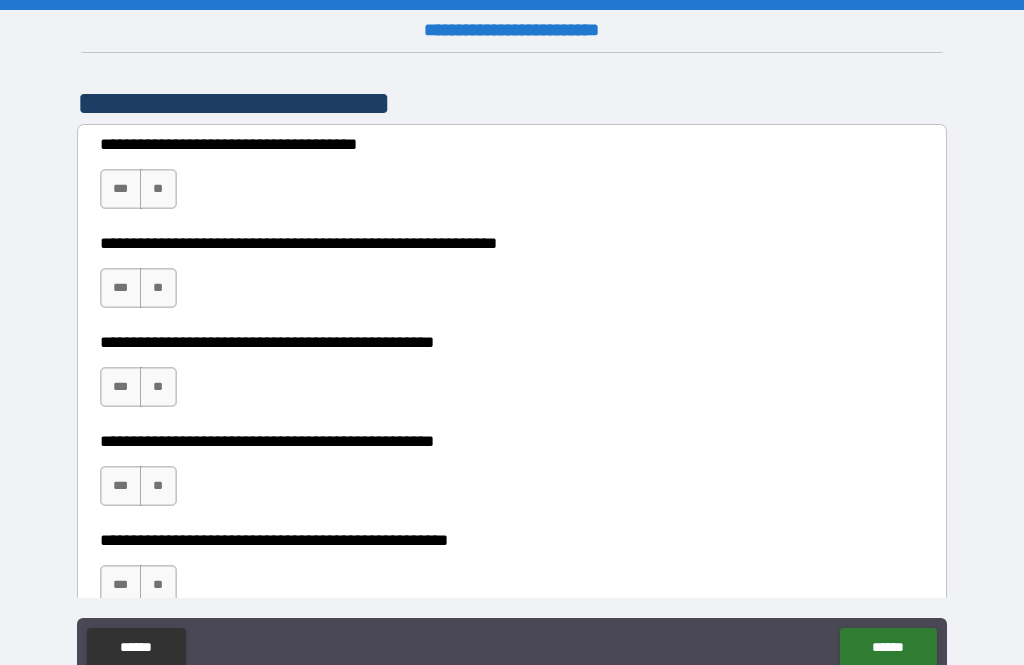 click on "***" at bounding box center [121, 189] 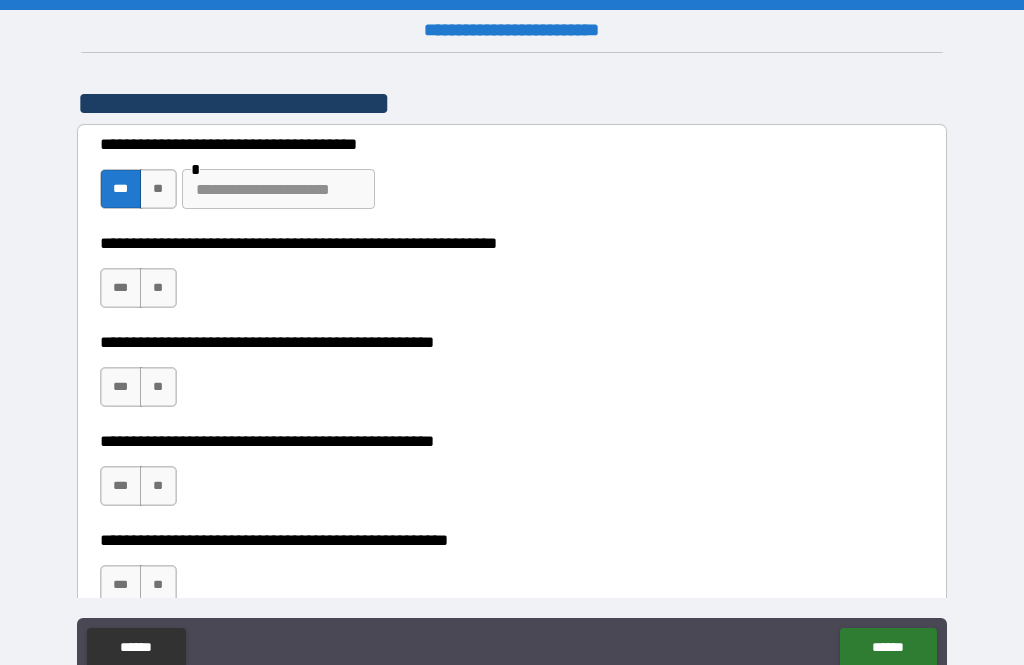 click at bounding box center [278, 189] 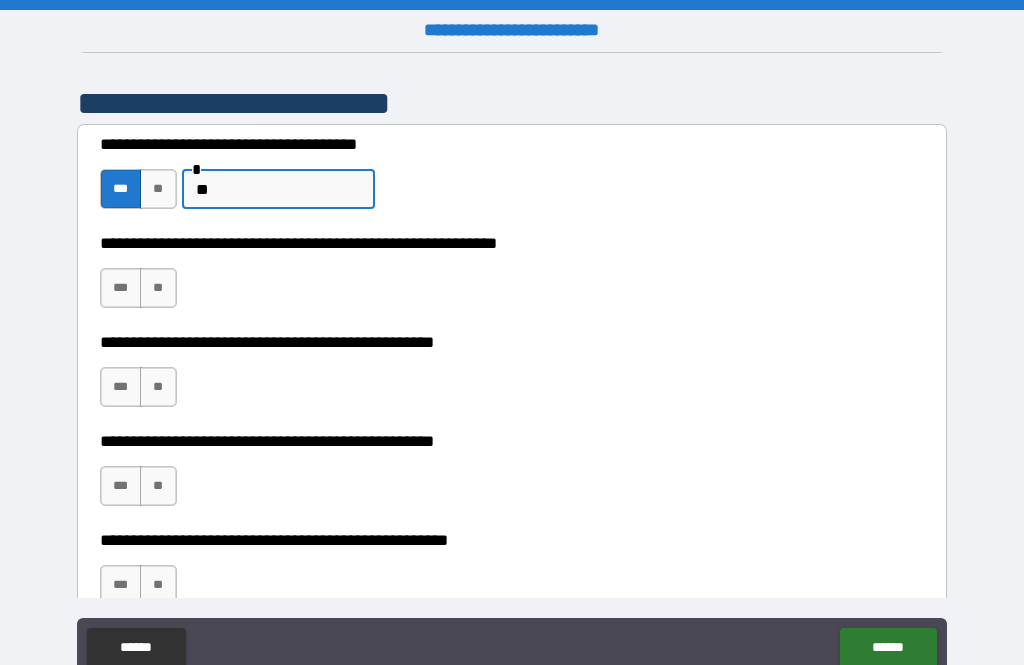 type on "*" 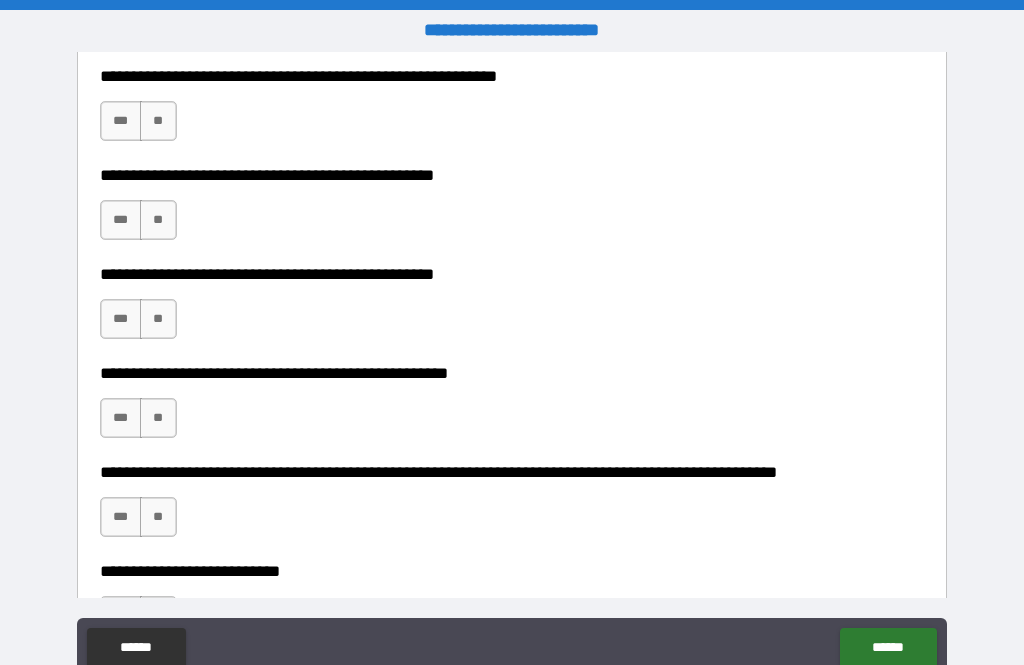scroll, scrollTop: 559, scrollLeft: 0, axis: vertical 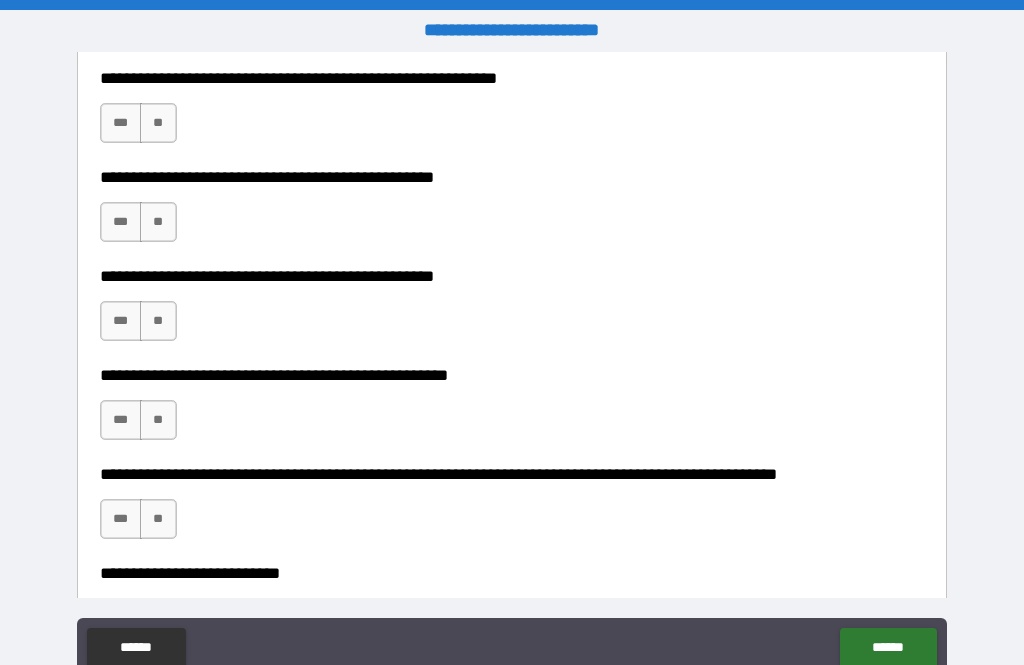 type on "**********" 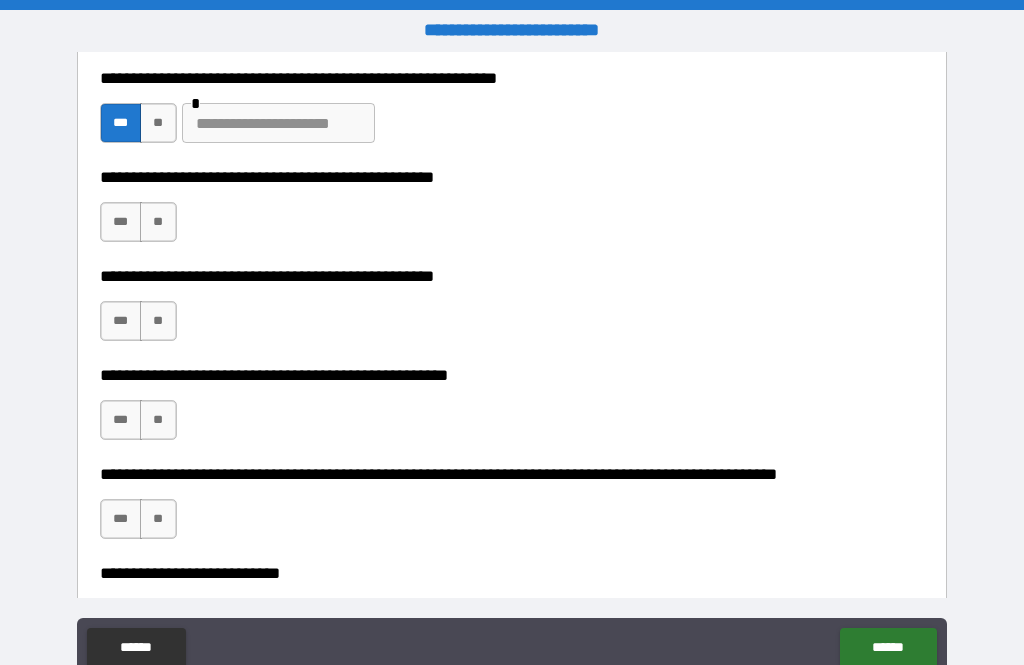 click at bounding box center [278, 123] 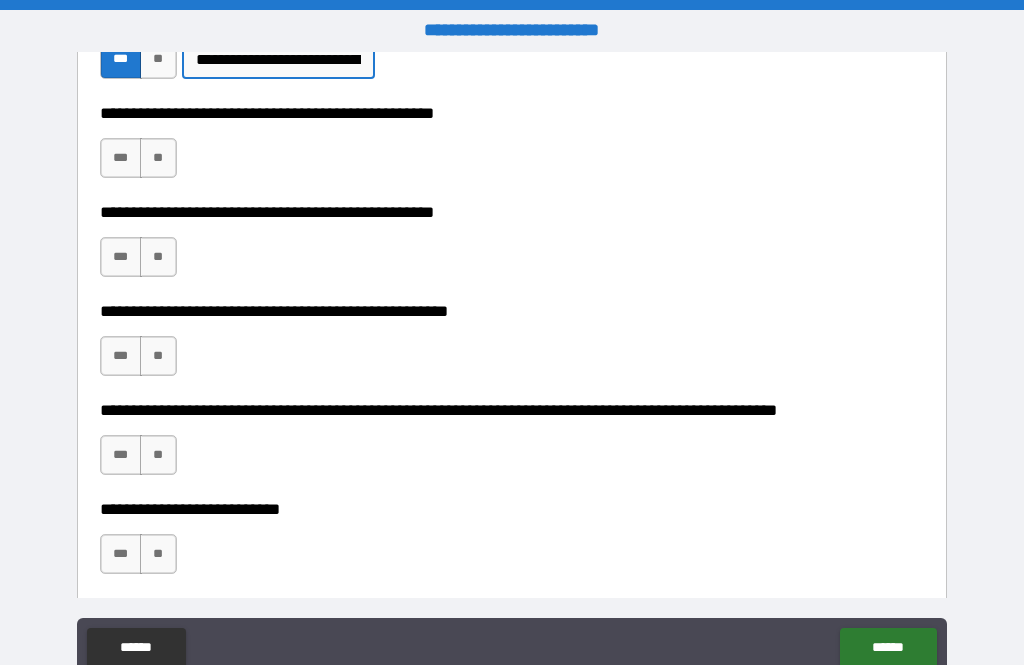 scroll, scrollTop: 628, scrollLeft: 0, axis: vertical 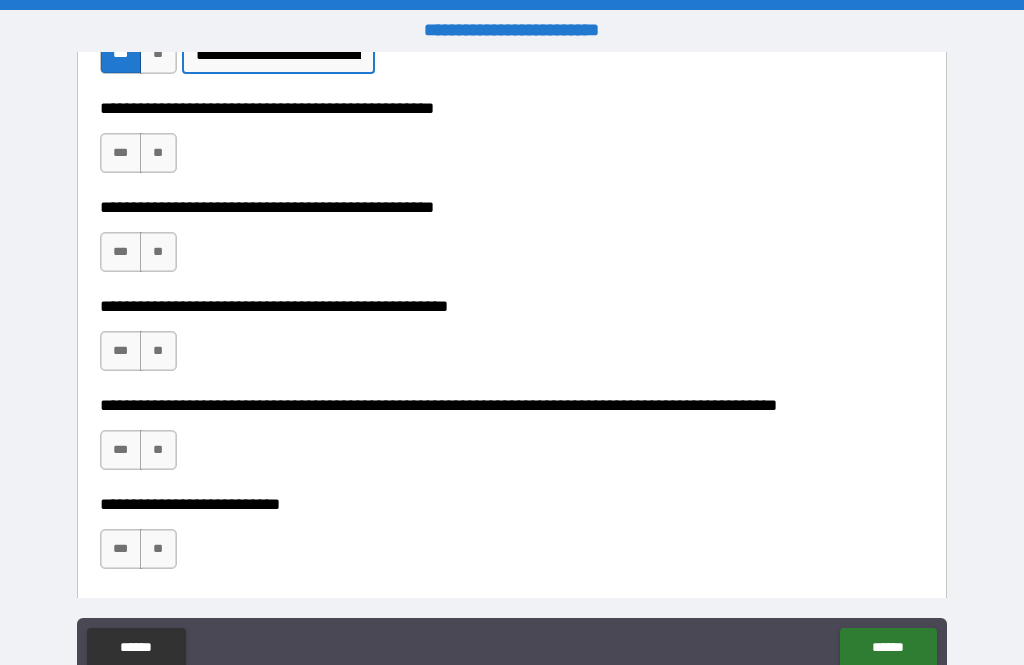 type on "**********" 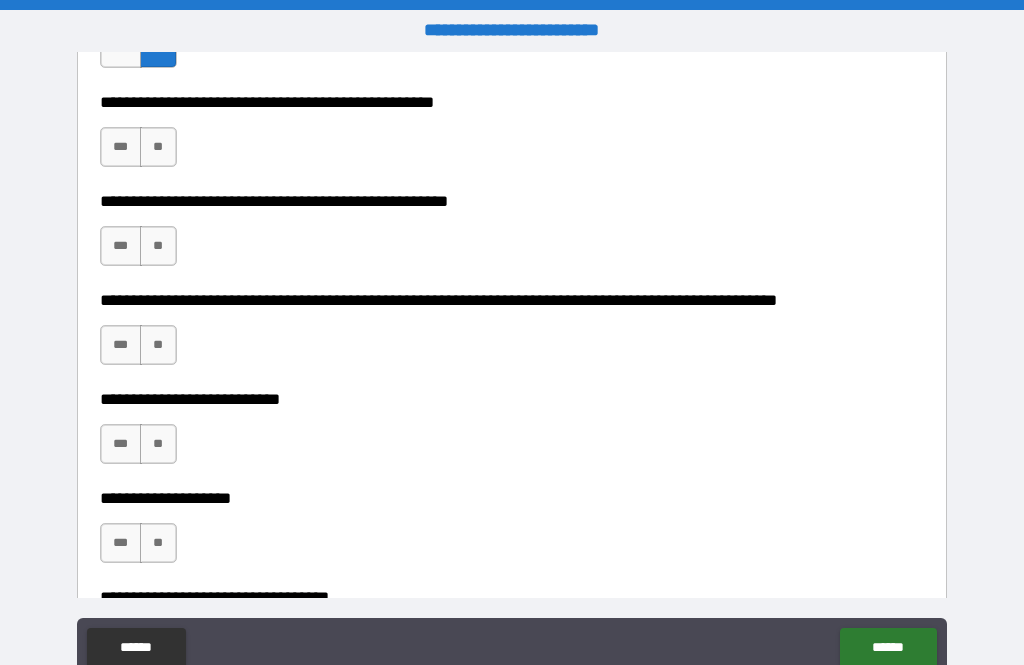 scroll, scrollTop: 735, scrollLeft: 0, axis: vertical 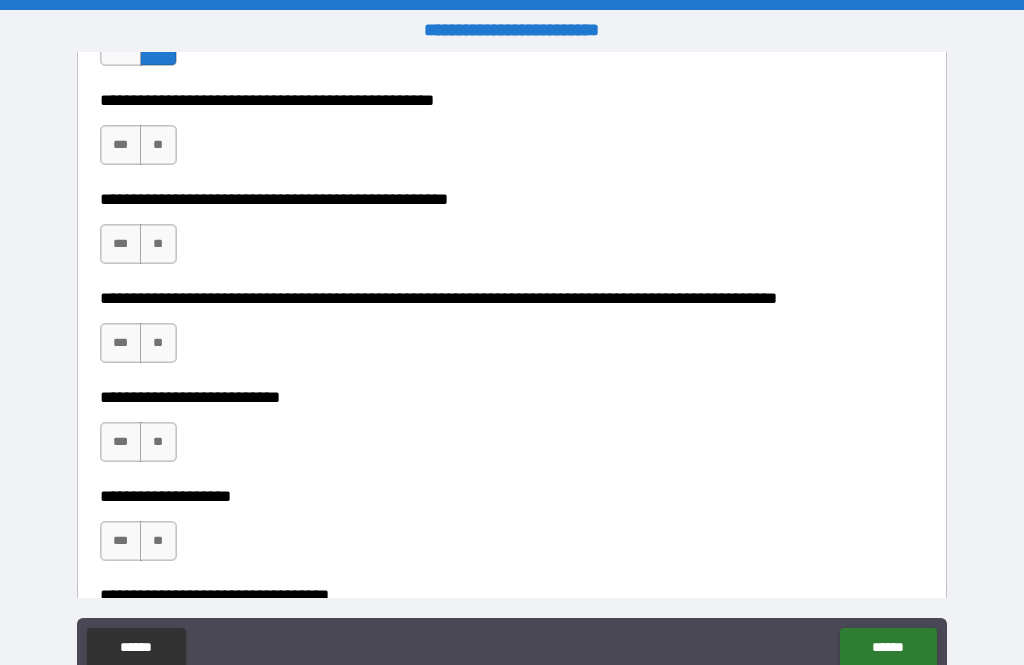 click on "***" at bounding box center (121, 145) 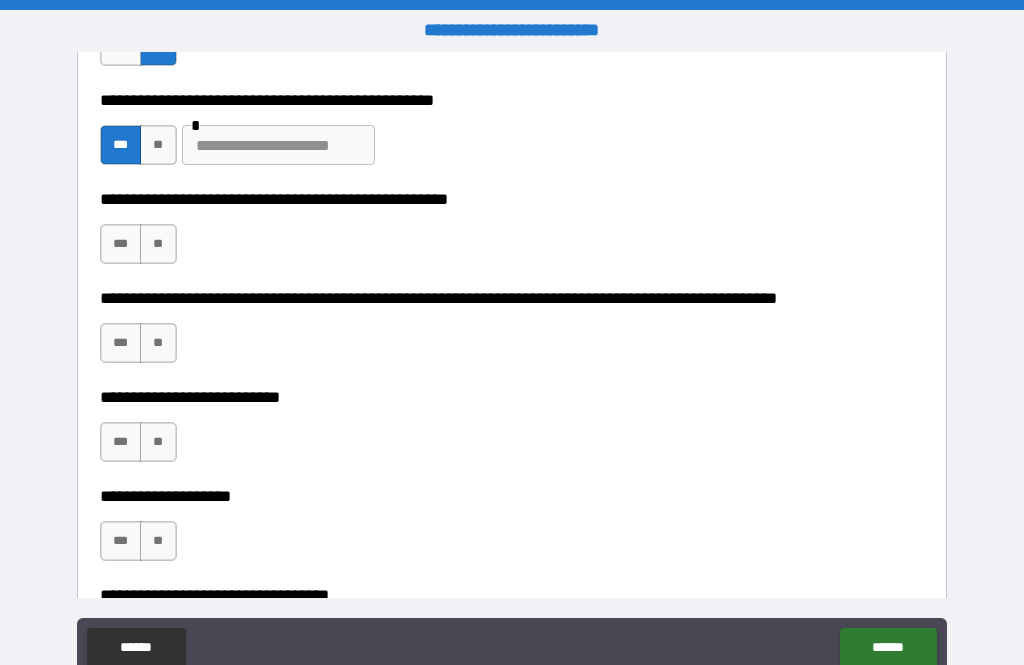 click at bounding box center [278, 145] 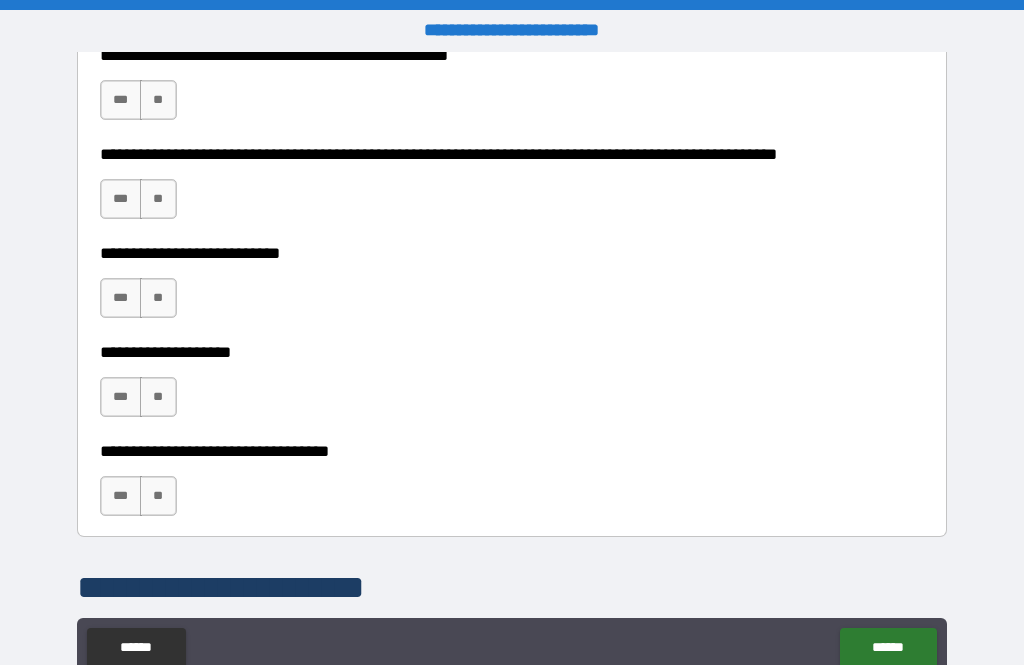 scroll, scrollTop: 862, scrollLeft: 0, axis: vertical 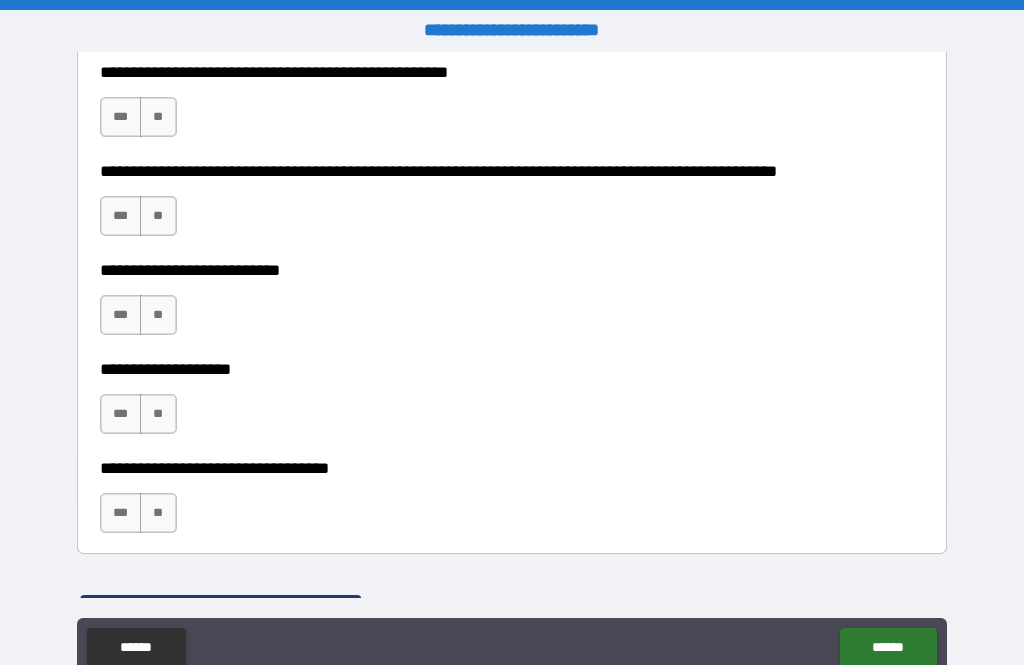type on "**********" 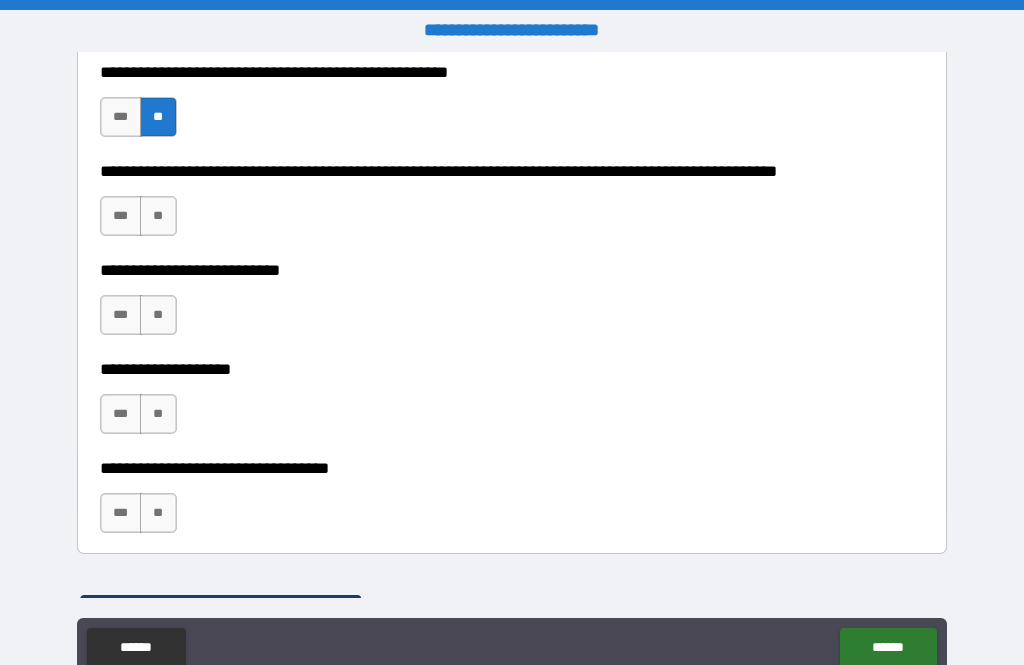 click on "**" at bounding box center (158, 216) 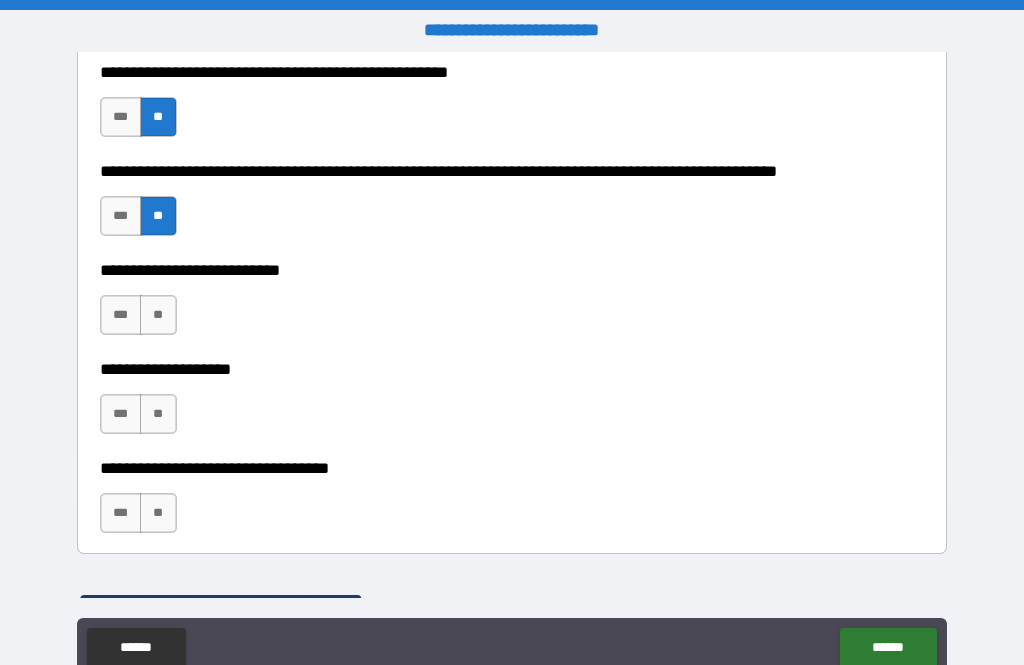 click on "**" at bounding box center [158, 315] 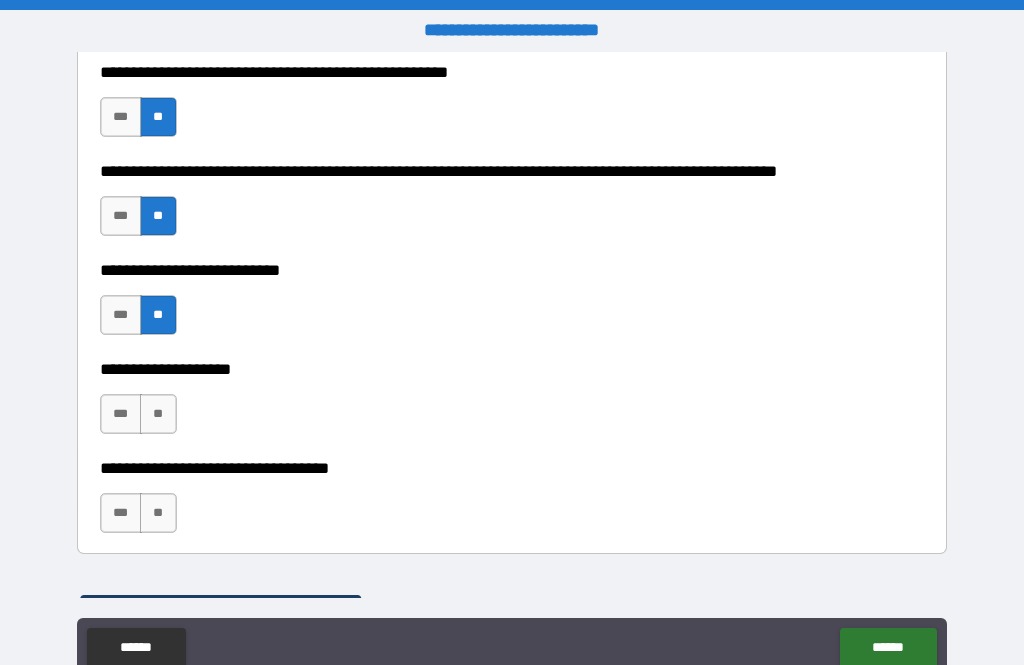 click on "**" at bounding box center (158, 414) 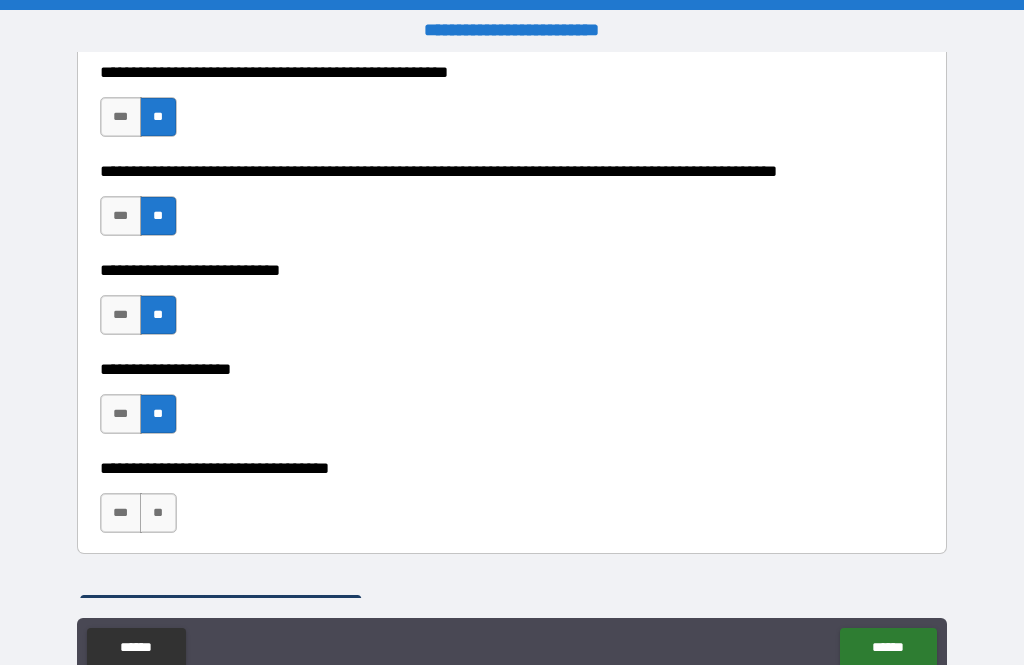click on "**" at bounding box center (158, 513) 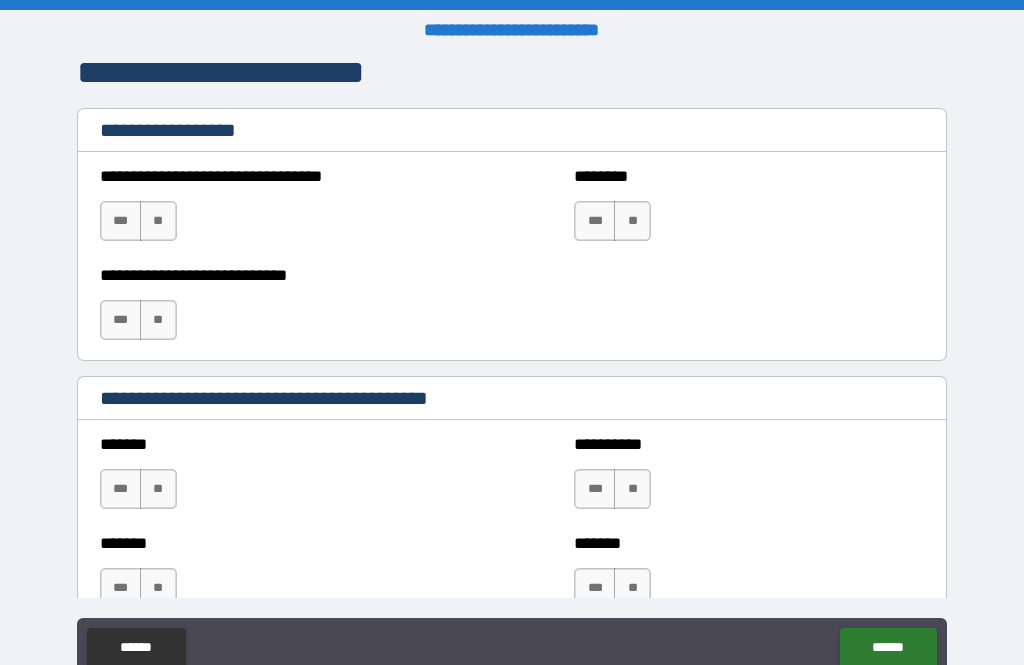scroll, scrollTop: 1398, scrollLeft: 0, axis: vertical 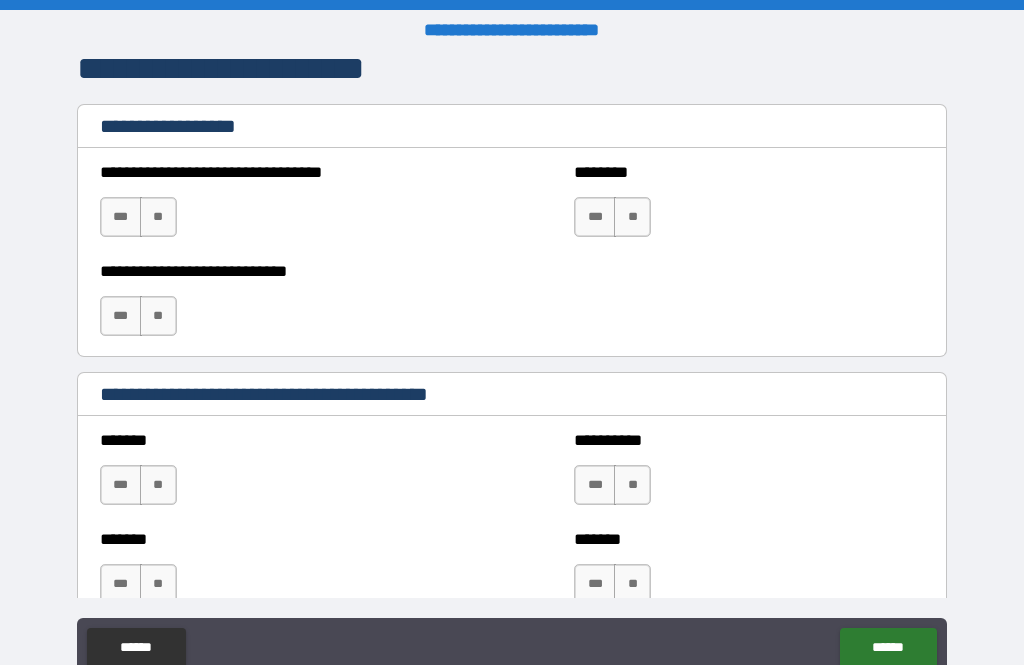 click on "**" at bounding box center (158, 217) 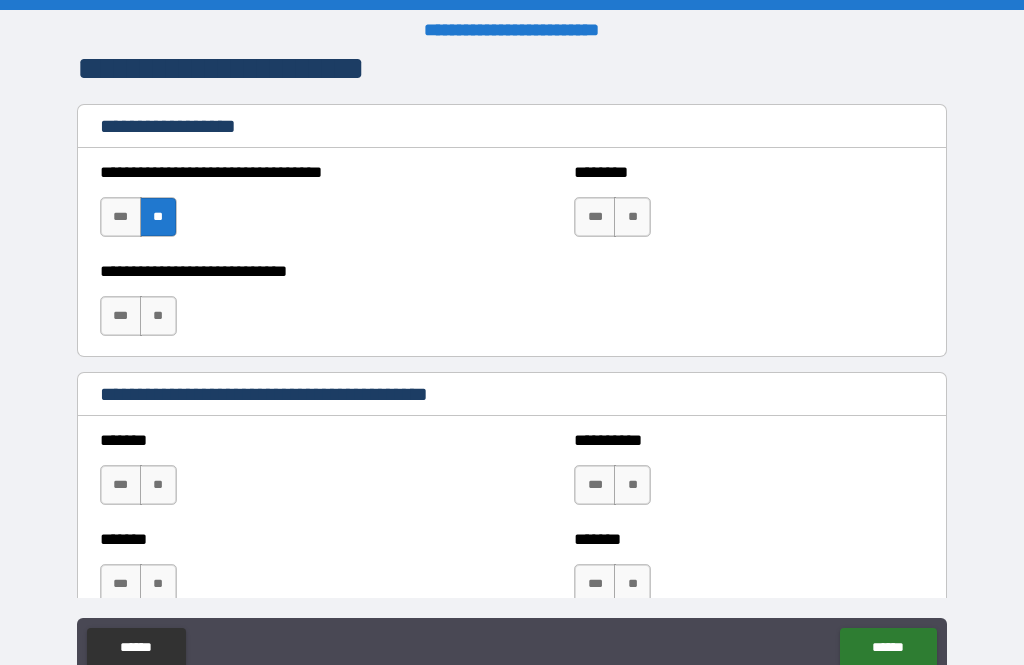 click on "**" at bounding box center (158, 316) 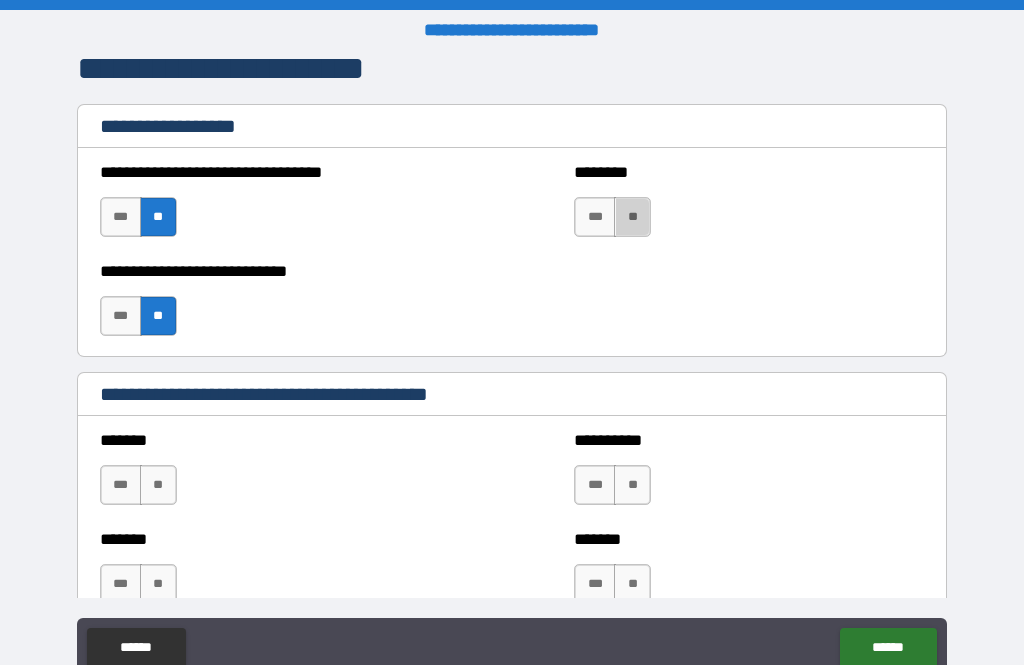 click on "**" at bounding box center (632, 217) 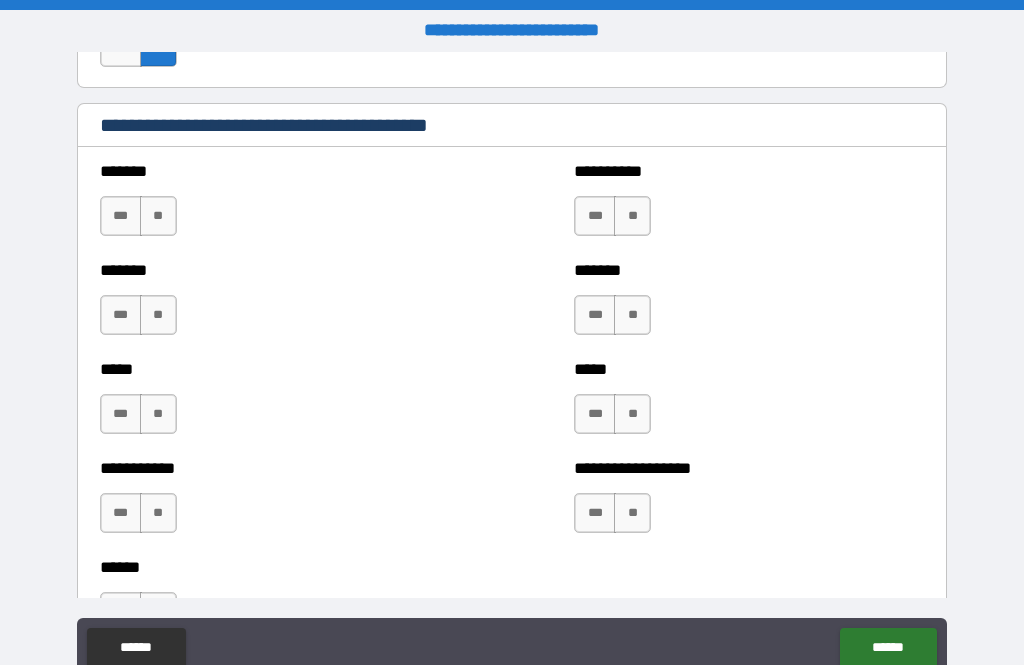 scroll, scrollTop: 1668, scrollLeft: 0, axis: vertical 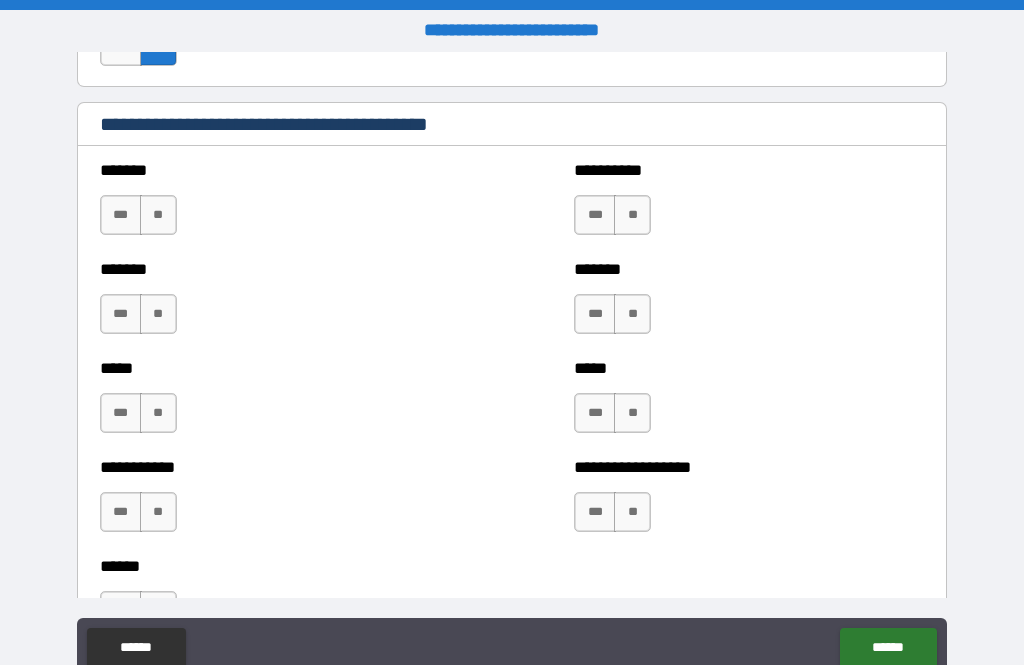 click on "**" at bounding box center (158, 215) 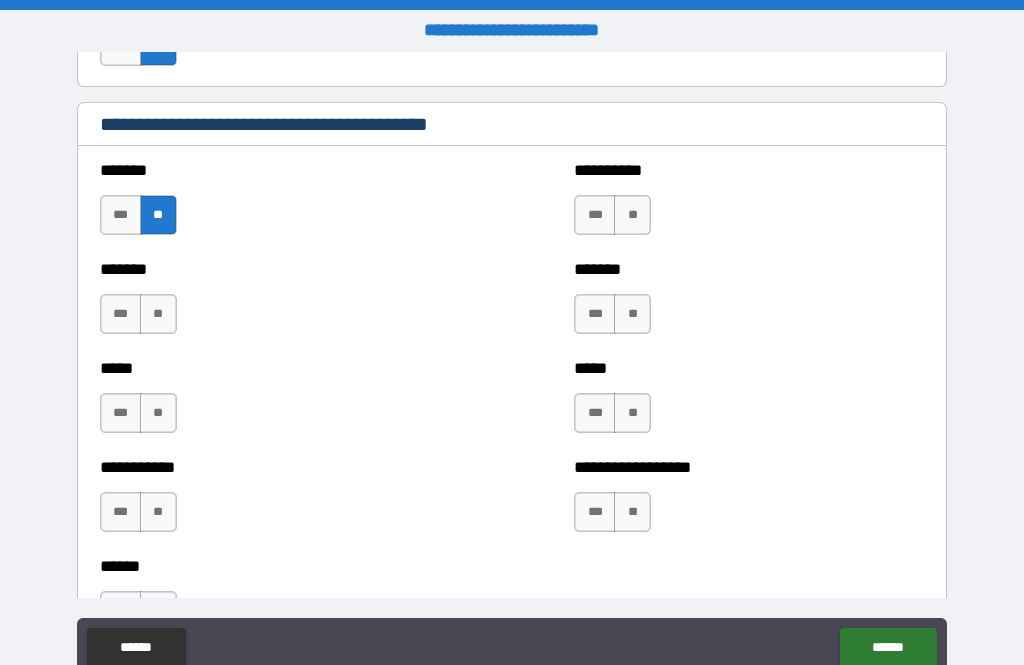 click on "**" at bounding box center [158, 314] 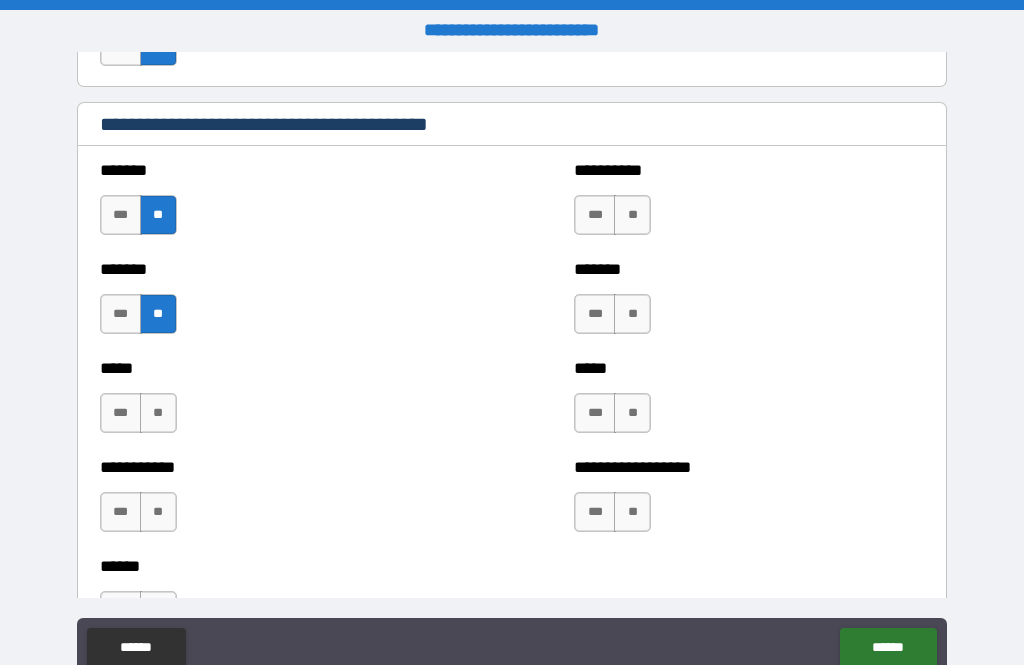 click on "**" at bounding box center [158, 413] 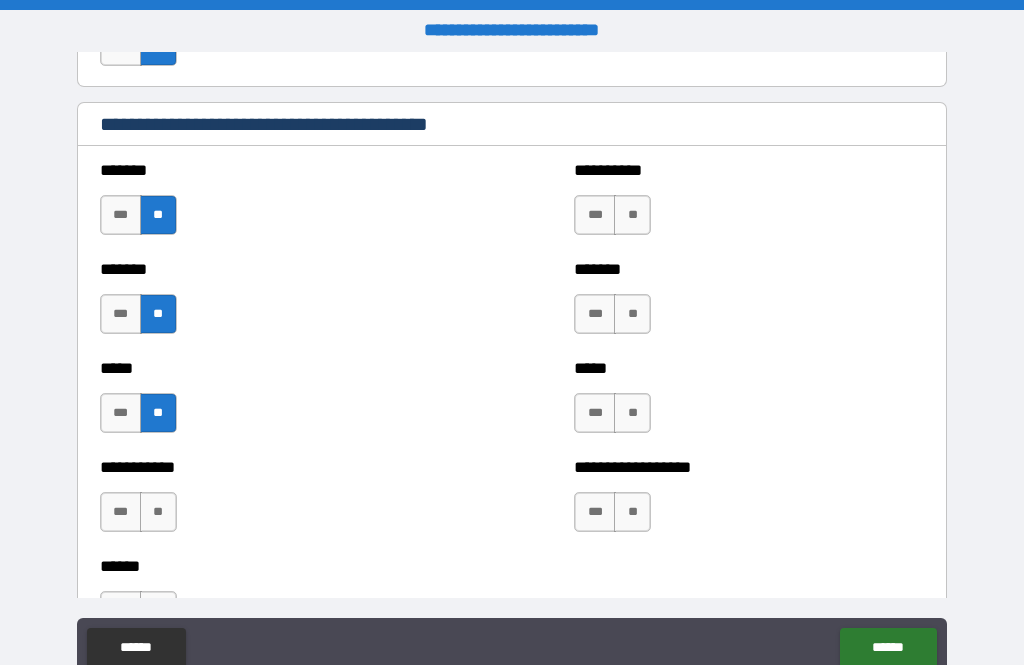 click on "**" at bounding box center [158, 512] 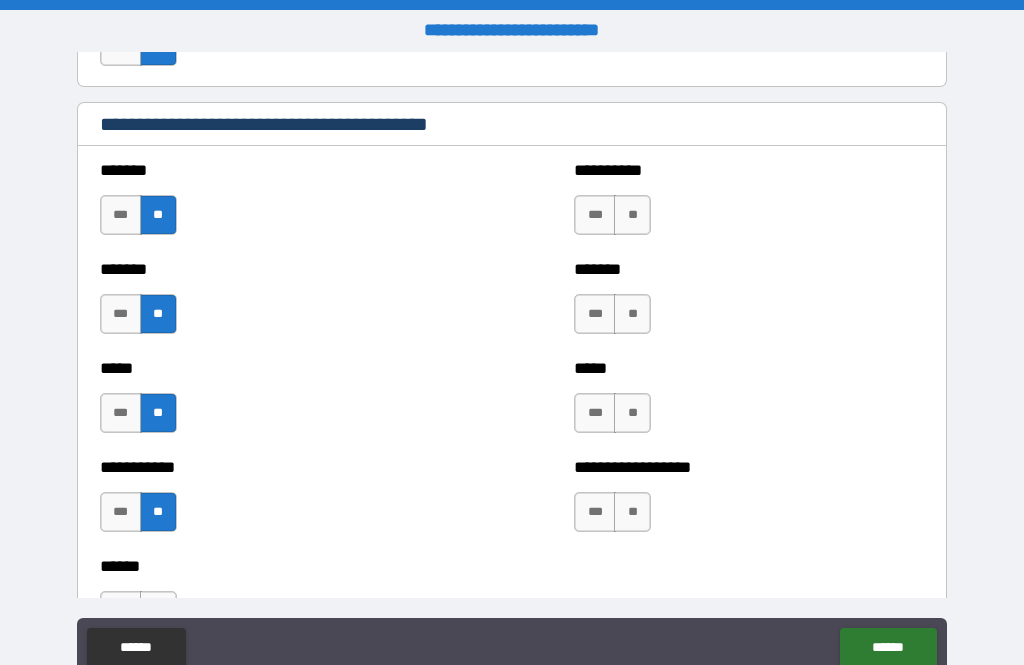 click on "**" at bounding box center [632, 215] 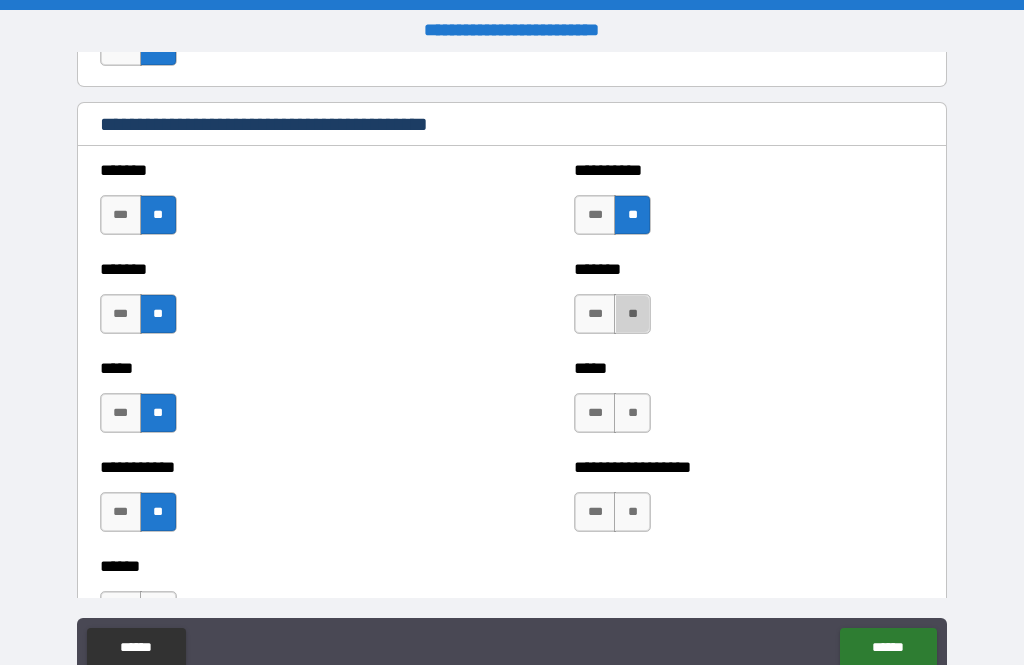 click on "**" at bounding box center (632, 314) 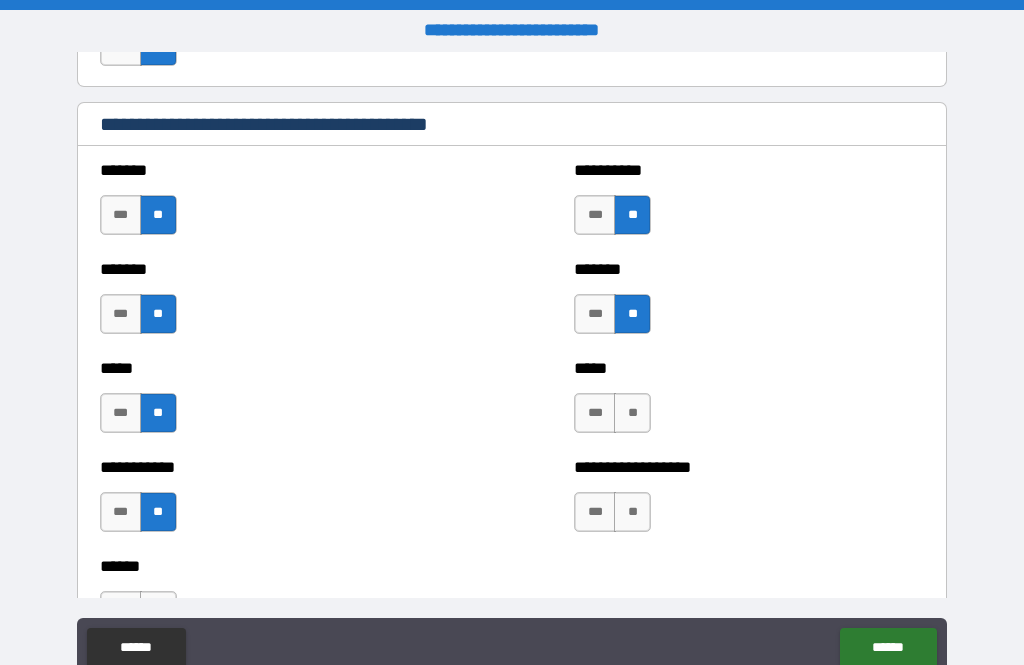 click on "**" at bounding box center (632, 413) 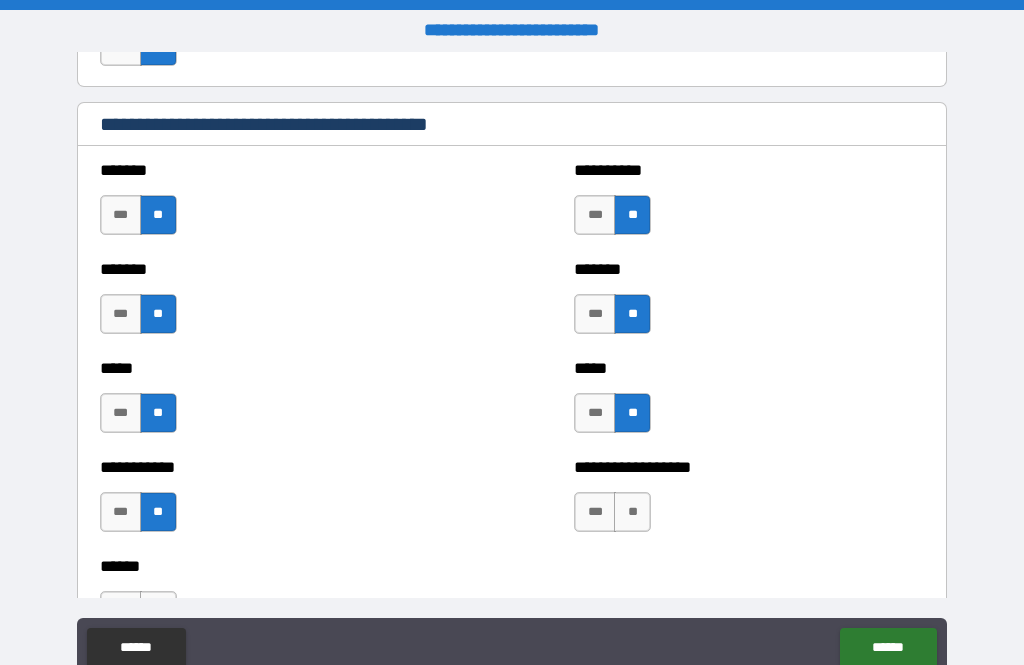 click on "**" at bounding box center [632, 512] 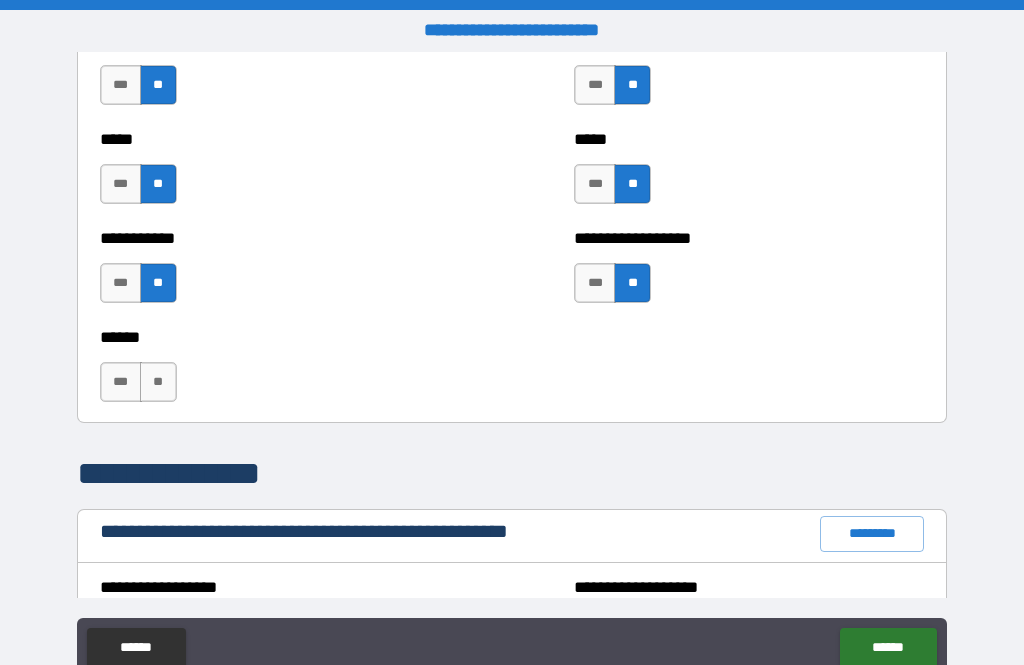 scroll, scrollTop: 1897, scrollLeft: 0, axis: vertical 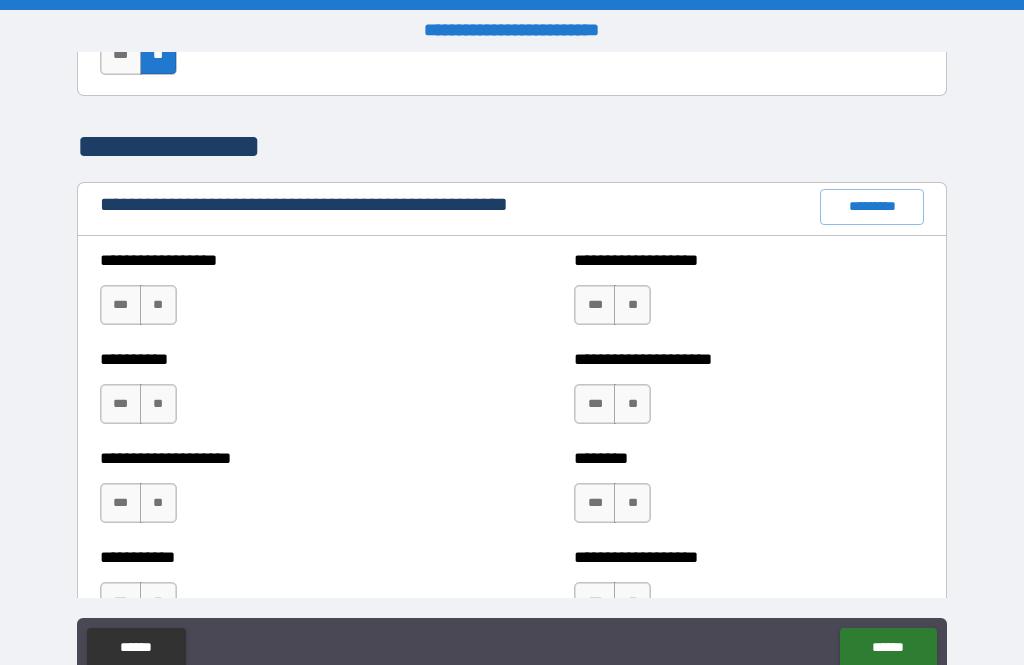 click on "*********" at bounding box center [872, 207] 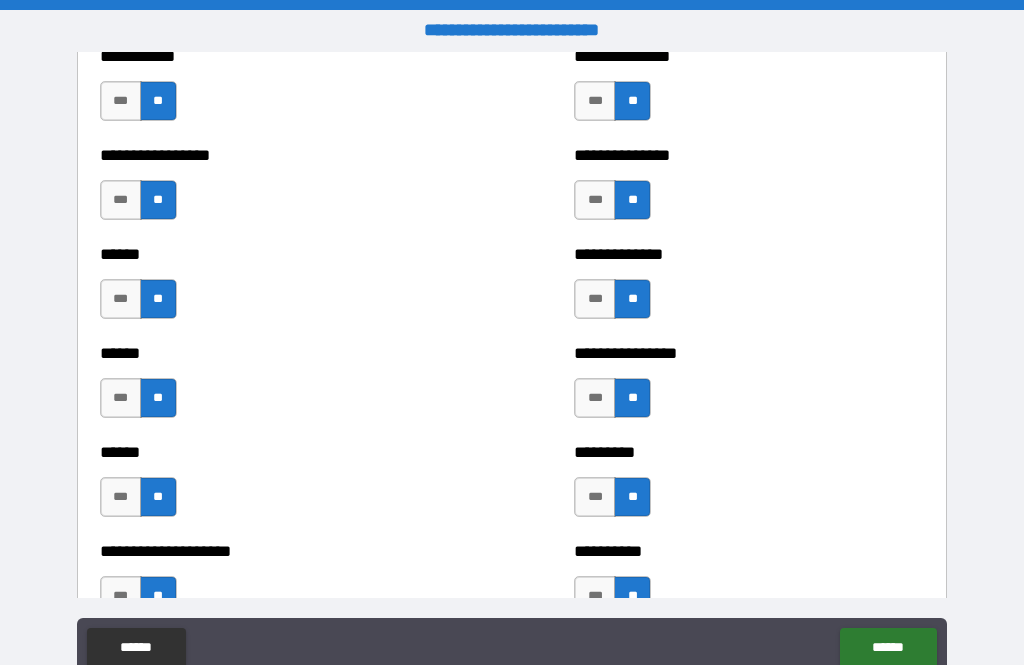 scroll, scrollTop: 2824, scrollLeft: 0, axis: vertical 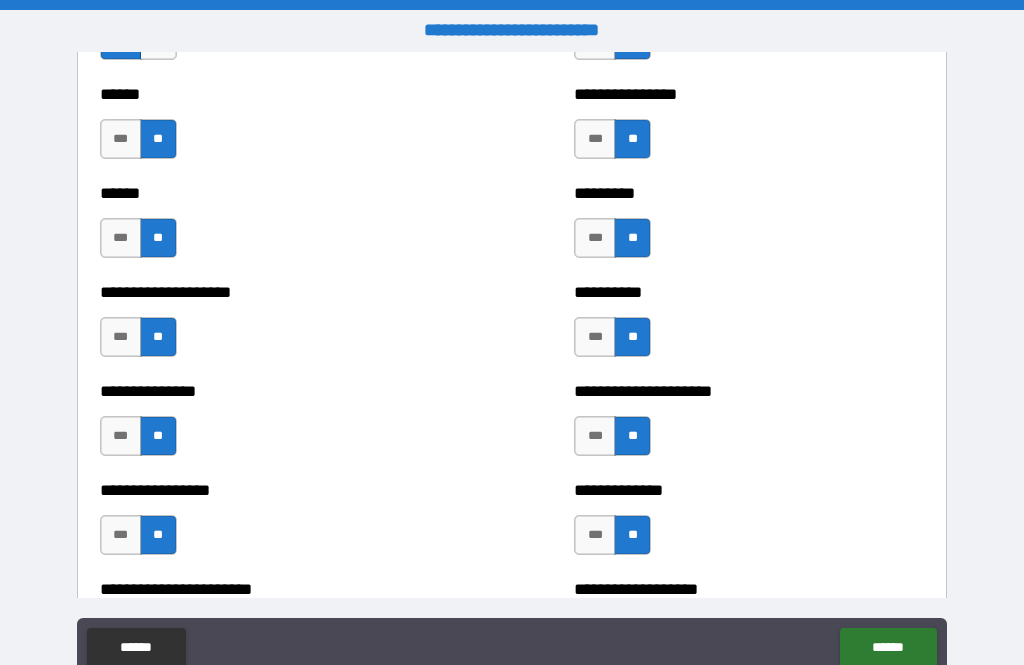 click on "***" at bounding box center (121, 337) 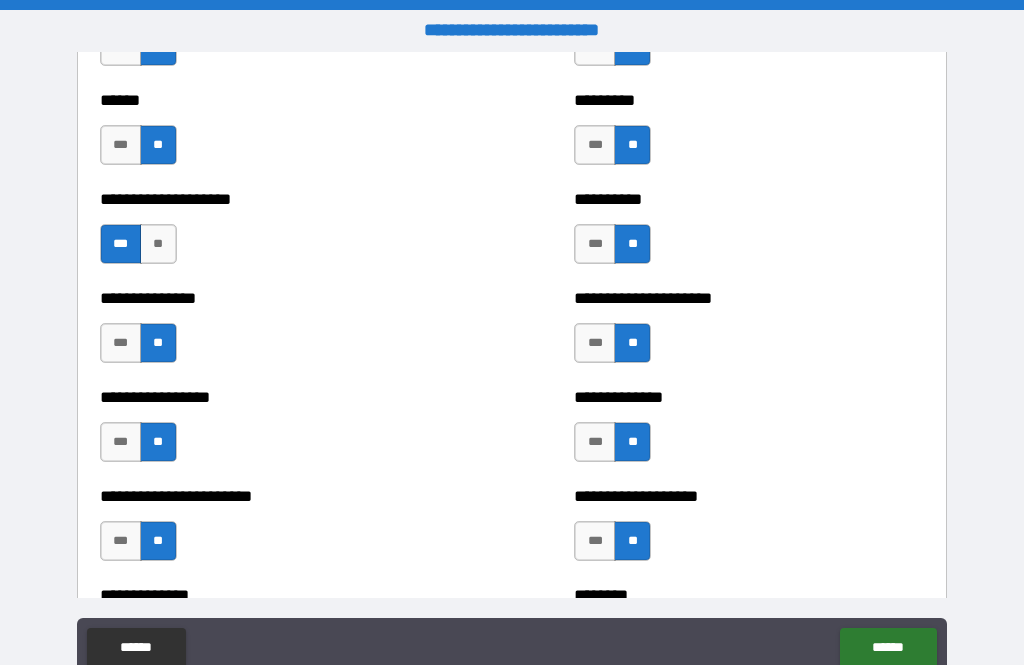 scroll, scrollTop: 3178, scrollLeft: 0, axis: vertical 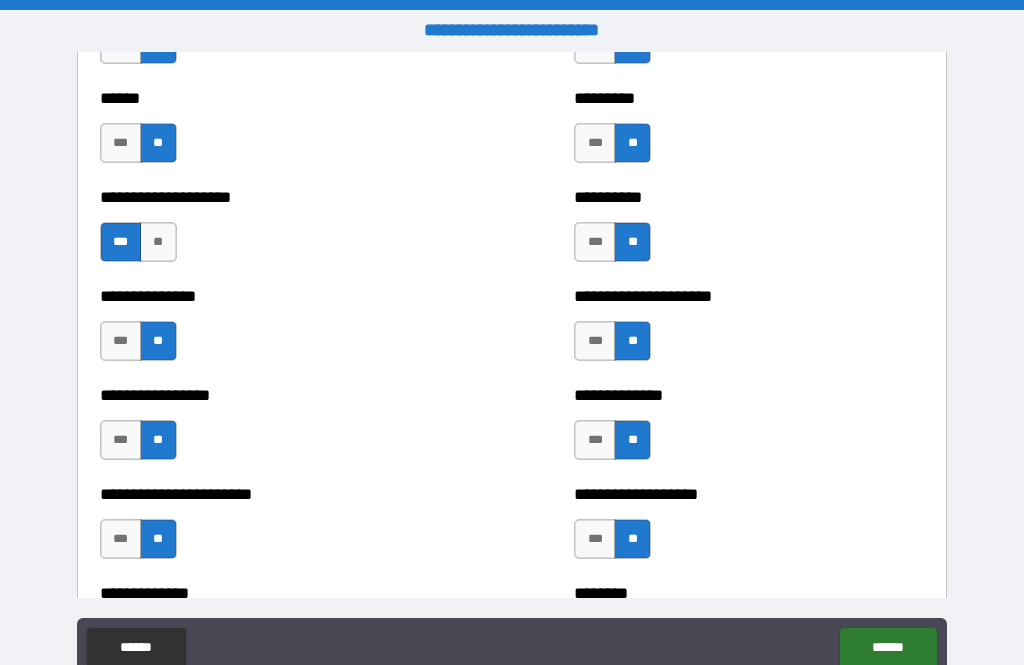 click on "***" at bounding box center [595, 341] 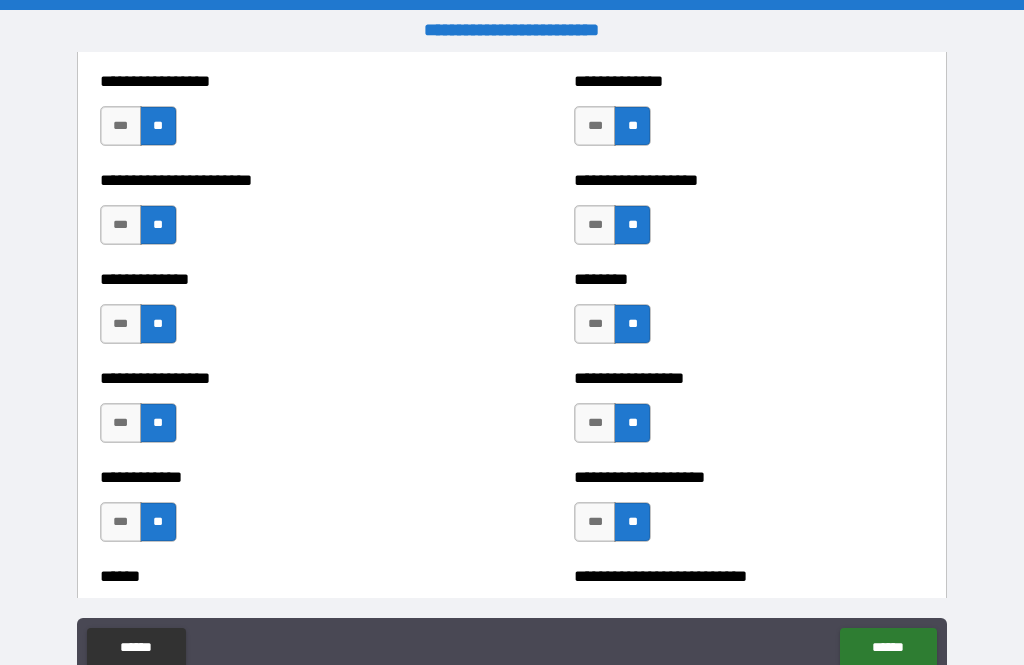 scroll, scrollTop: 3493, scrollLeft: 0, axis: vertical 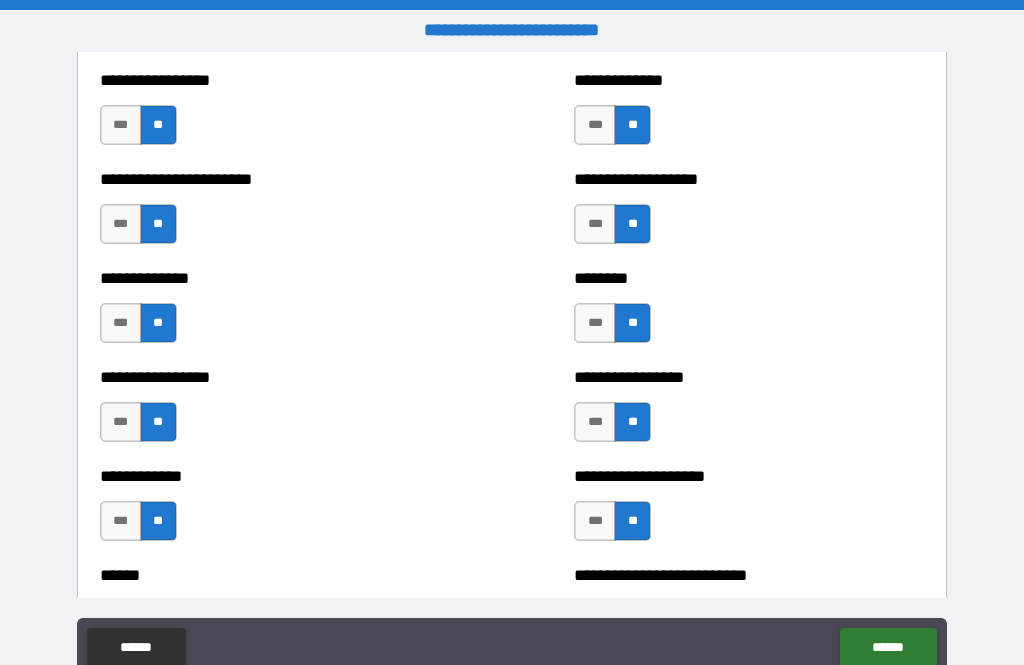 click on "***" at bounding box center (595, 323) 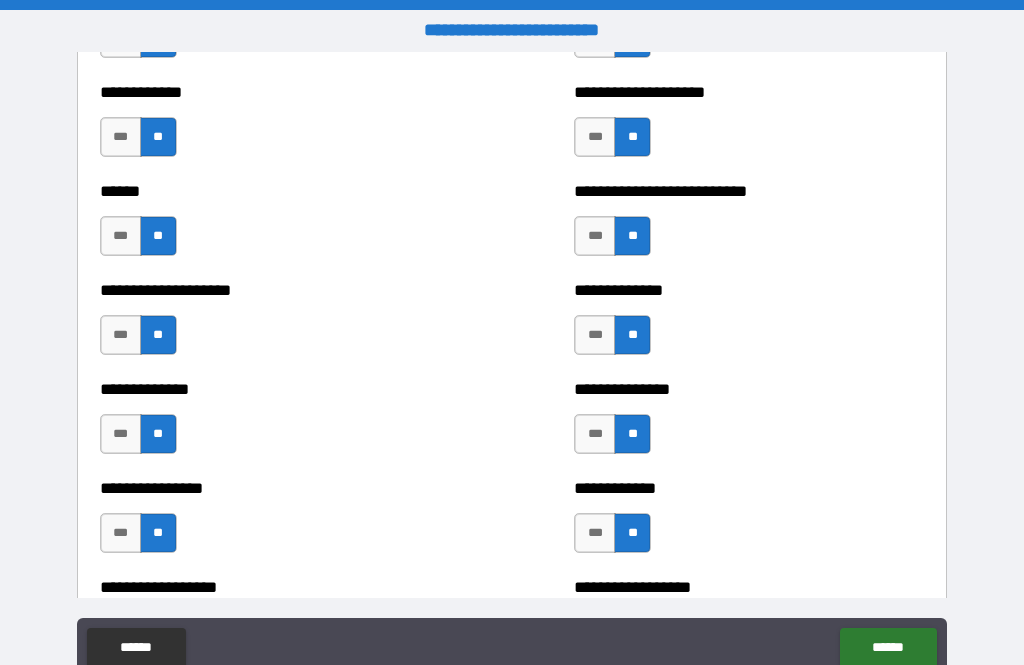 scroll, scrollTop: 3880, scrollLeft: 0, axis: vertical 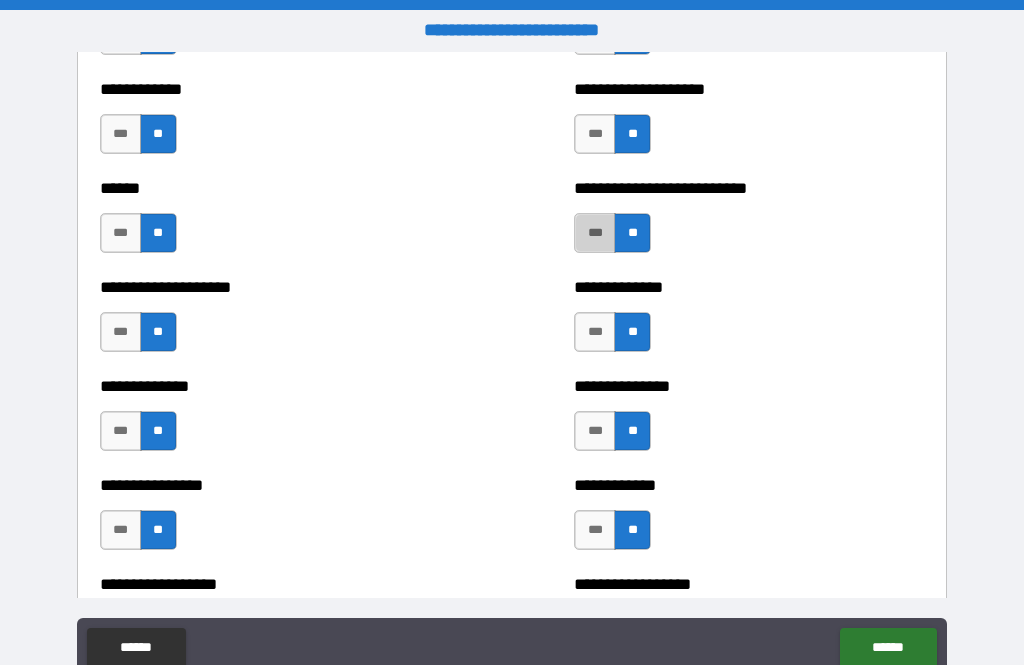 click on "***" at bounding box center (595, 233) 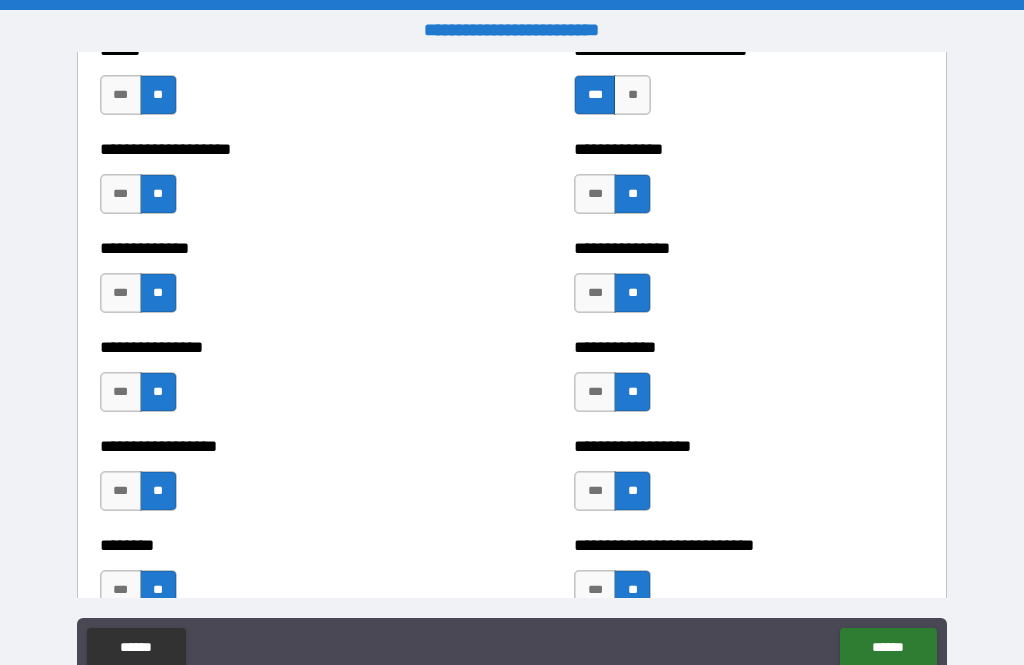 scroll, scrollTop: 4021, scrollLeft: 0, axis: vertical 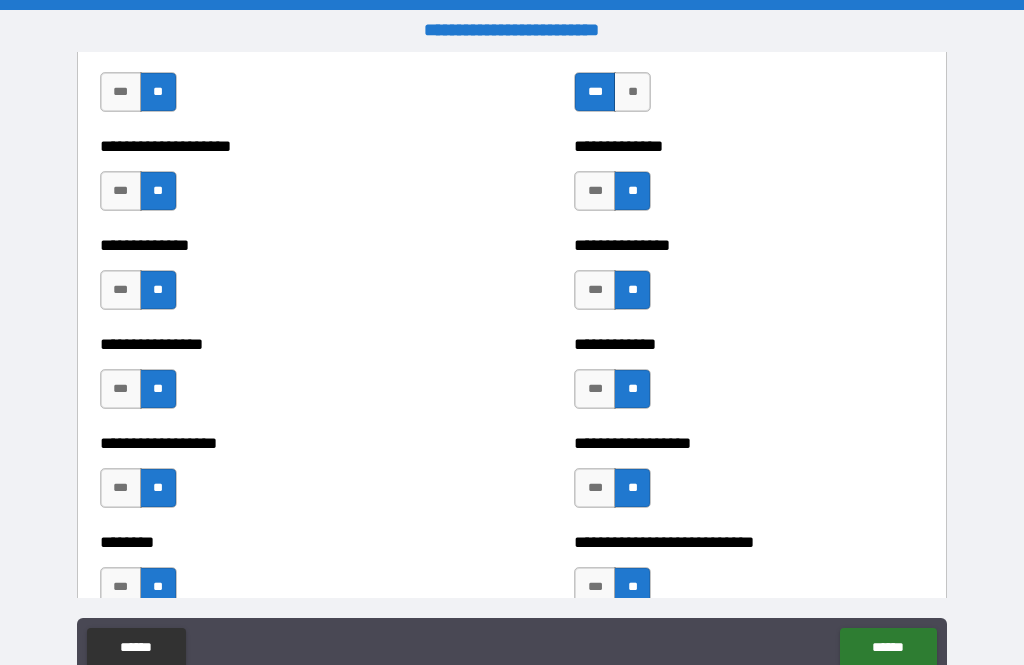 click on "***" at bounding box center [121, 191] 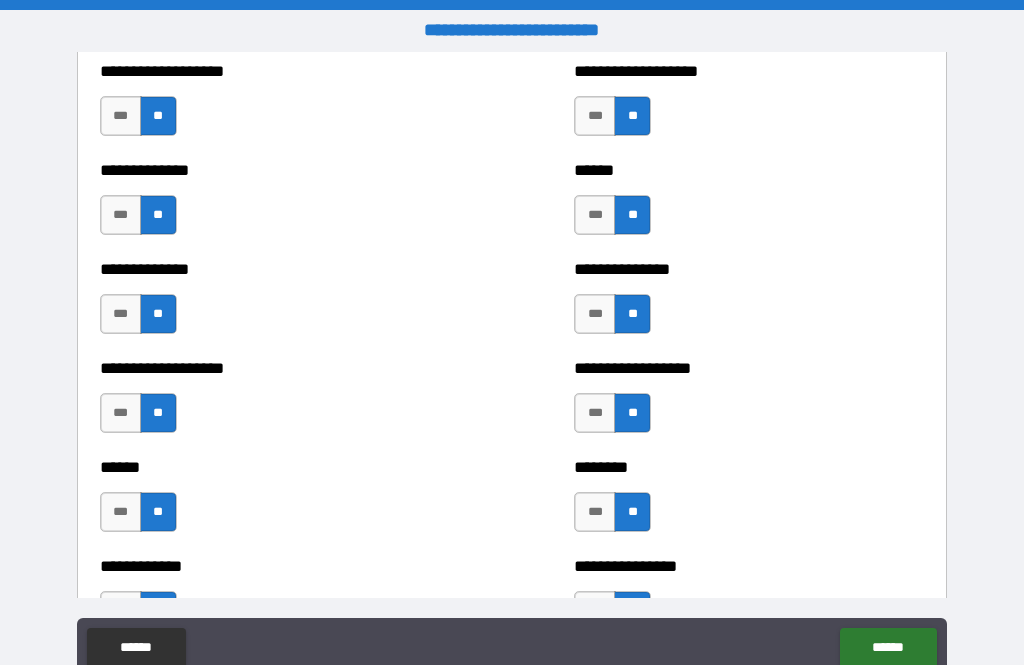 scroll, scrollTop: 4592, scrollLeft: 0, axis: vertical 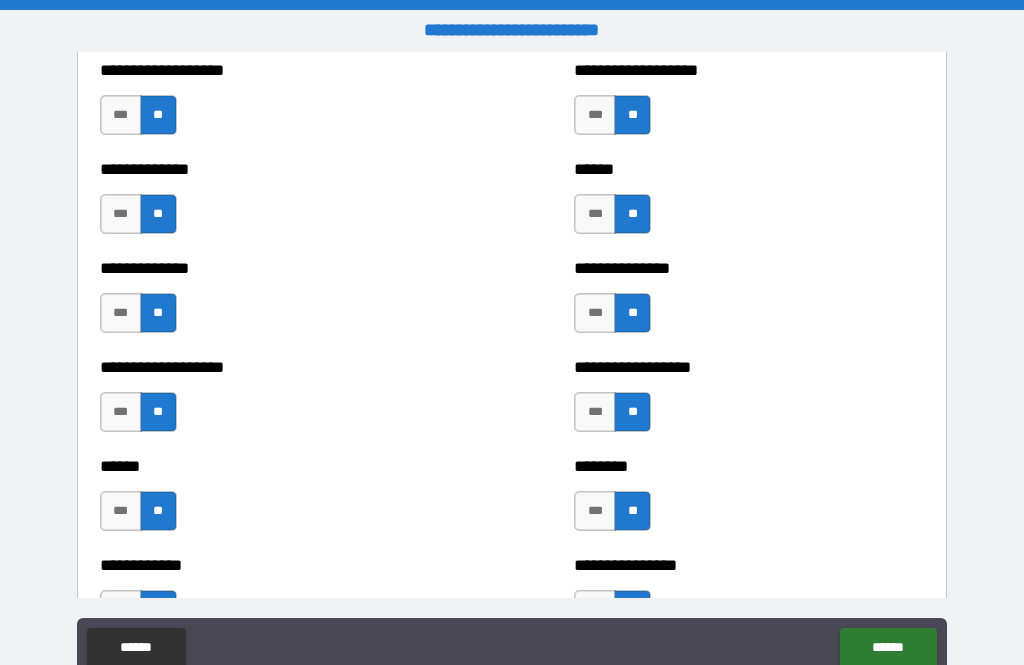 click on "***" at bounding box center (121, 313) 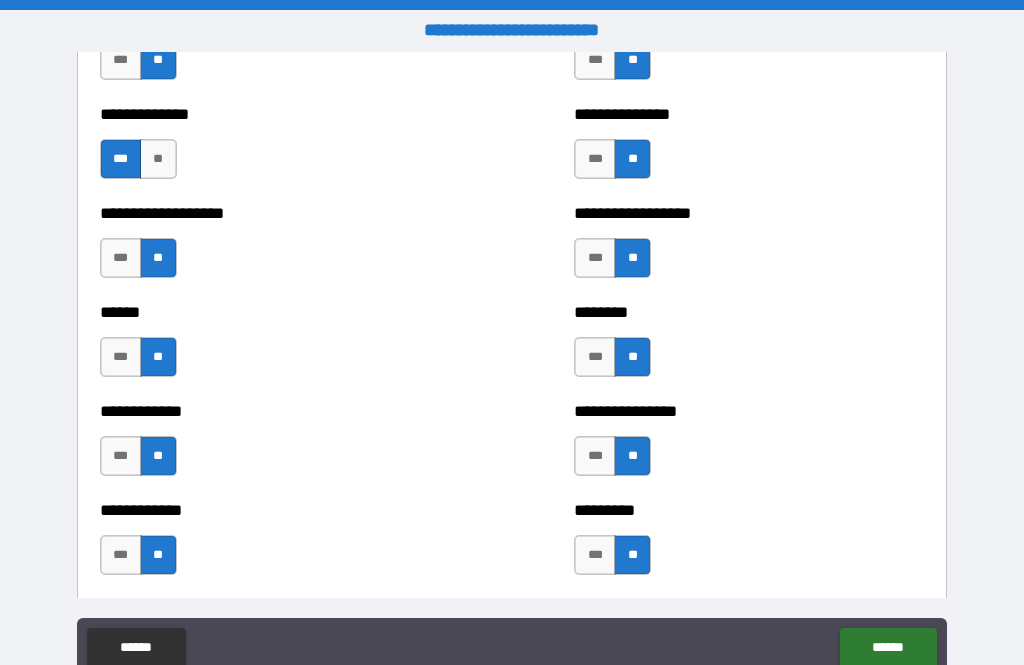 scroll, scrollTop: 4746, scrollLeft: 0, axis: vertical 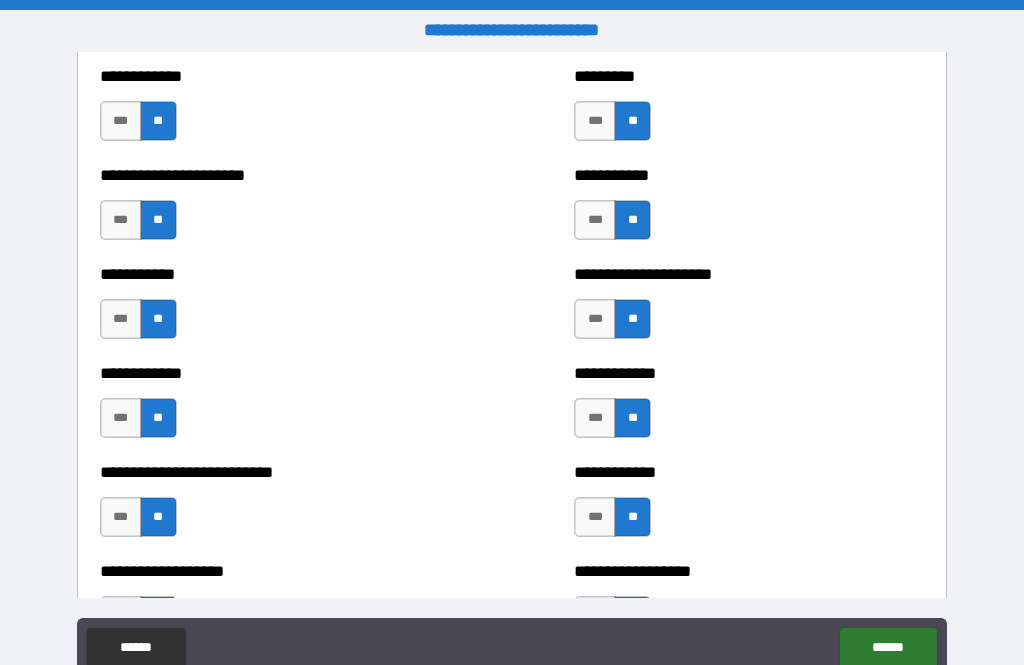 click on "***" at bounding box center (595, 220) 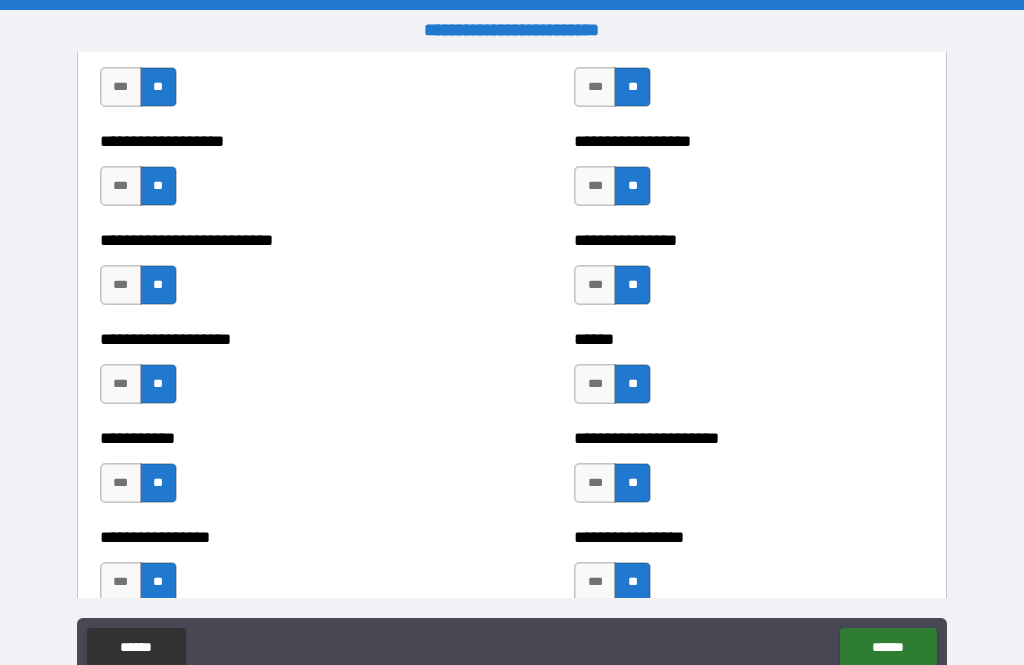 scroll, scrollTop: 5610, scrollLeft: 0, axis: vertical 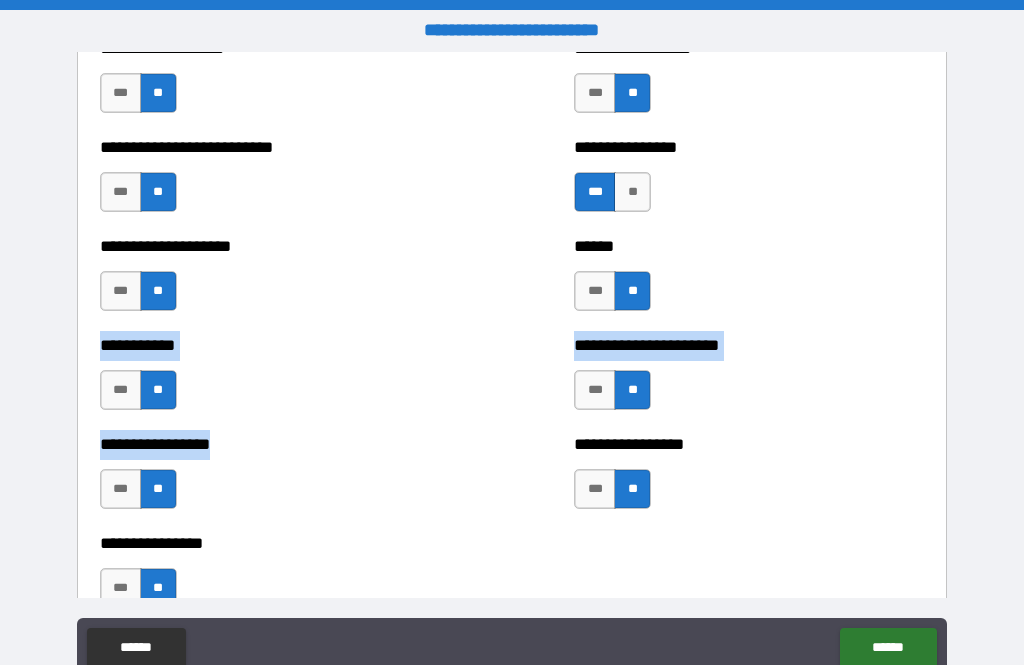 click on "**********" at bounding box center [275, 479] 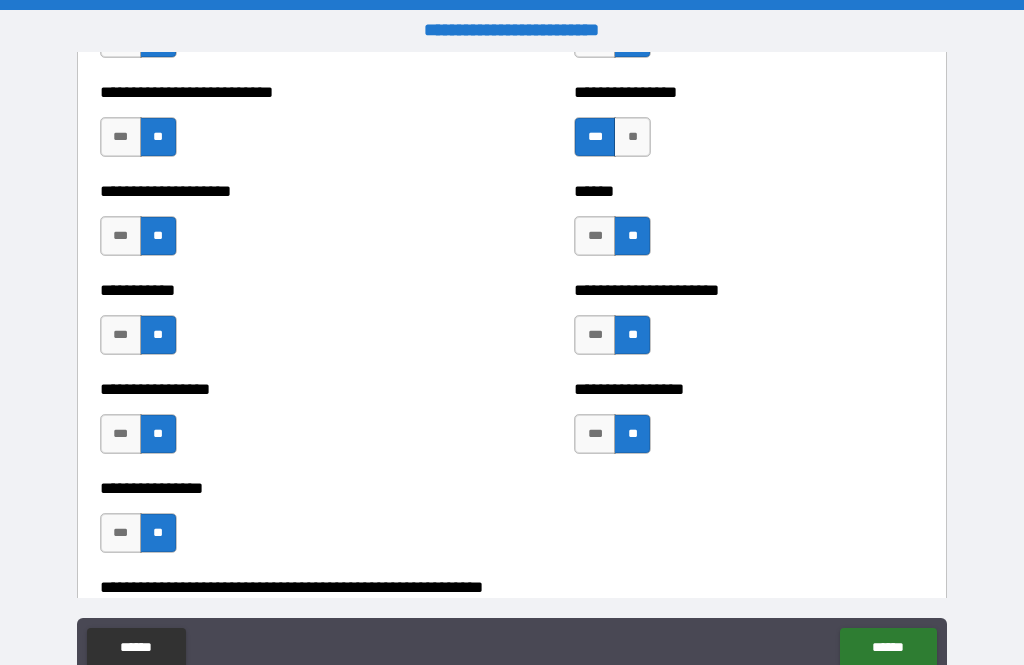 scroll, scrollTop: 5761, scrollLeft: 0, axis: vertical 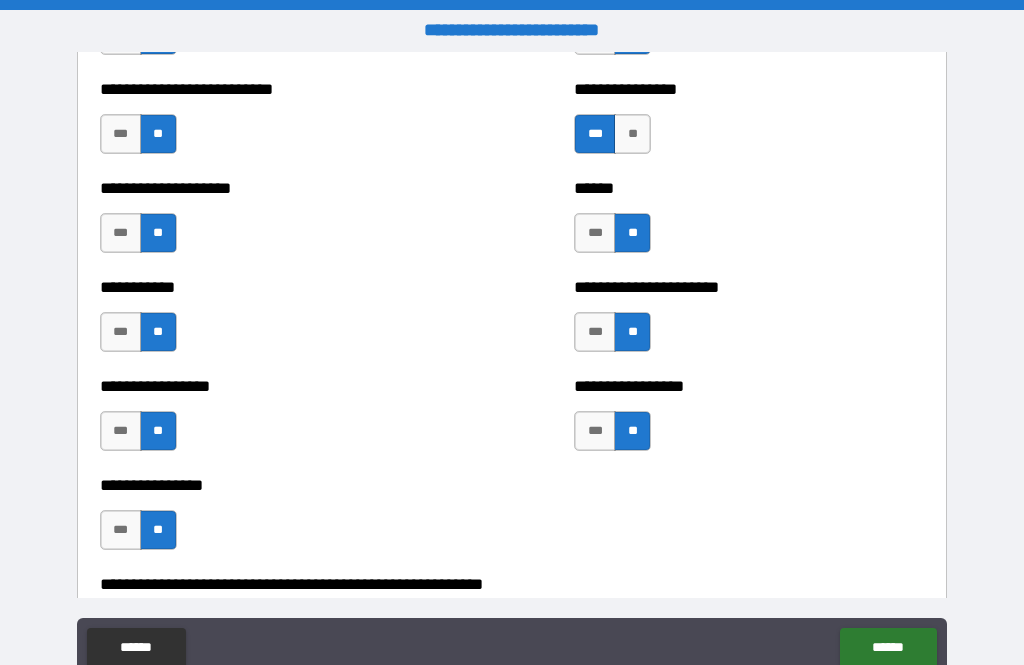 click on "***" at bounding box center (595, 332) 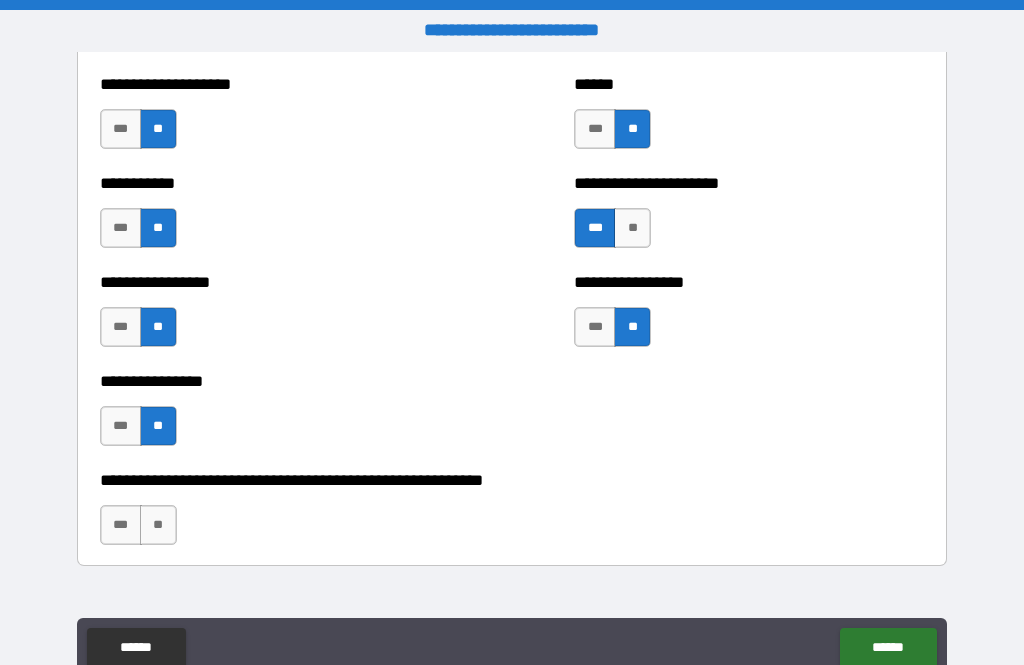 scroll, scrollTop: 5878, scrollLeft: 0, axis: vertical 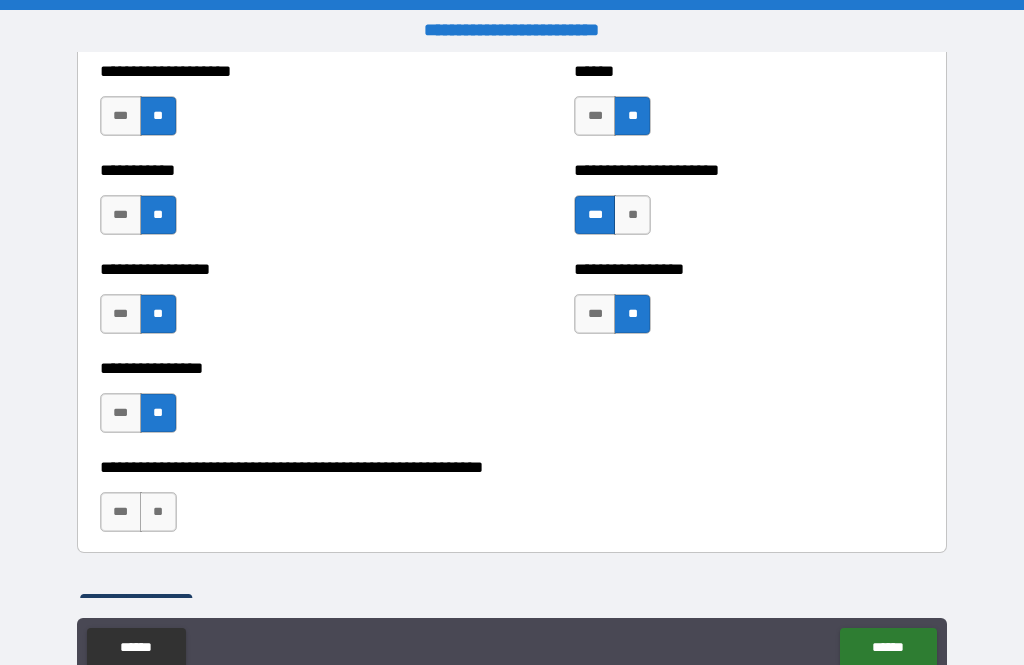 click on "***" at bounding box center [121, 413] 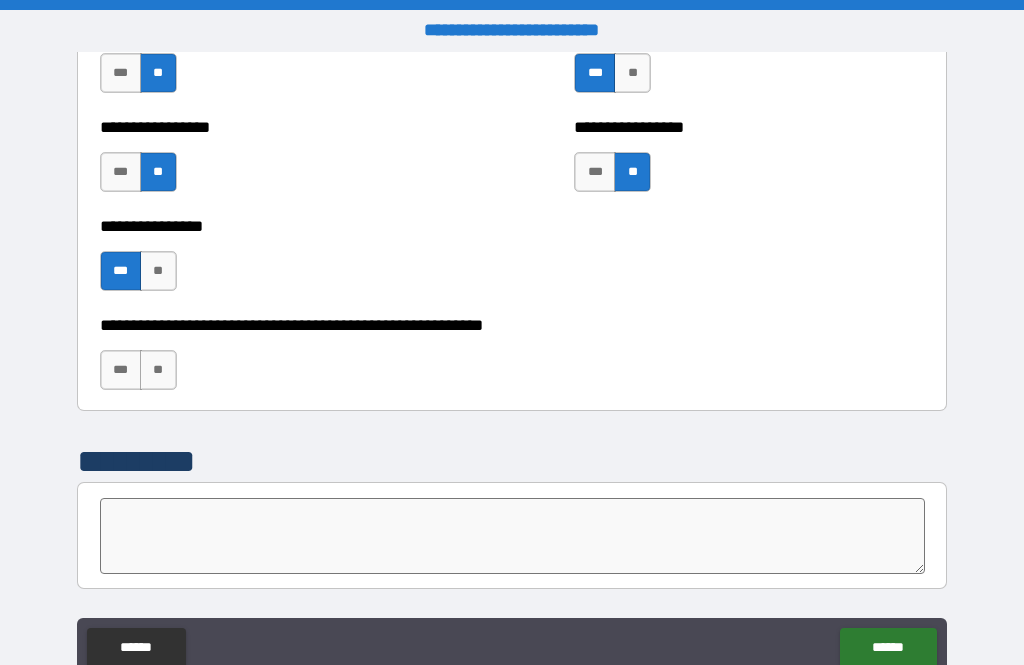 scroll, scrollTop: 6031, scrollLeft: 0, axis: vertical 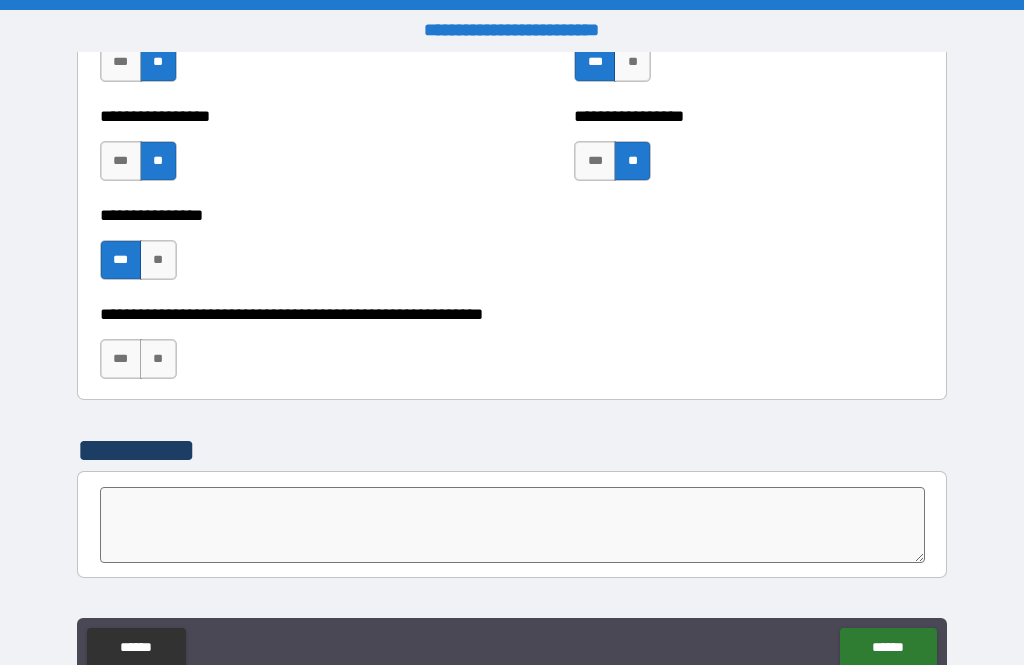 click on "***" at bounding box center (121, 359) 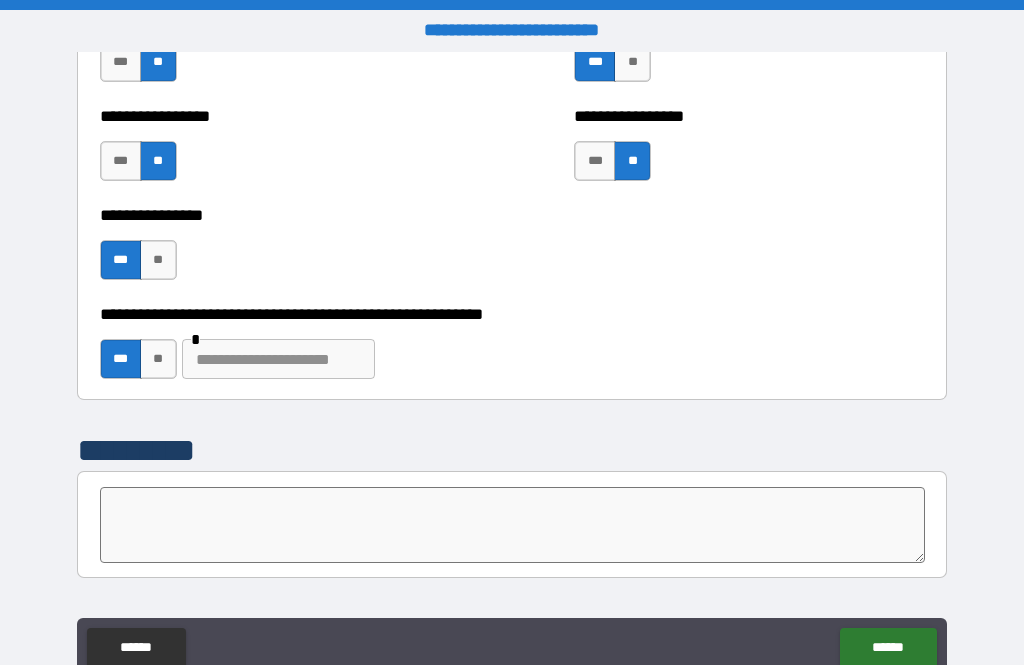 click at bounding box center [278, 359] 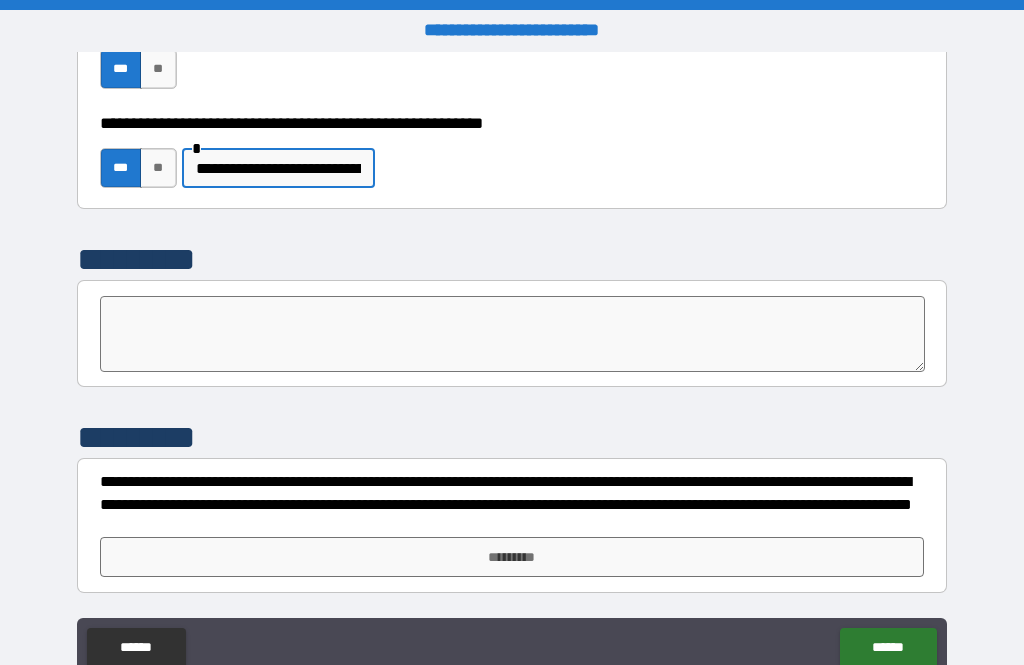 scroll, scrollTop: 6222, scrollLeft: 0, axis: vertical 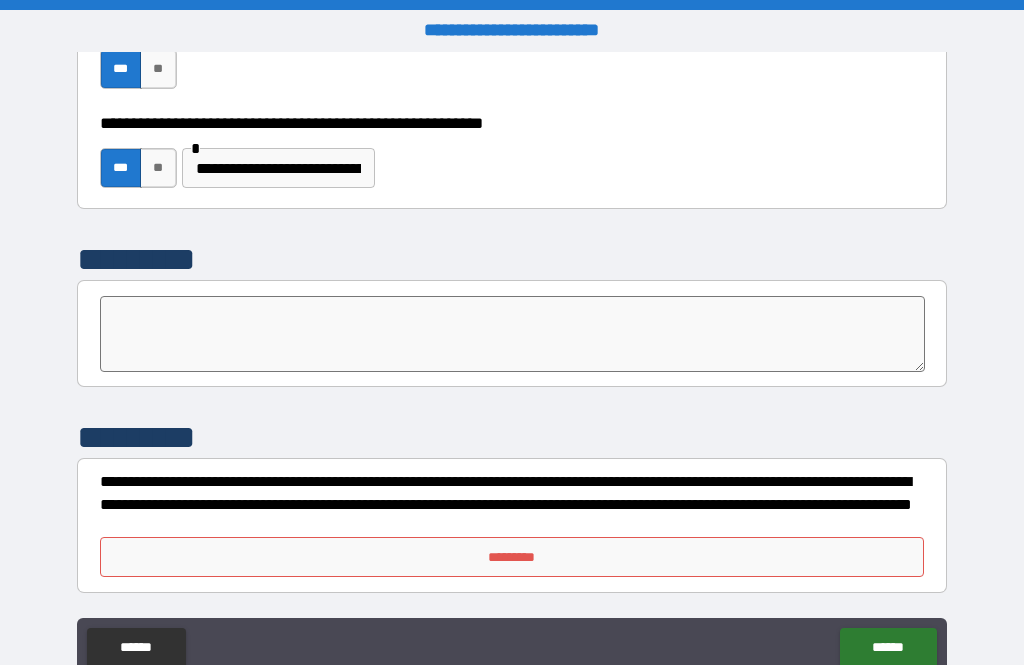 click on "*********" at bounding box center (512, 557) 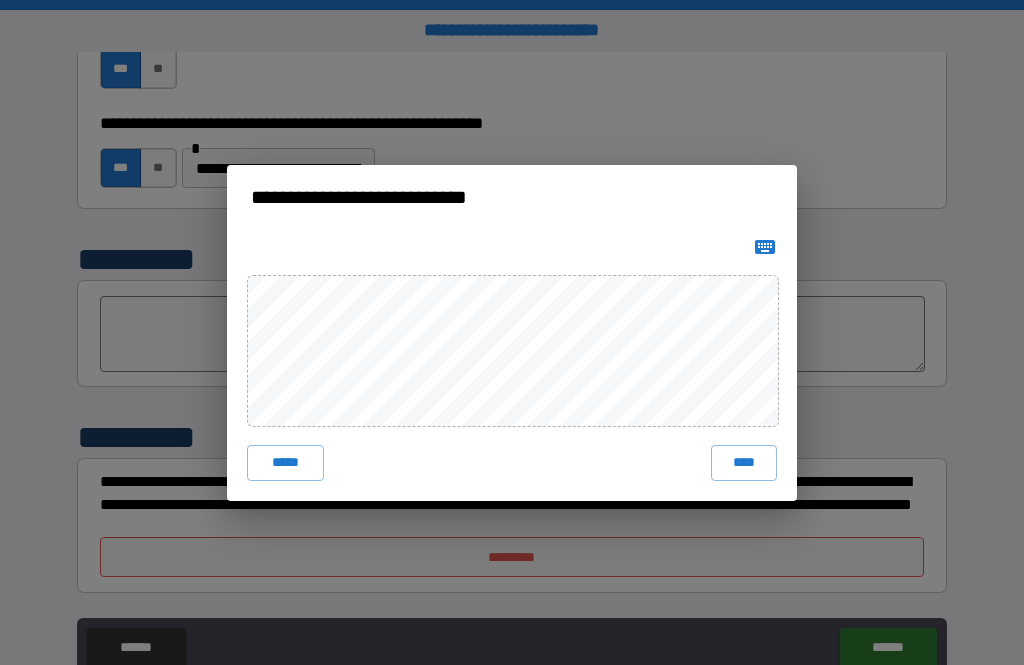 click on "****" at bounding box center (744, 463) 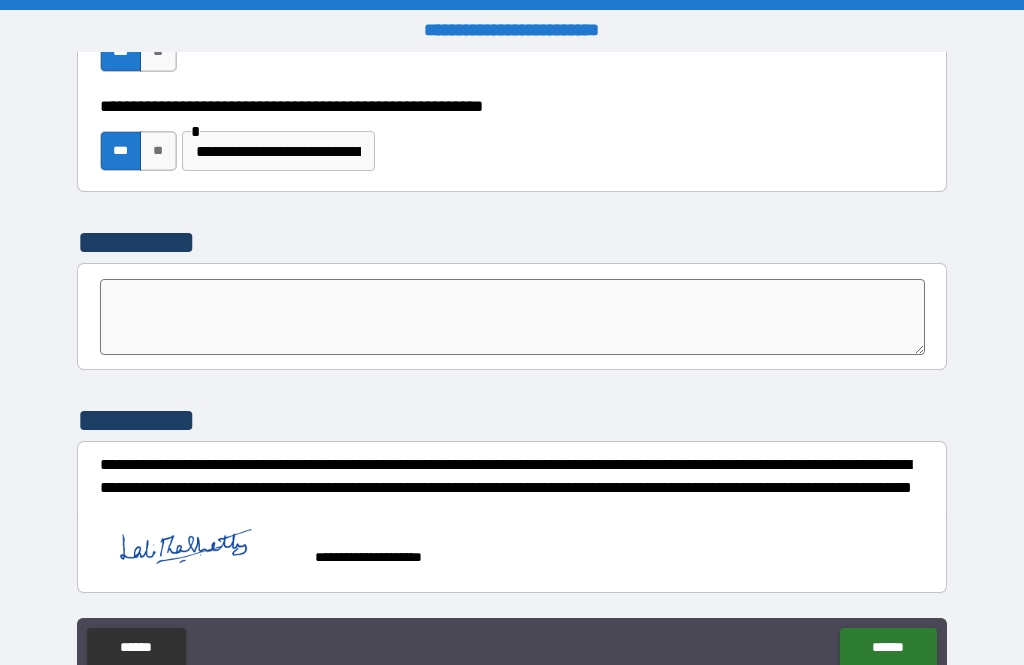 scroll, scrollTop: 6239, scrollLeft: 0, axis: vertical 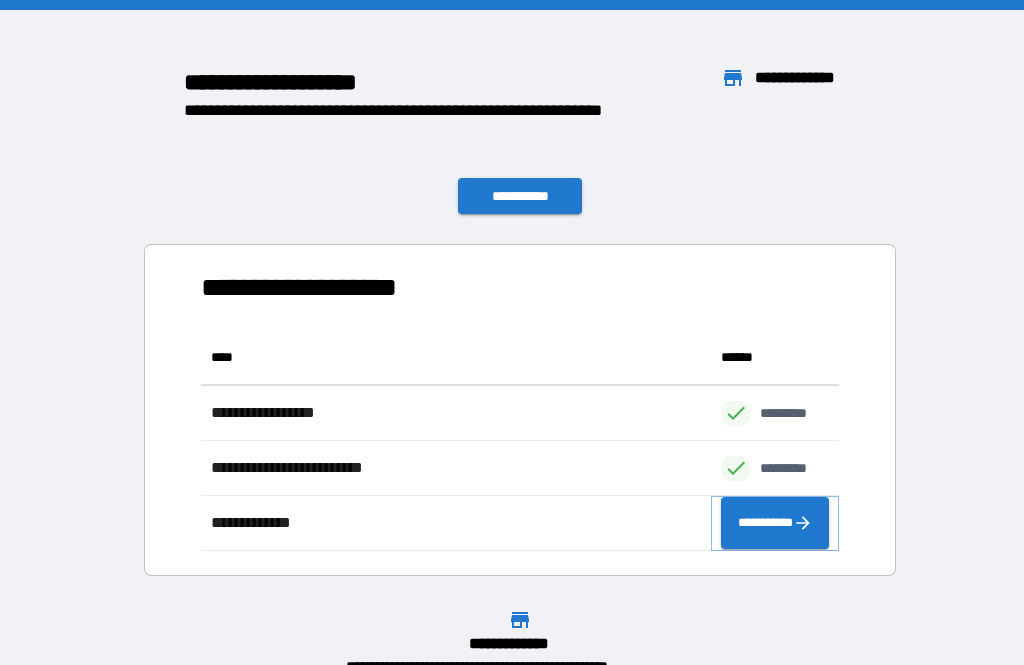 click on "**********" at bounding box center [775, 523] 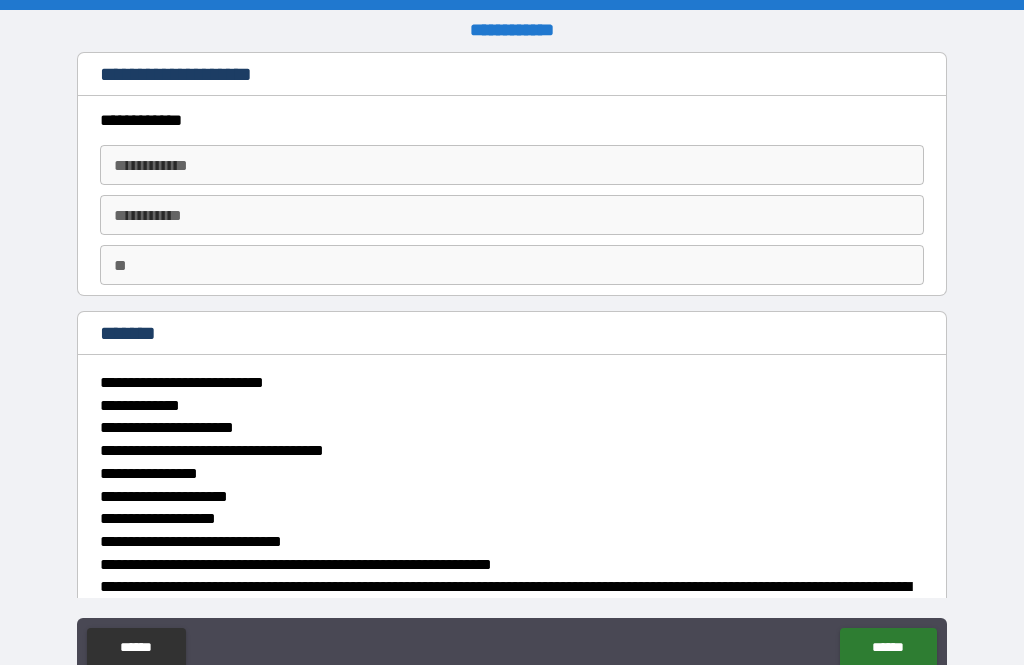 click on "**********" at bounding box center (512, 165) 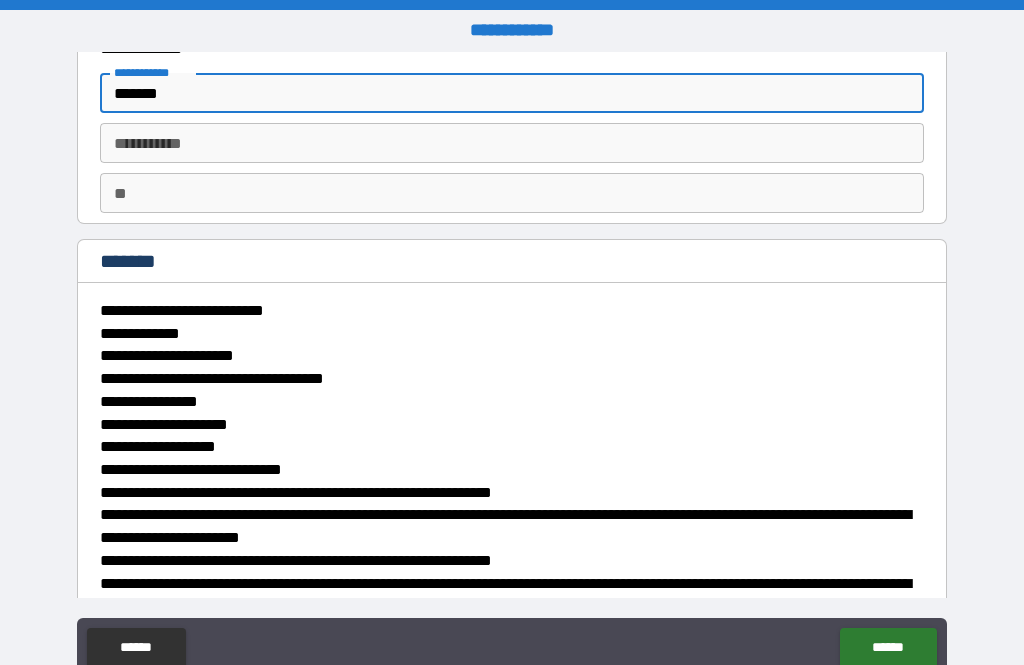 scroll, scrollTop: 76, scrollLeft: 0, axis: vertical 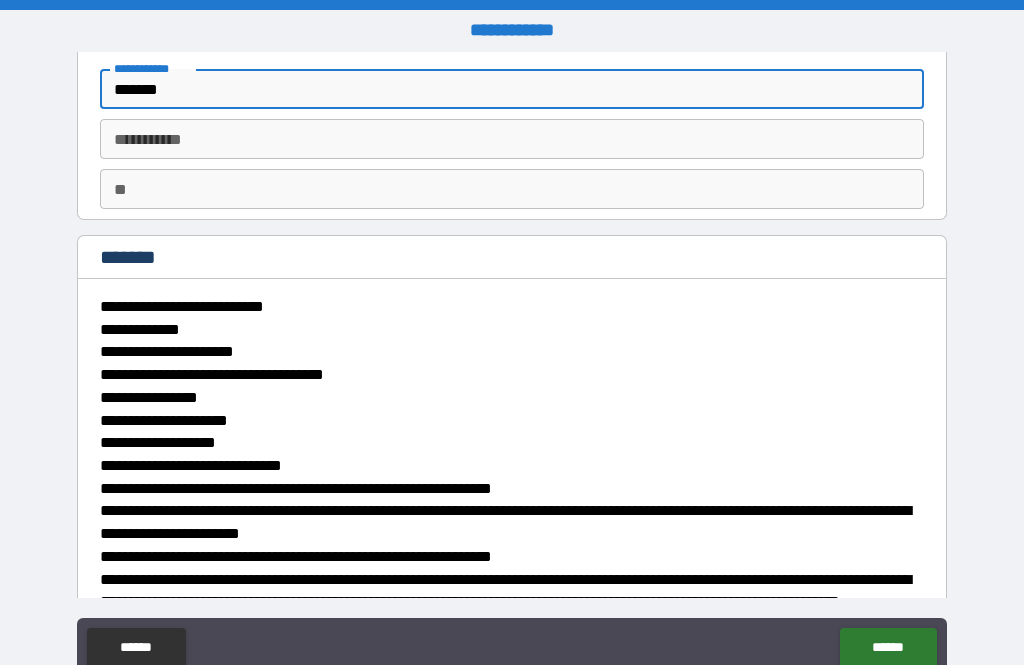 type on "*******" 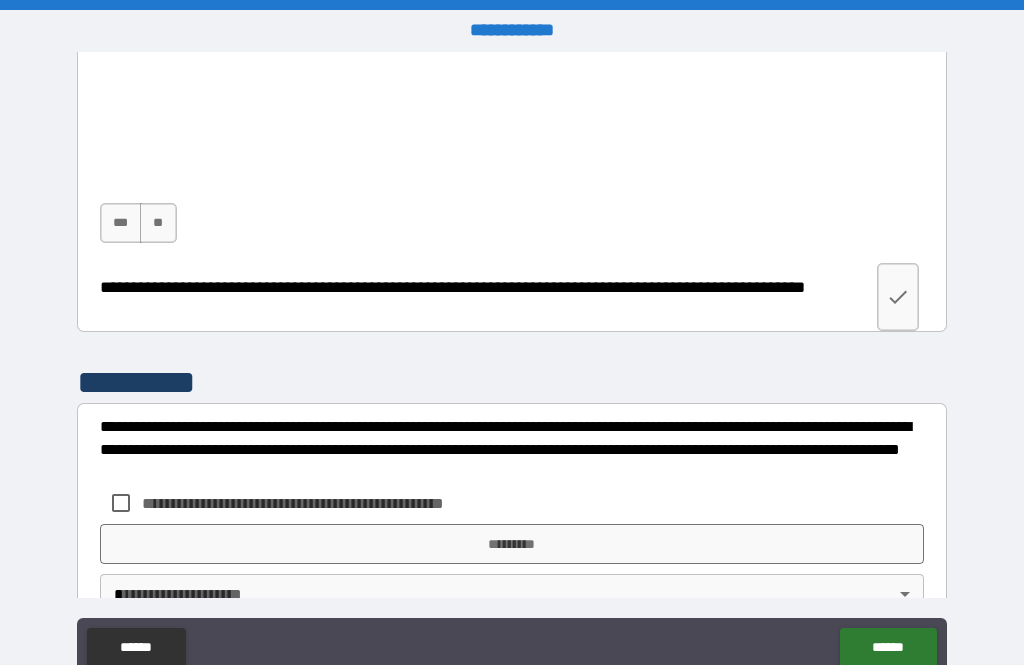 scroll, scrollTop: 6106, scrollLeft: 0, axis: vertical 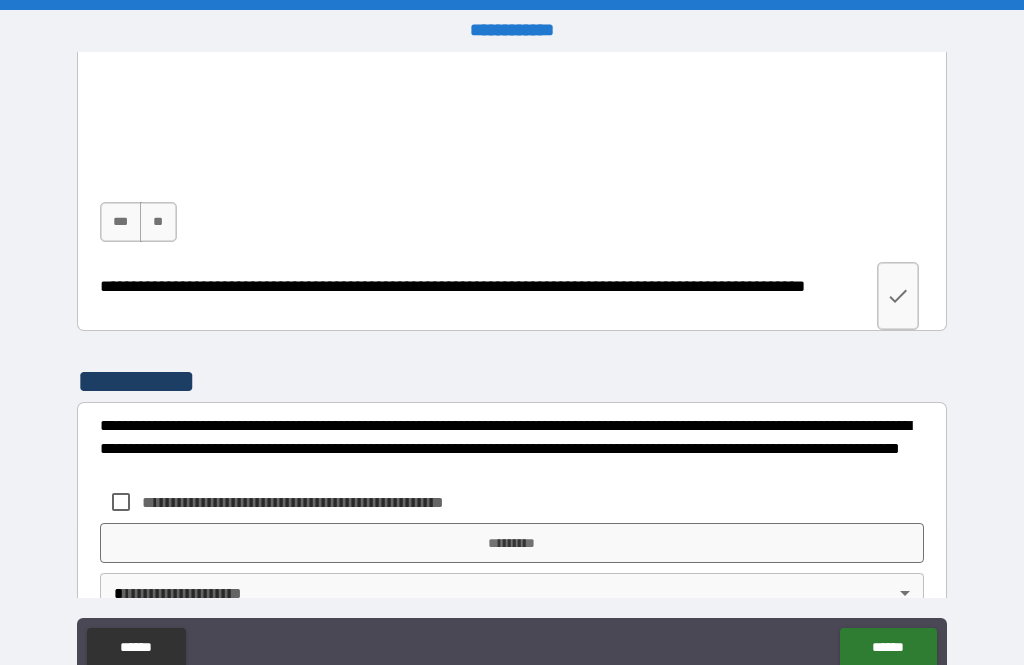 type on "******" 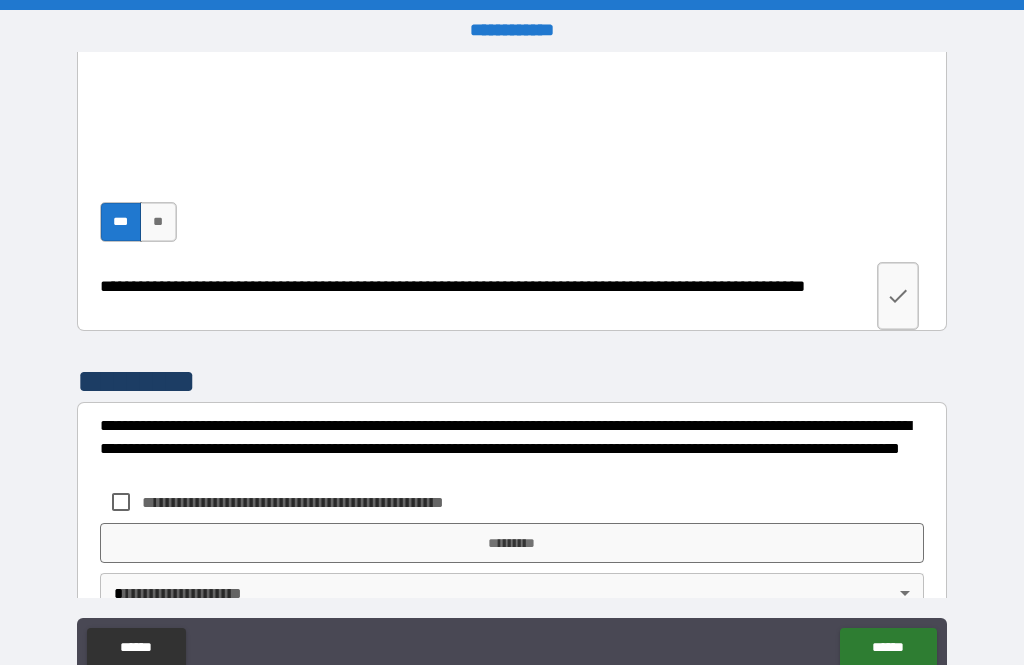 click 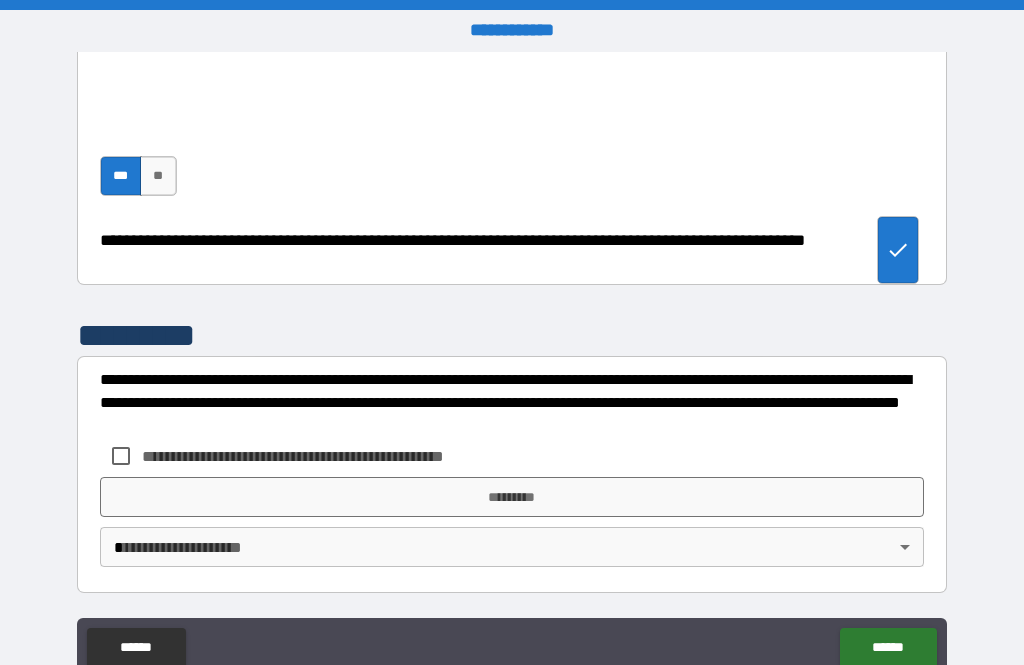 scroll, scrollTop: 6152, scrollLeft: 0, axis: vertical 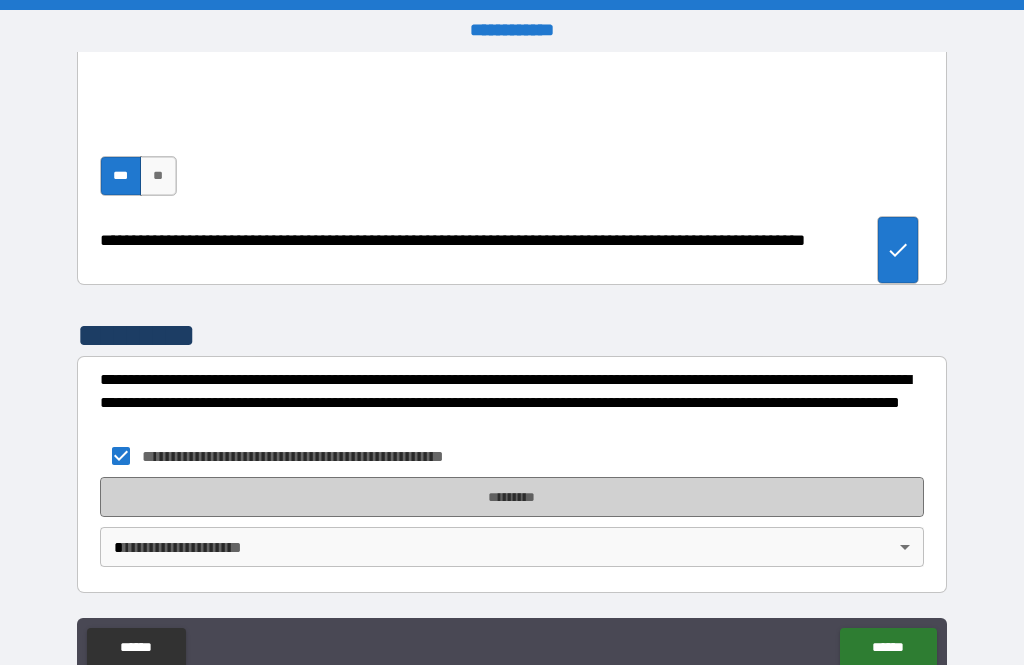 click on "*********" at bounding box center [512, 497] 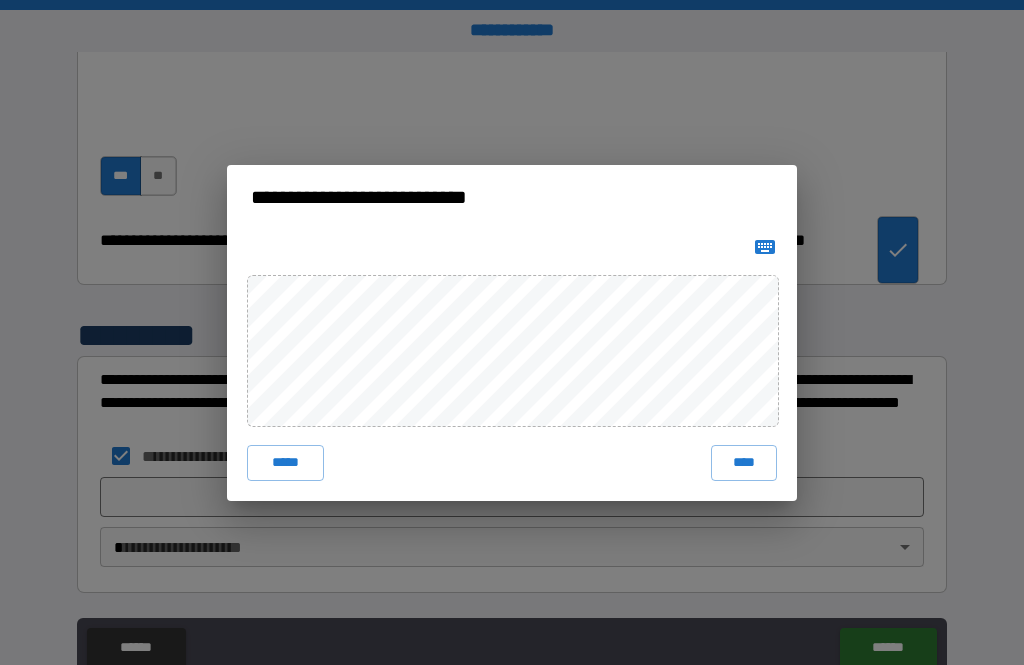 click on "****" at bounding box center [744, 463] 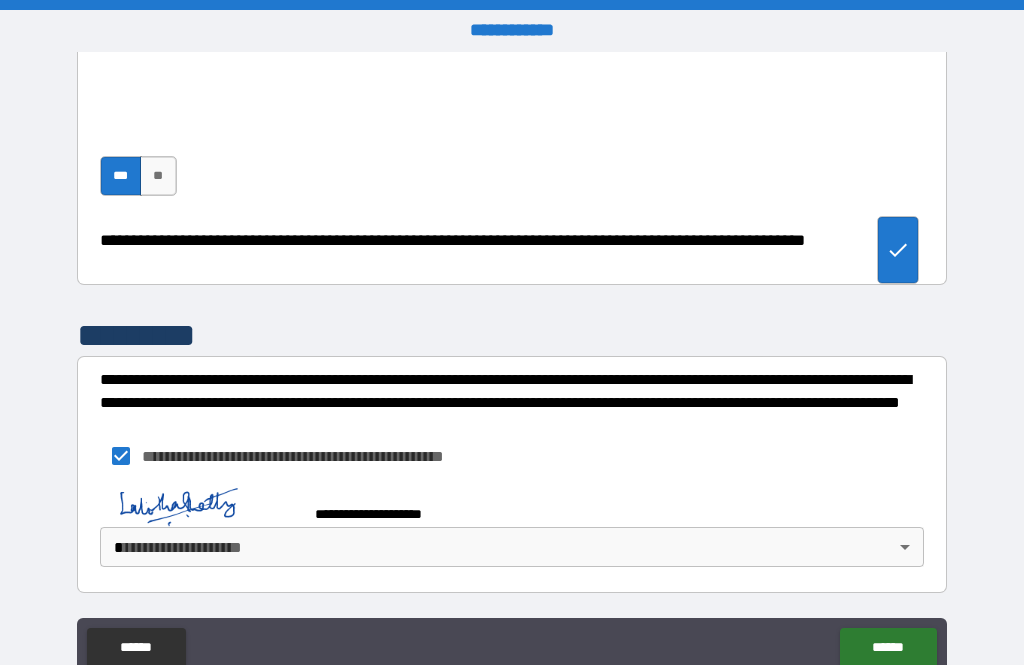 scroll, scrollTop: 6142, scrollLeft: 0, axis: vertical 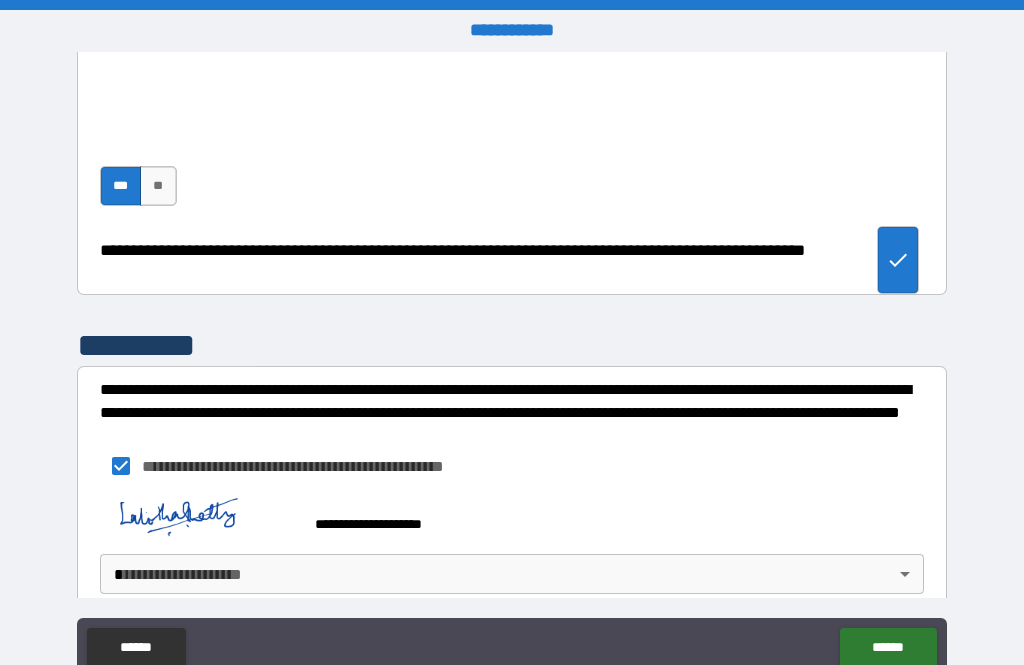 click on "******" at bounding box center (888, 648) 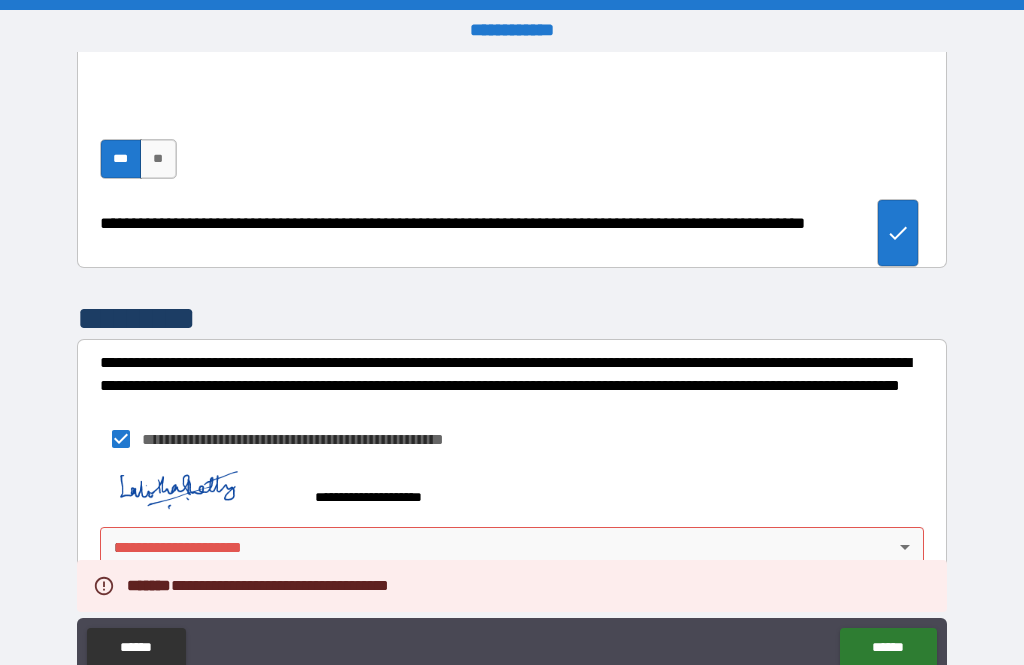 scroll, scrollTop: 6169, scrollLeft: 0, axis: vertical 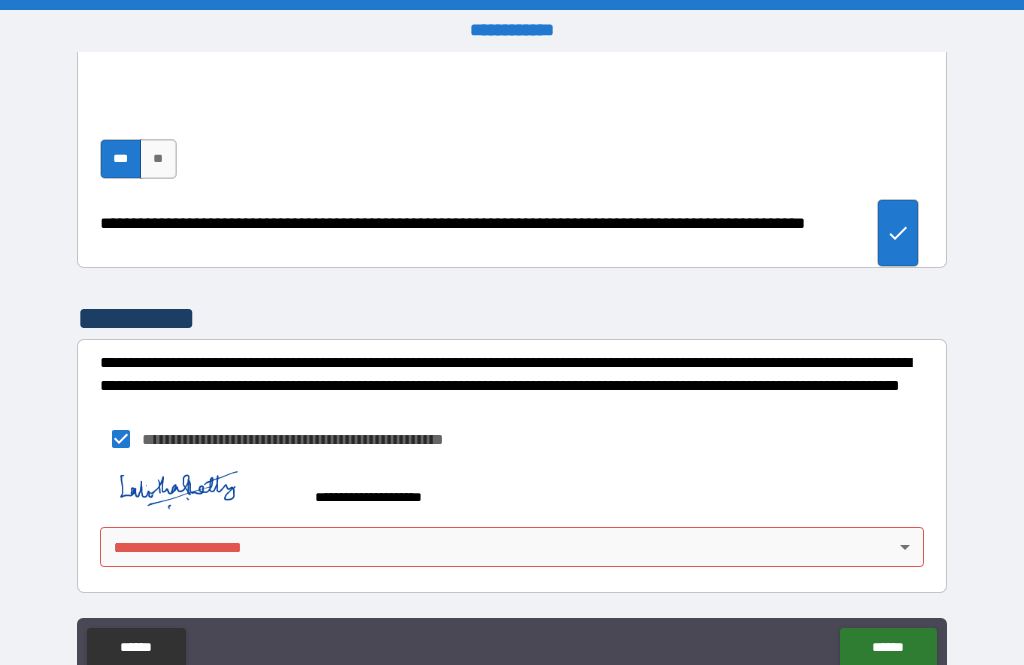 click on "**********" at bounding box center (512, 364) 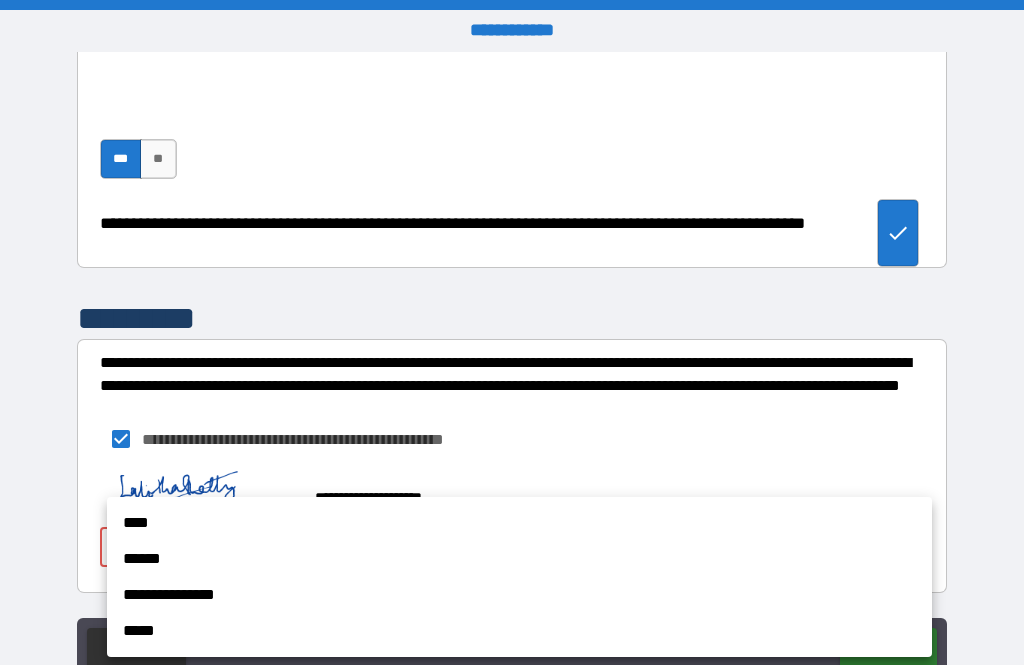 click on "****" at bounding box center [519, 523] 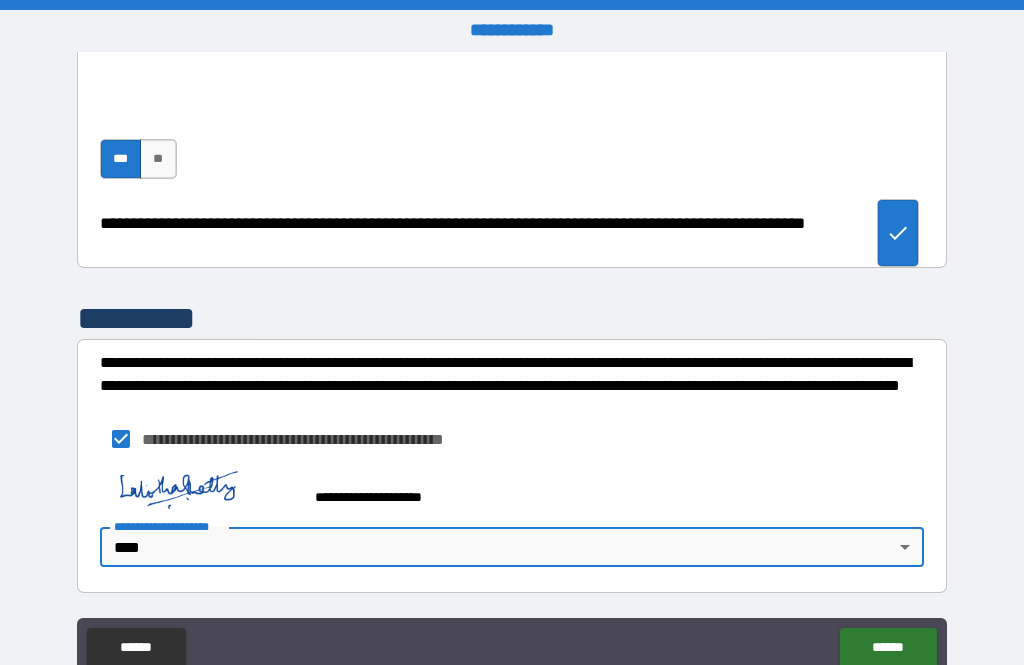 click on "******" at bounding box center [888, 648] 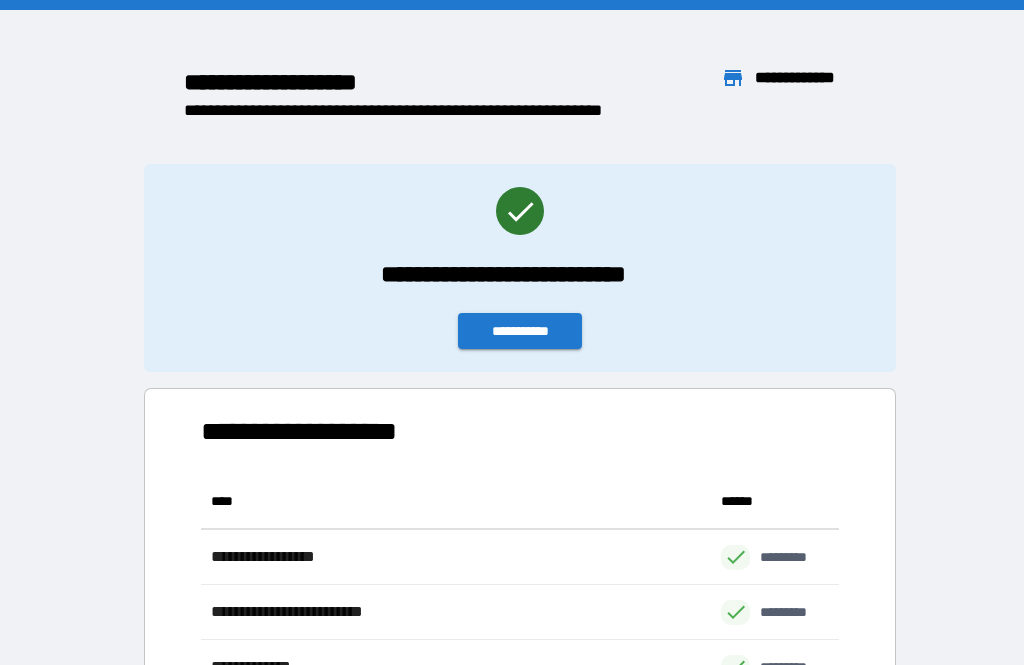 scroll, scrollTop: 1, scrollLeft: 1, axis: both 